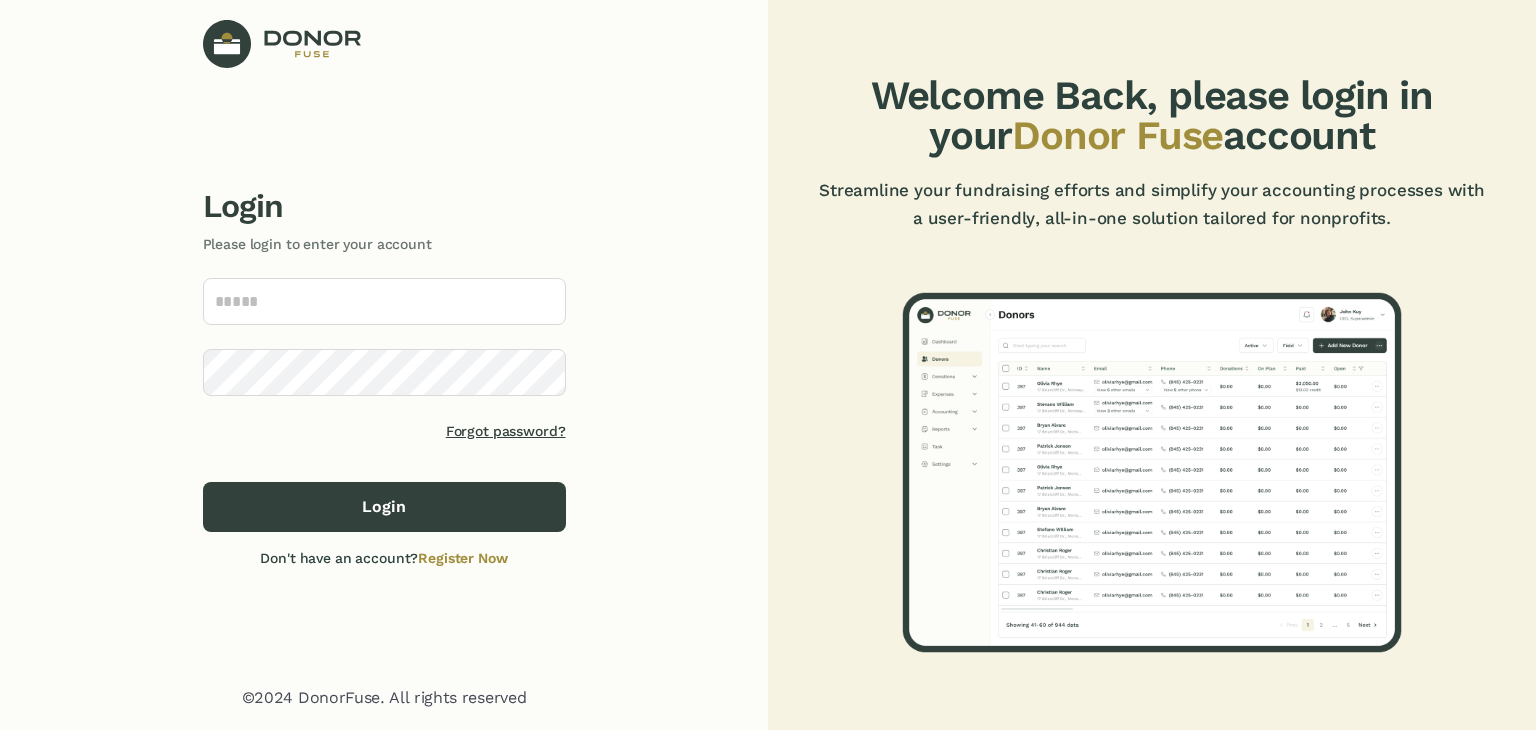 scroll, scrollTop: 0, scrollLeft: 0, axis: both 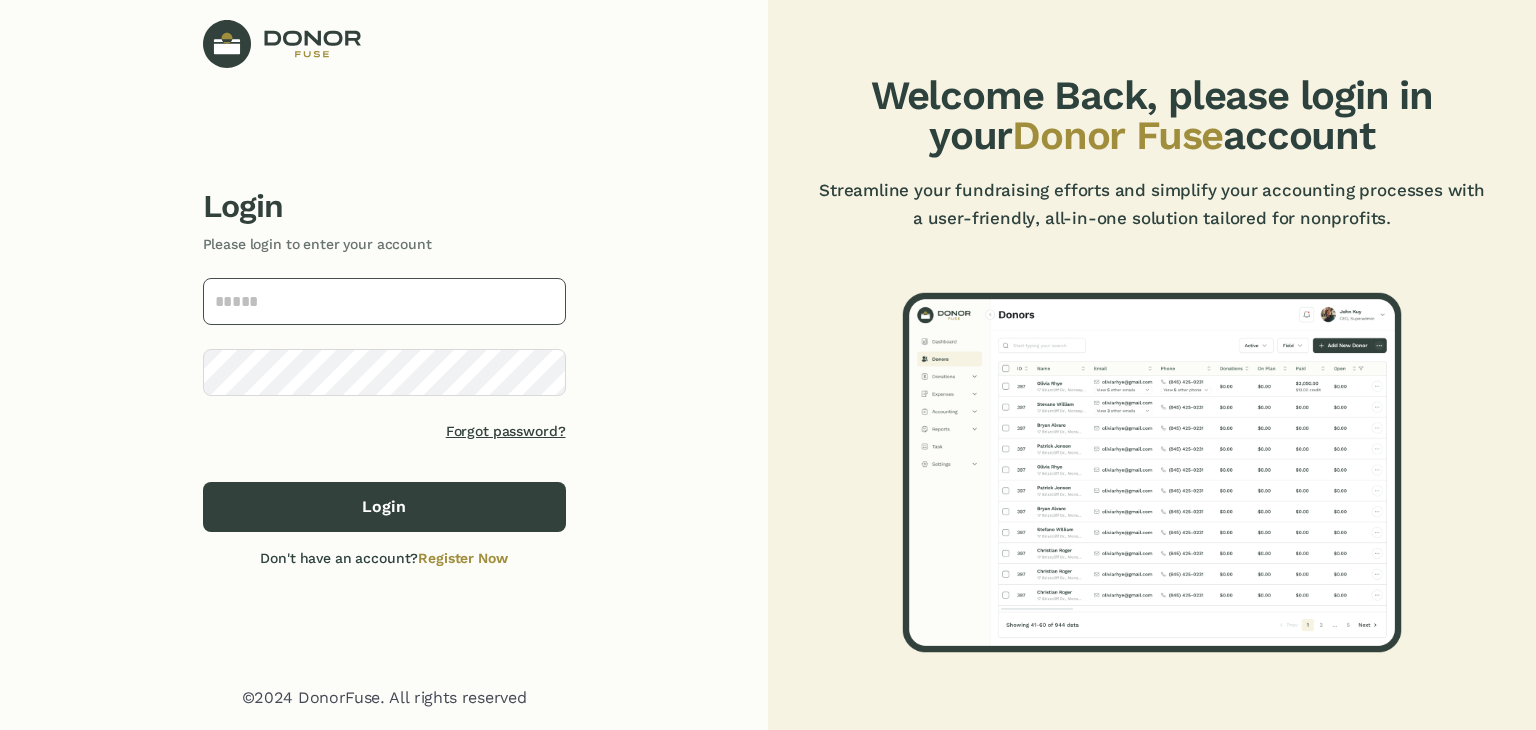 type on "**********" 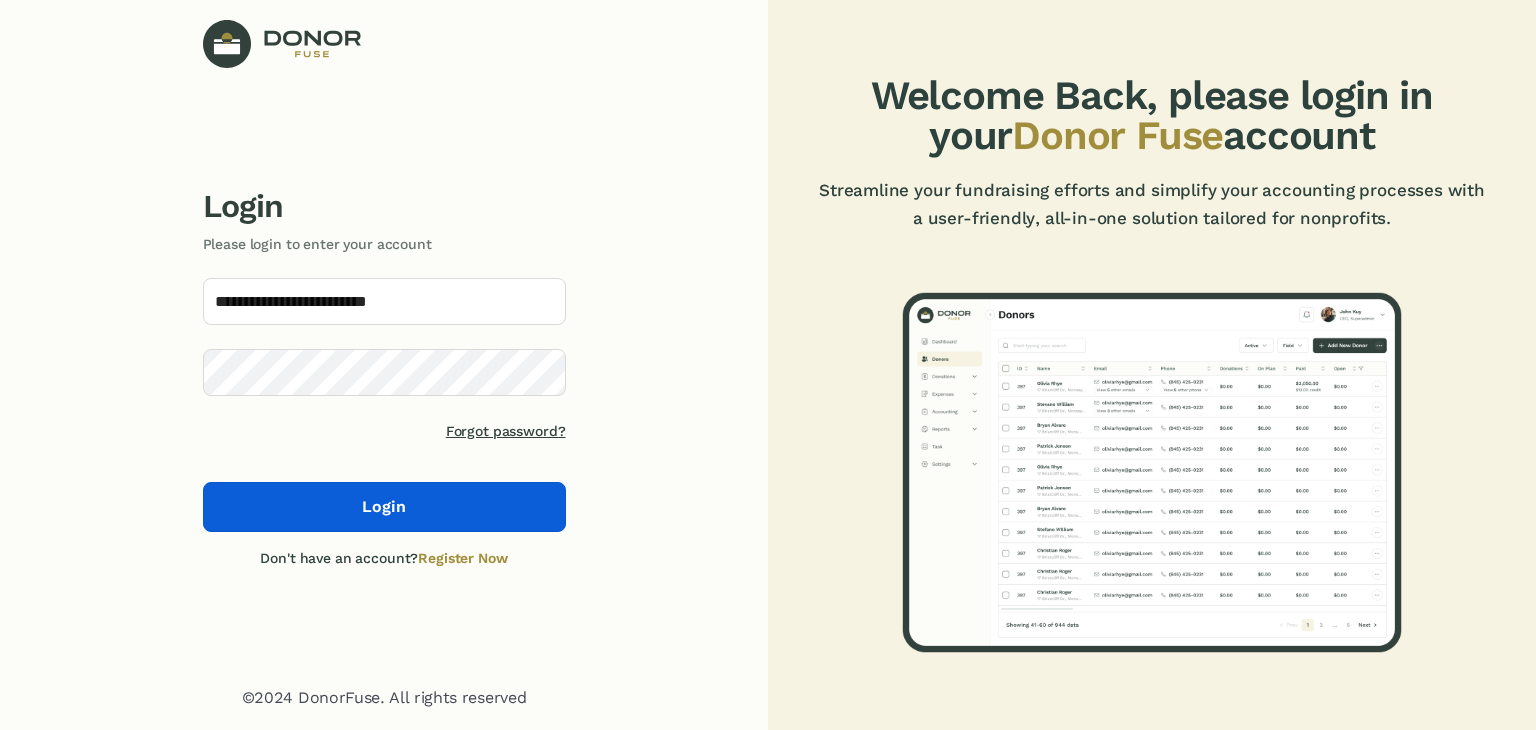 click on "Login" 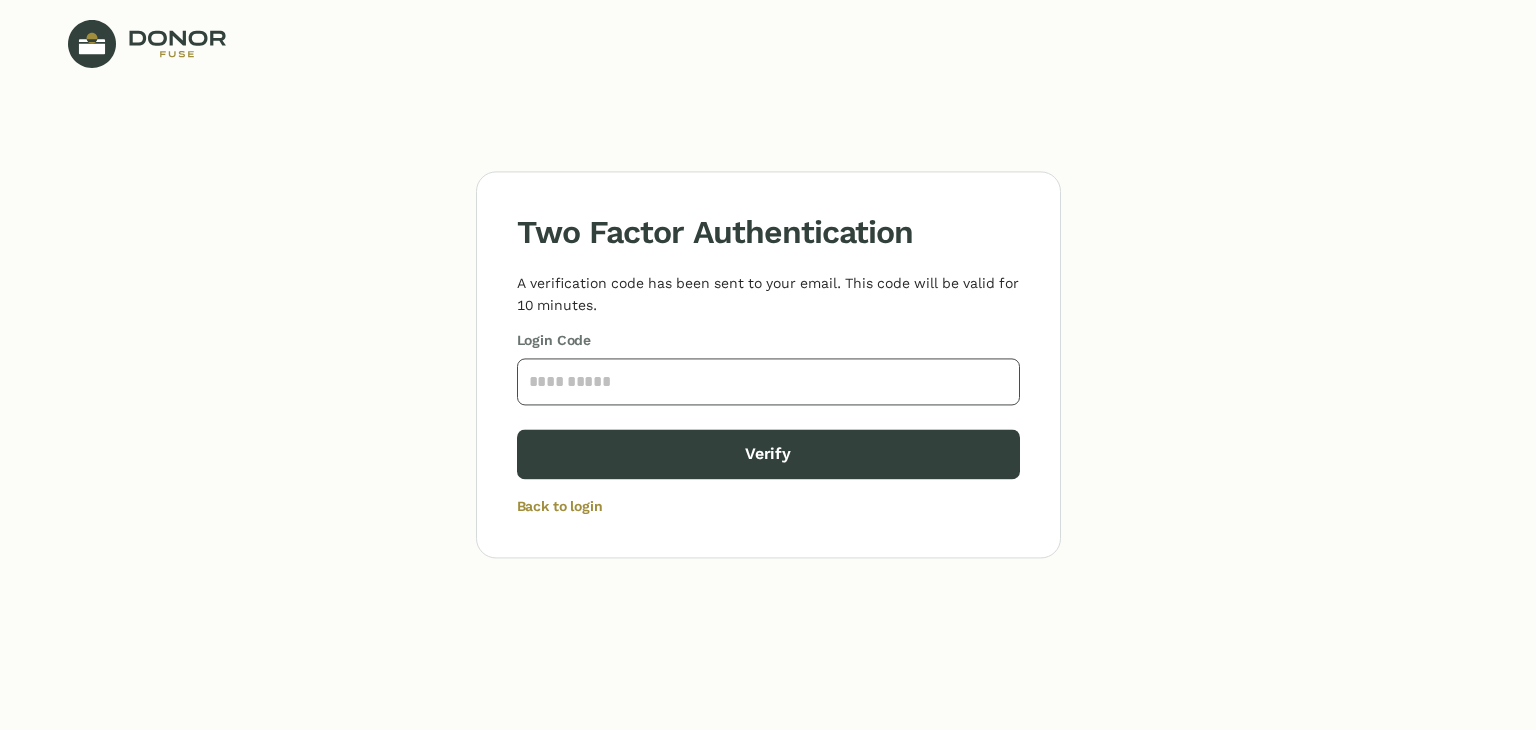click 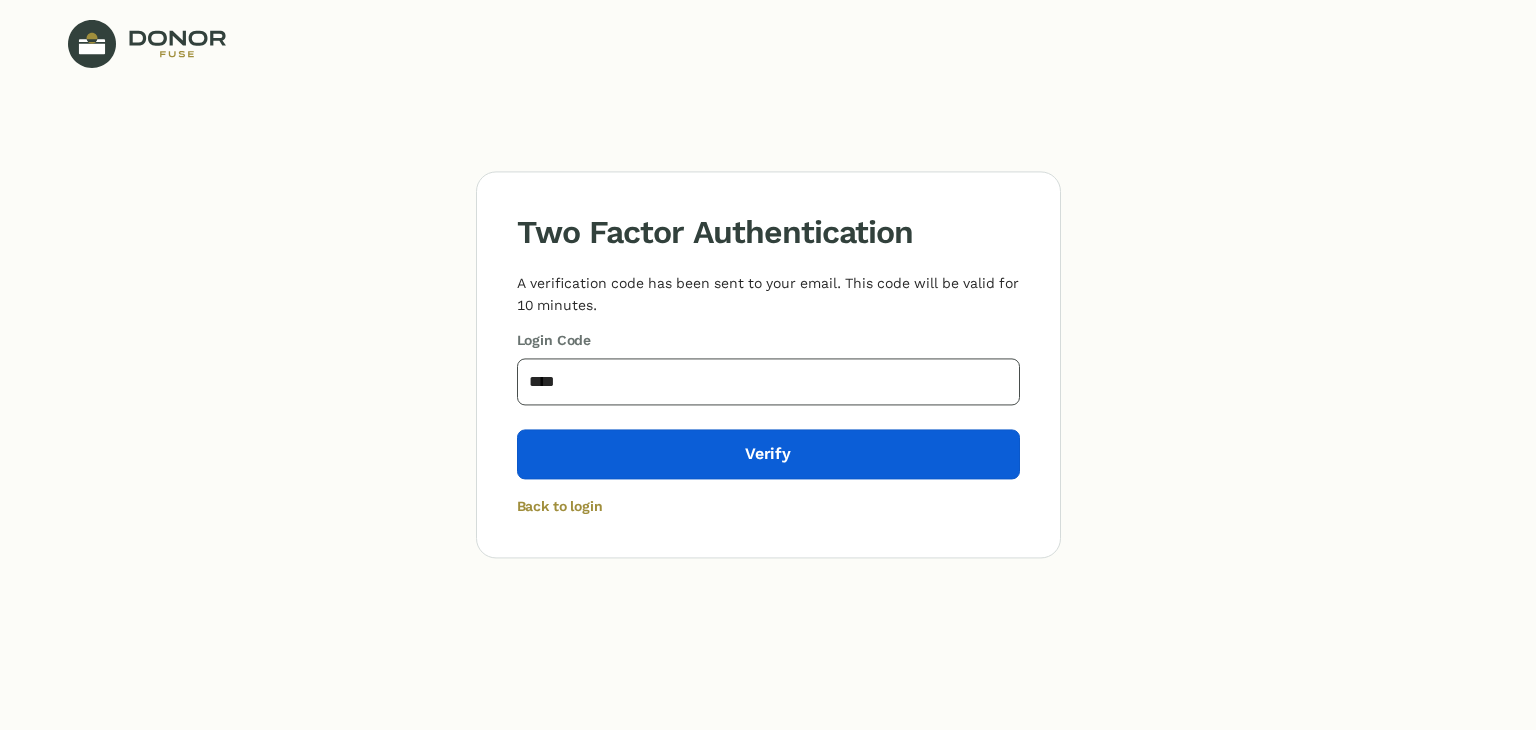 type on "****" 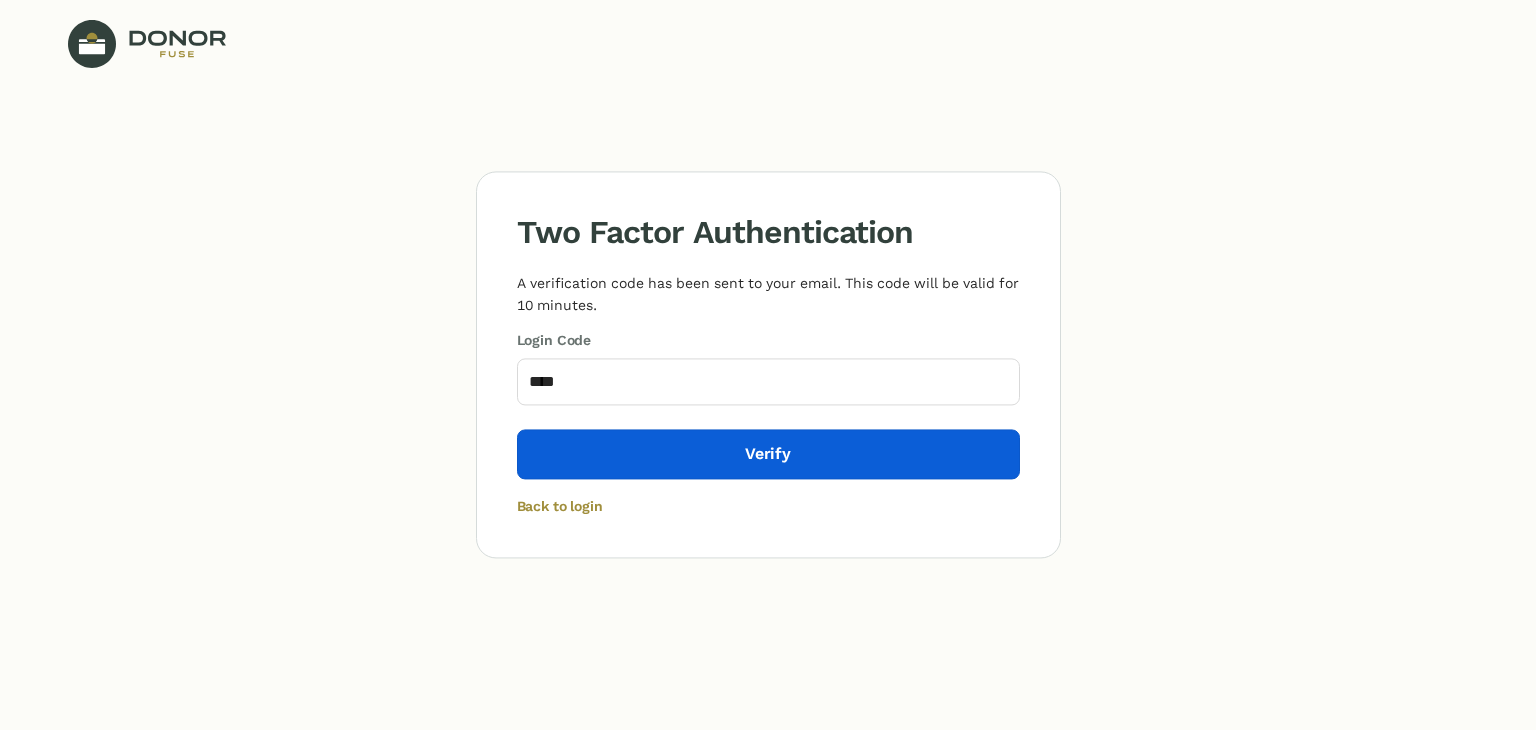 click on "Verify" 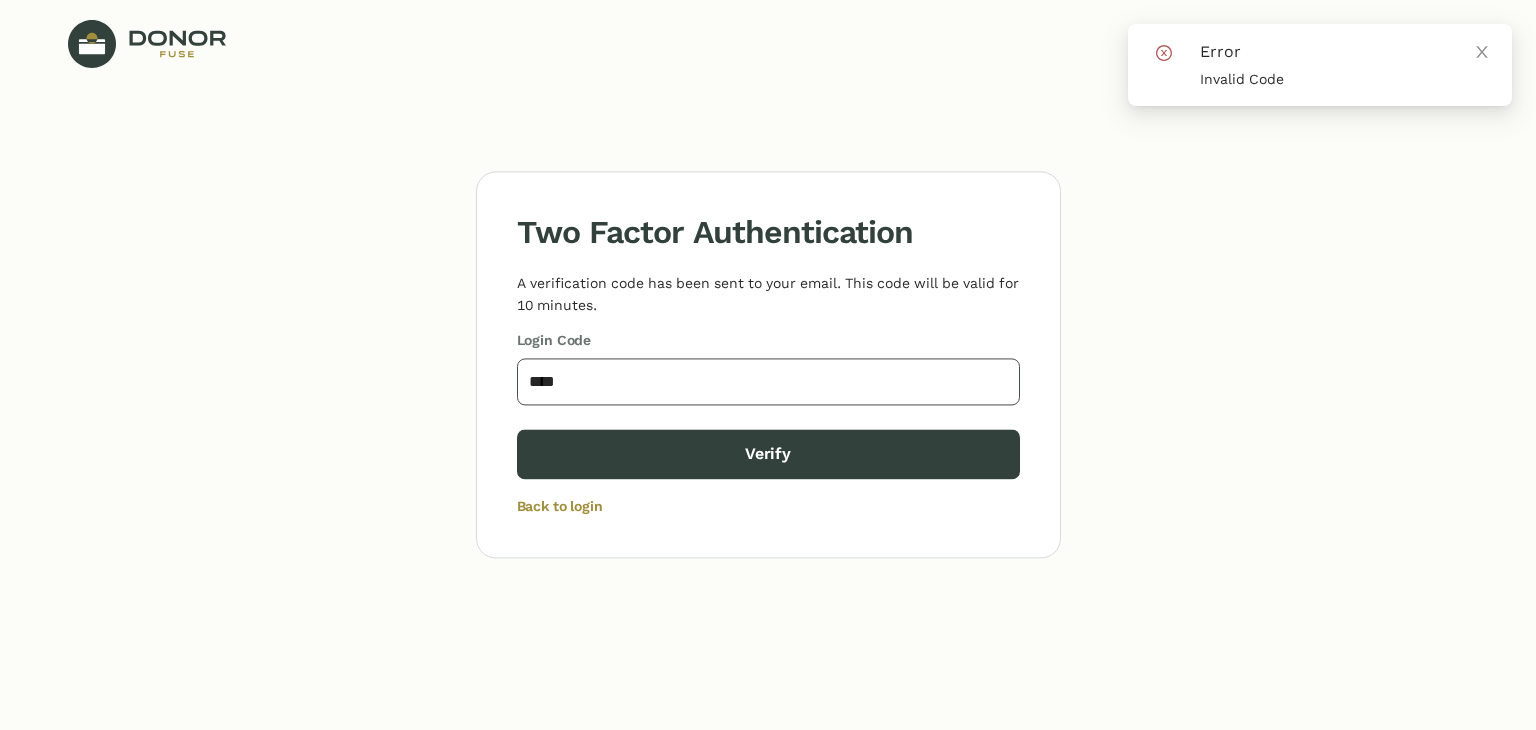click on "****" 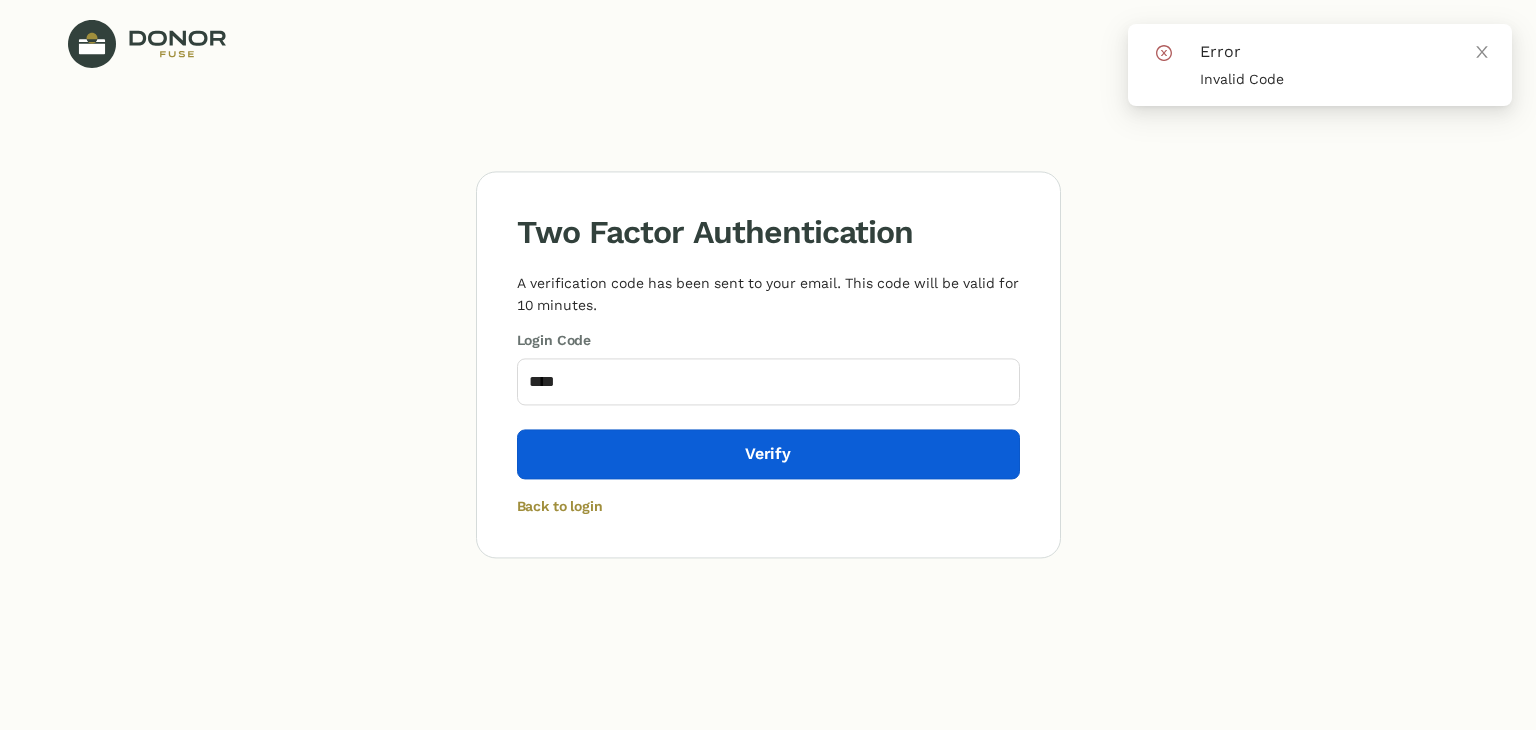 click on "Verify" 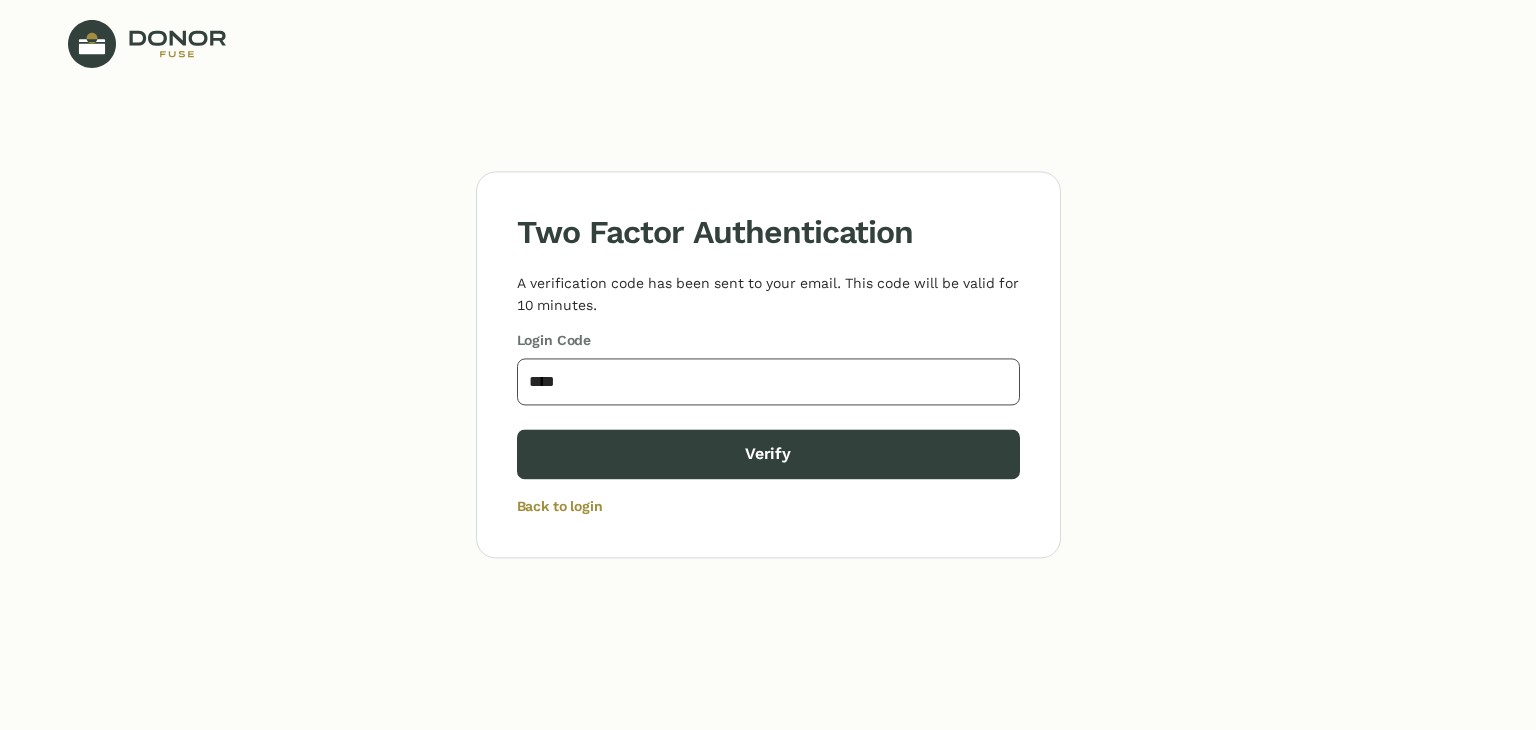 drag, startPoint x: 676, startPoint y: 384, endPoint x: 516, endPoint y: 382, distance: 160.0125 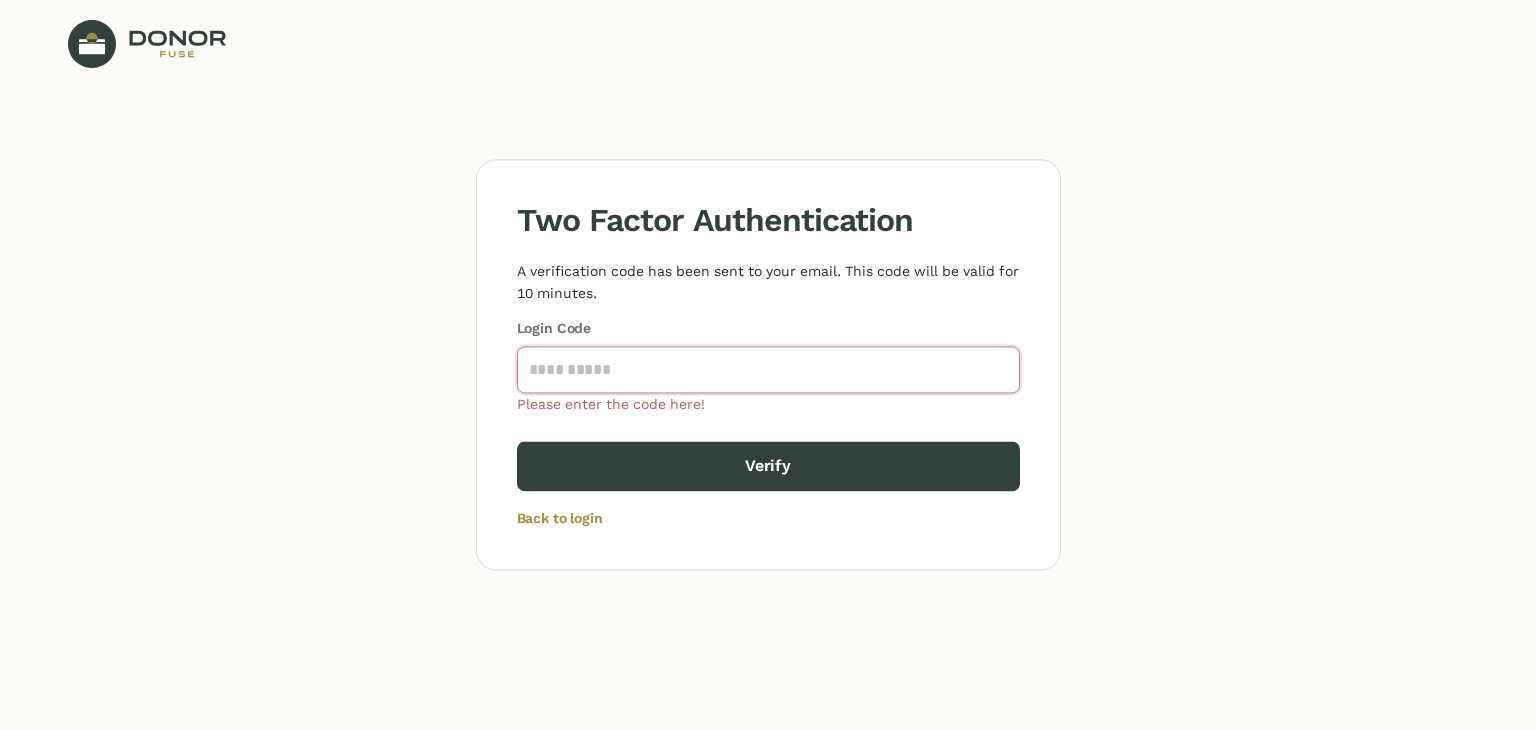 paste on "****" 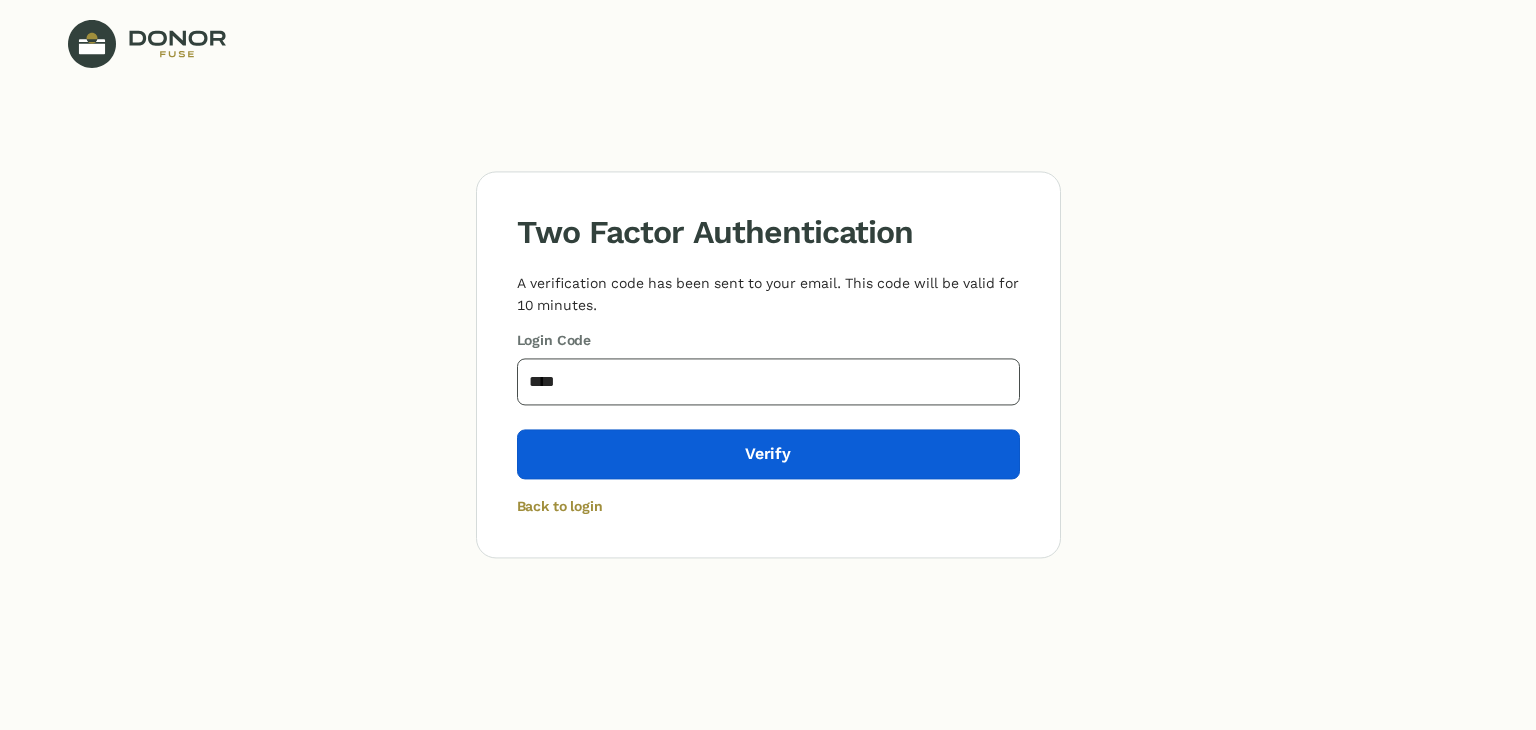 type on "****" 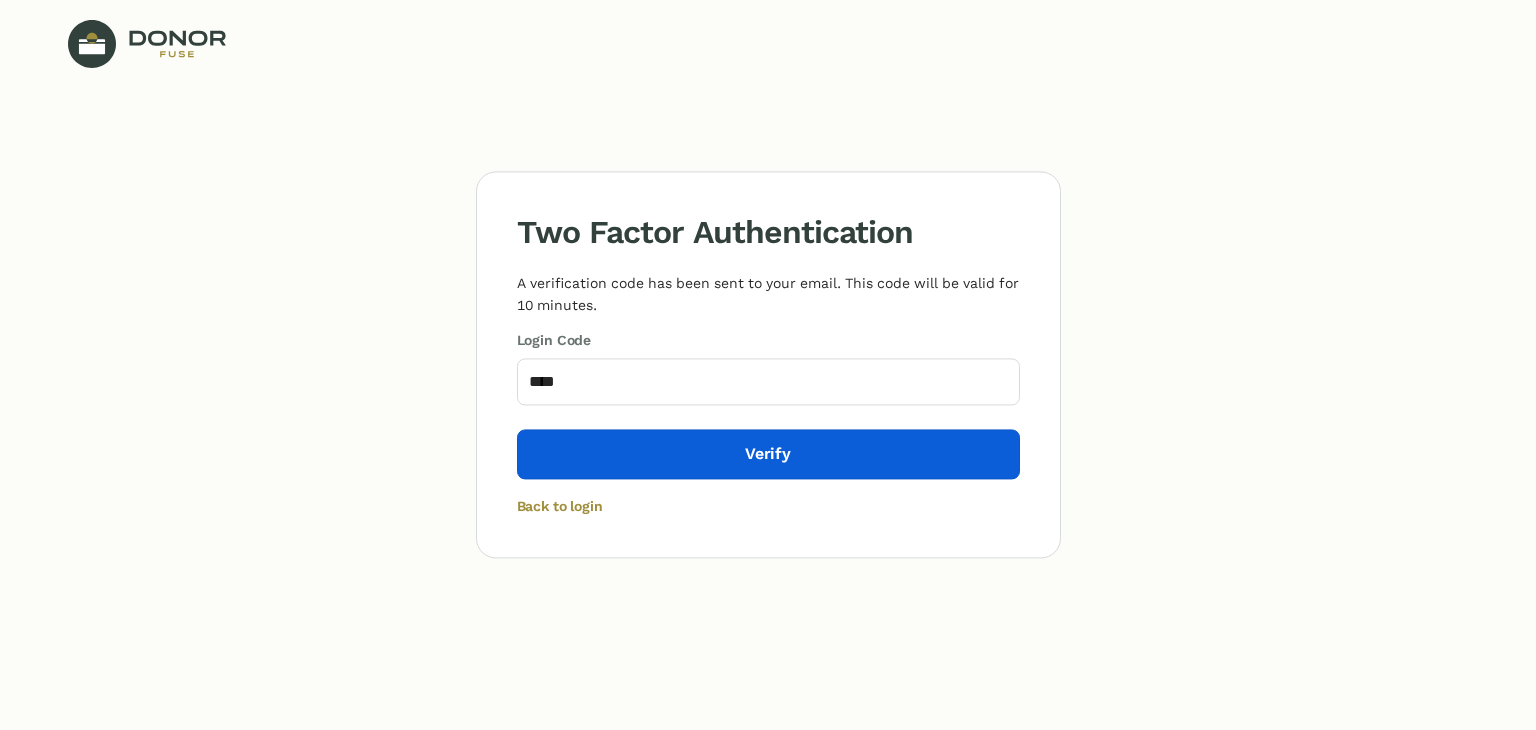 click on "Verify" 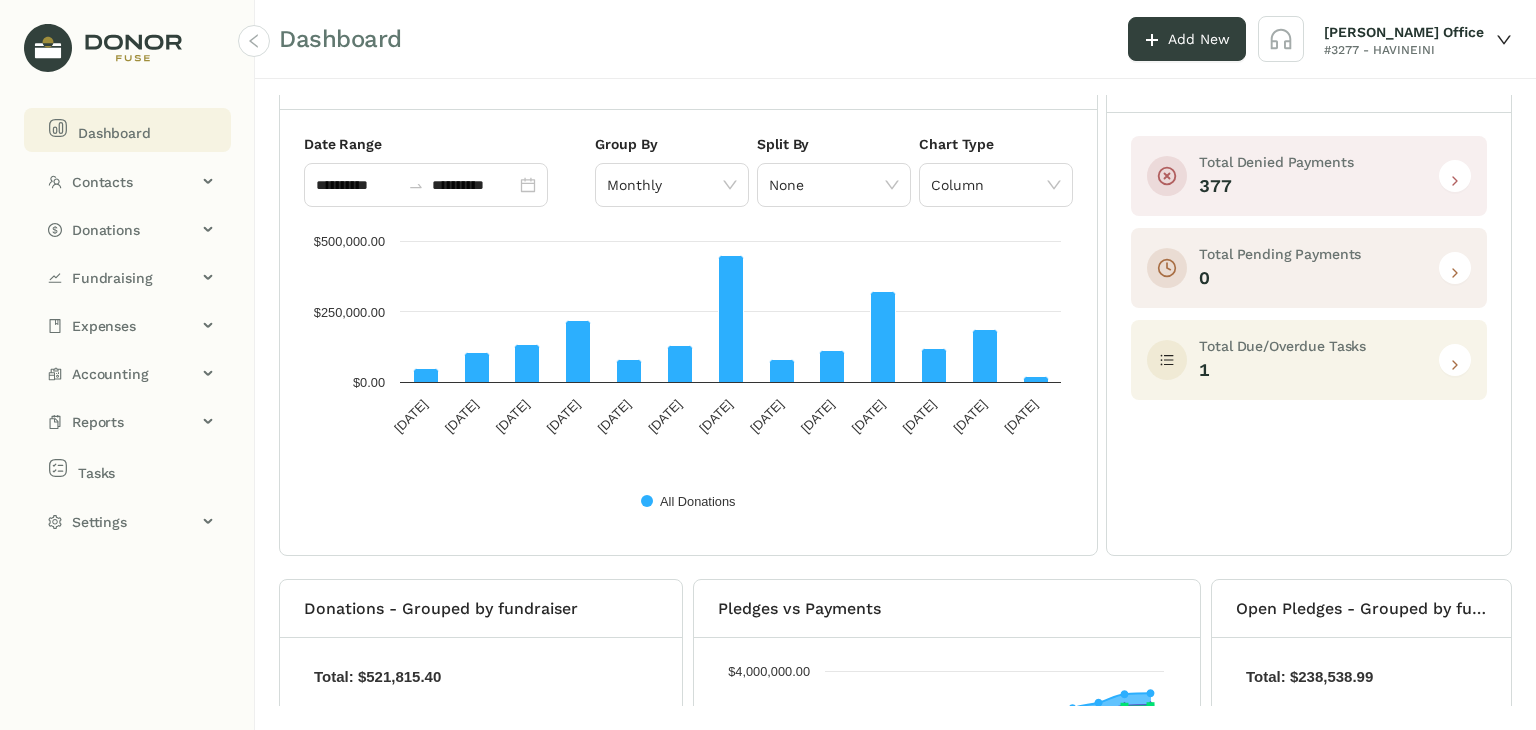 scroll, scrollTop: 0, scrollLeft: 0, axis: both 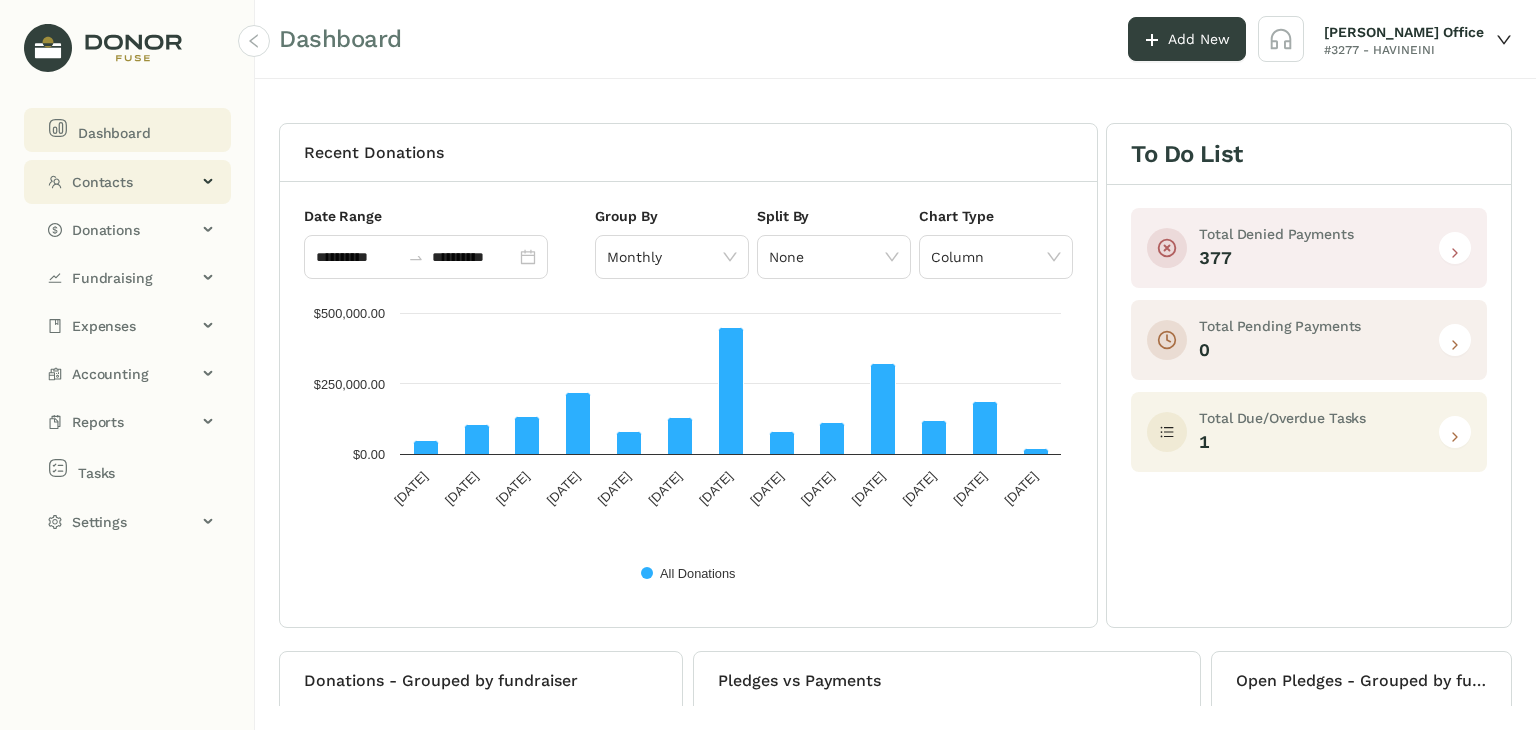 click on "Contacts" 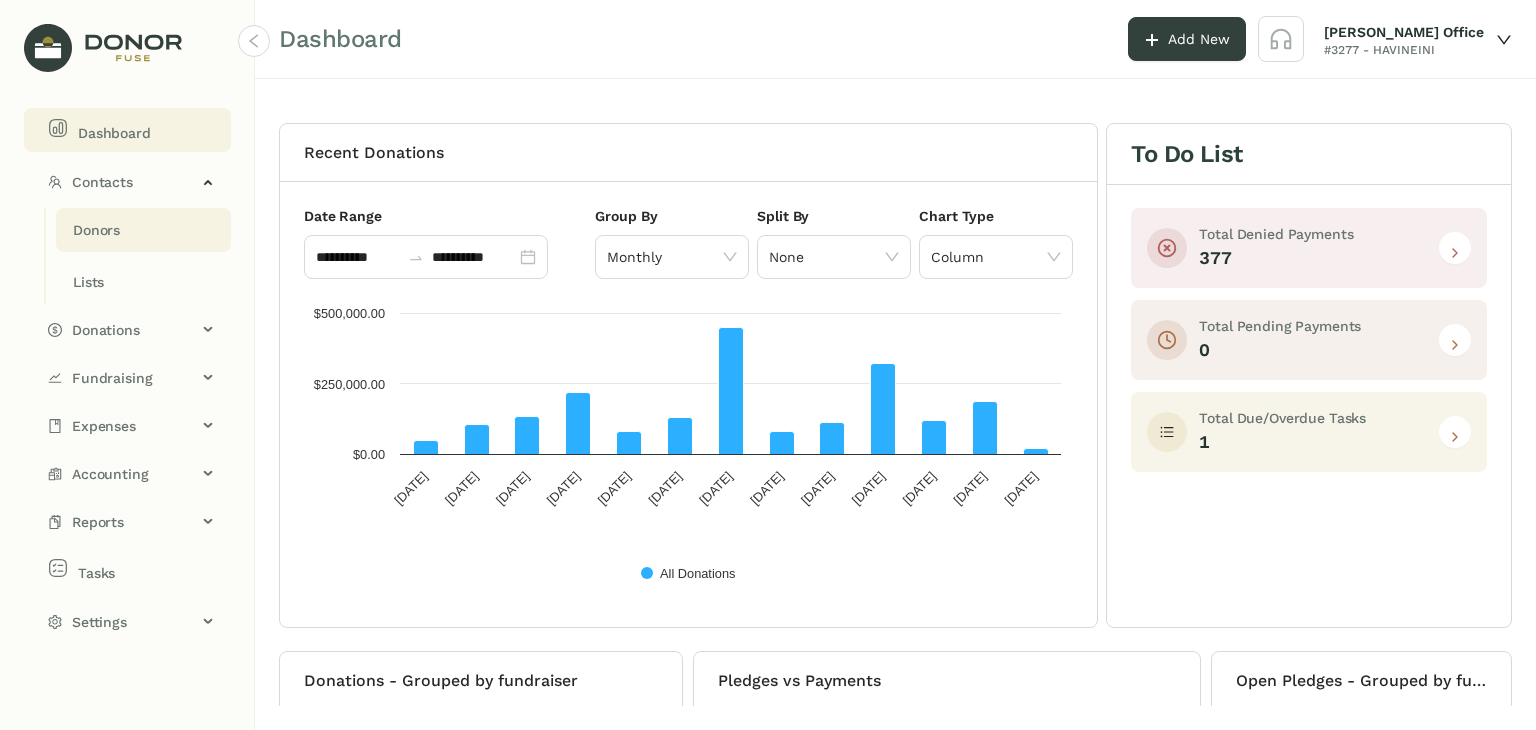 click on "Donors" 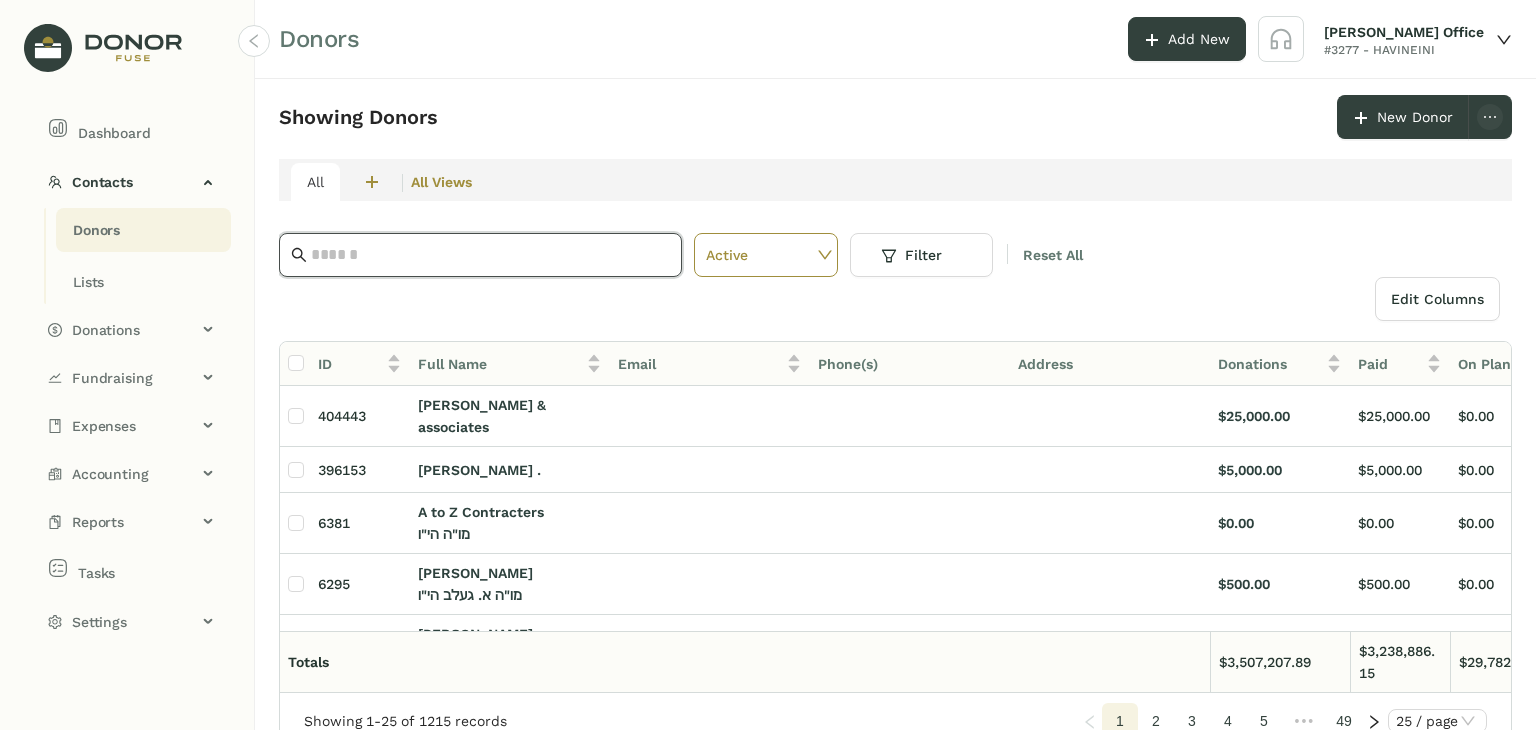 click 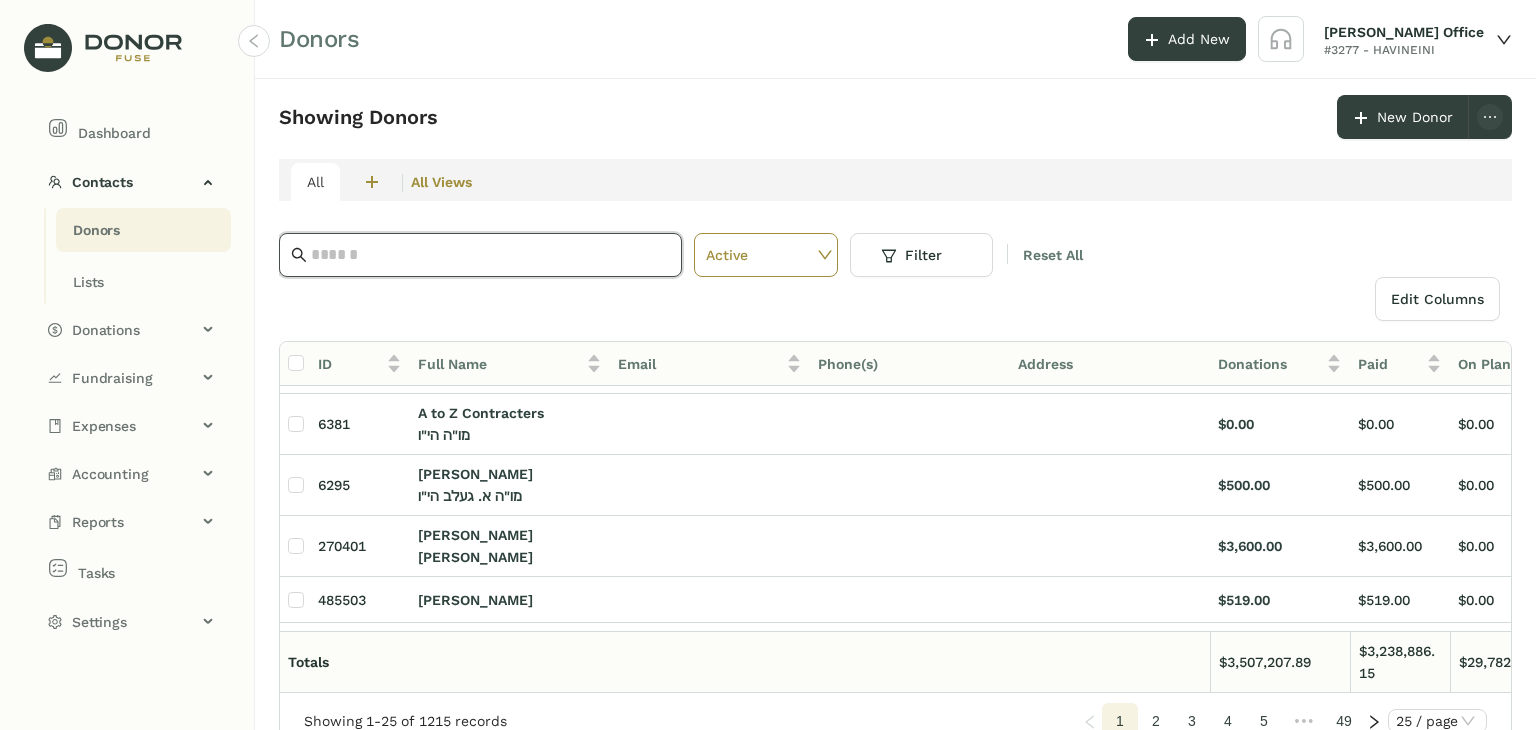 scroll, scrollTop: 100, scrollLeft: 0, axis: vertical 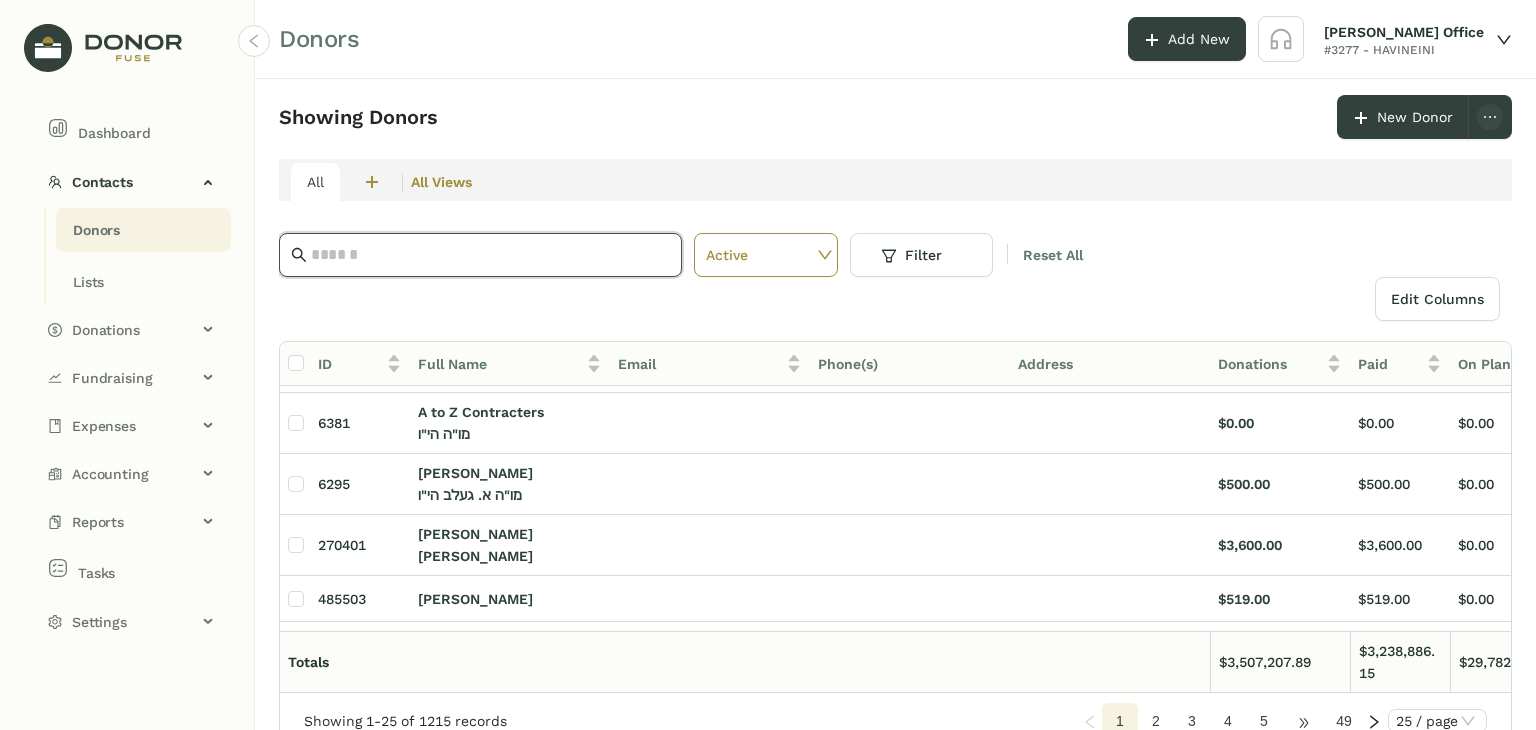 click on "•••" 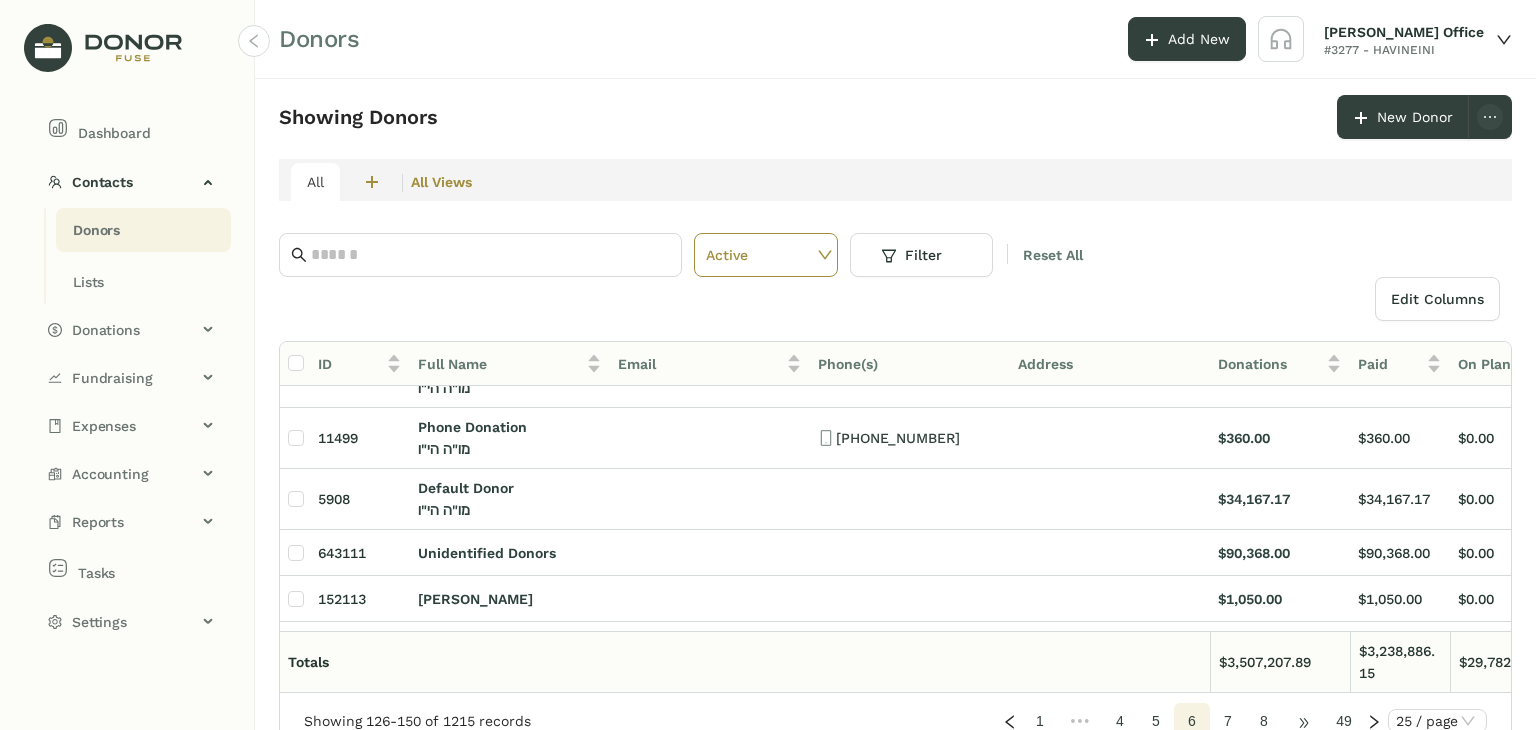 click on "•••" 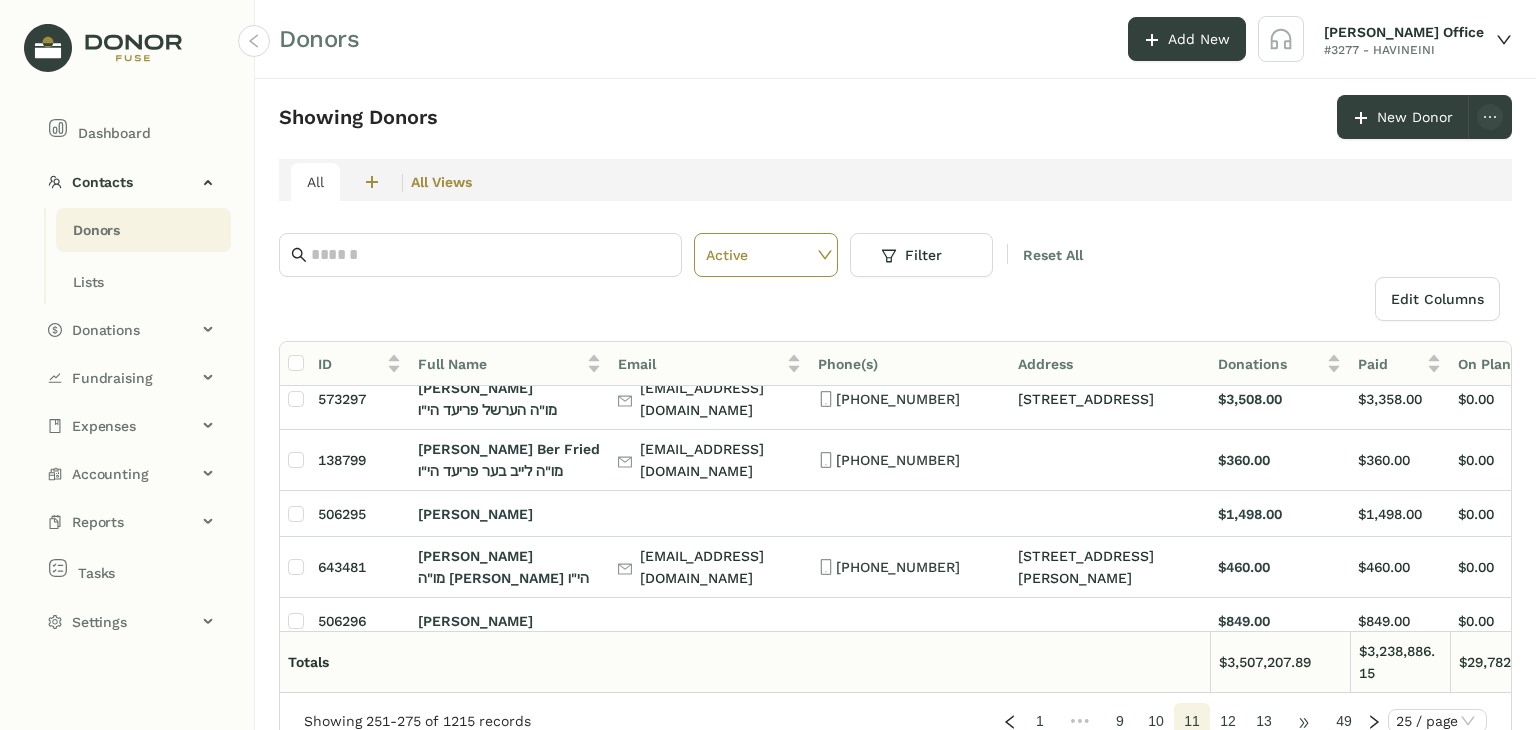 click on "•••" 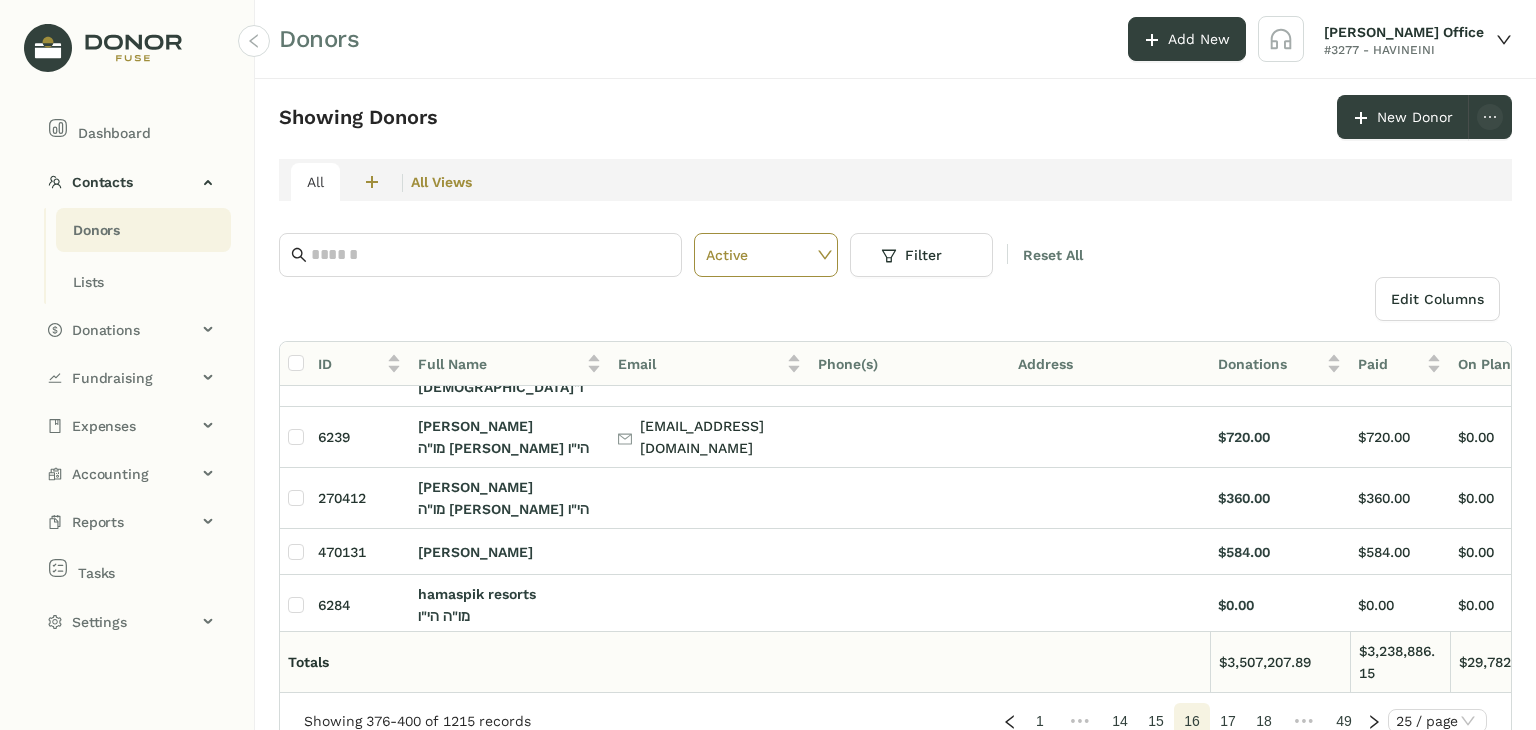 scroll, scrollTop: 1164, scrollLeft: 0, axis: vertical 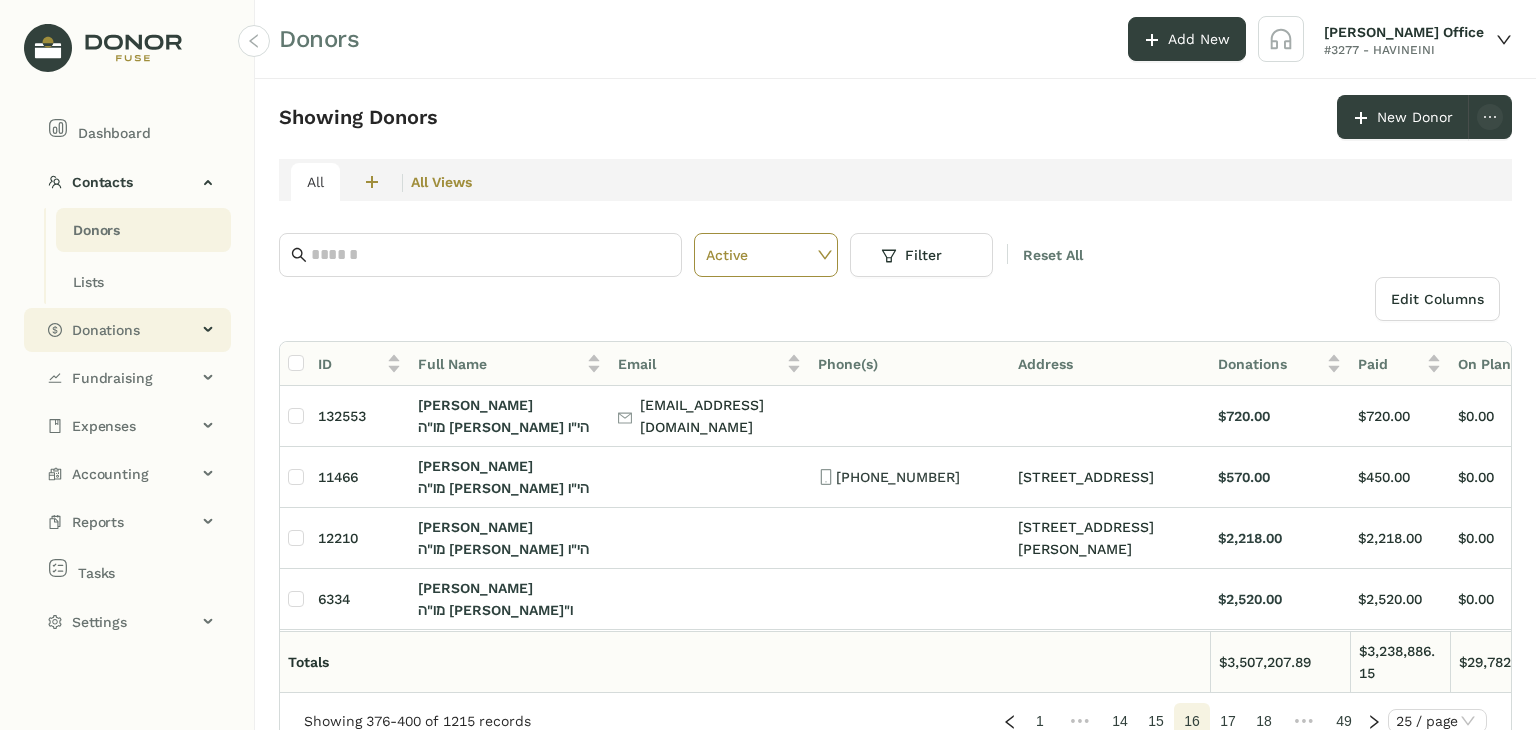 click on "Donations" 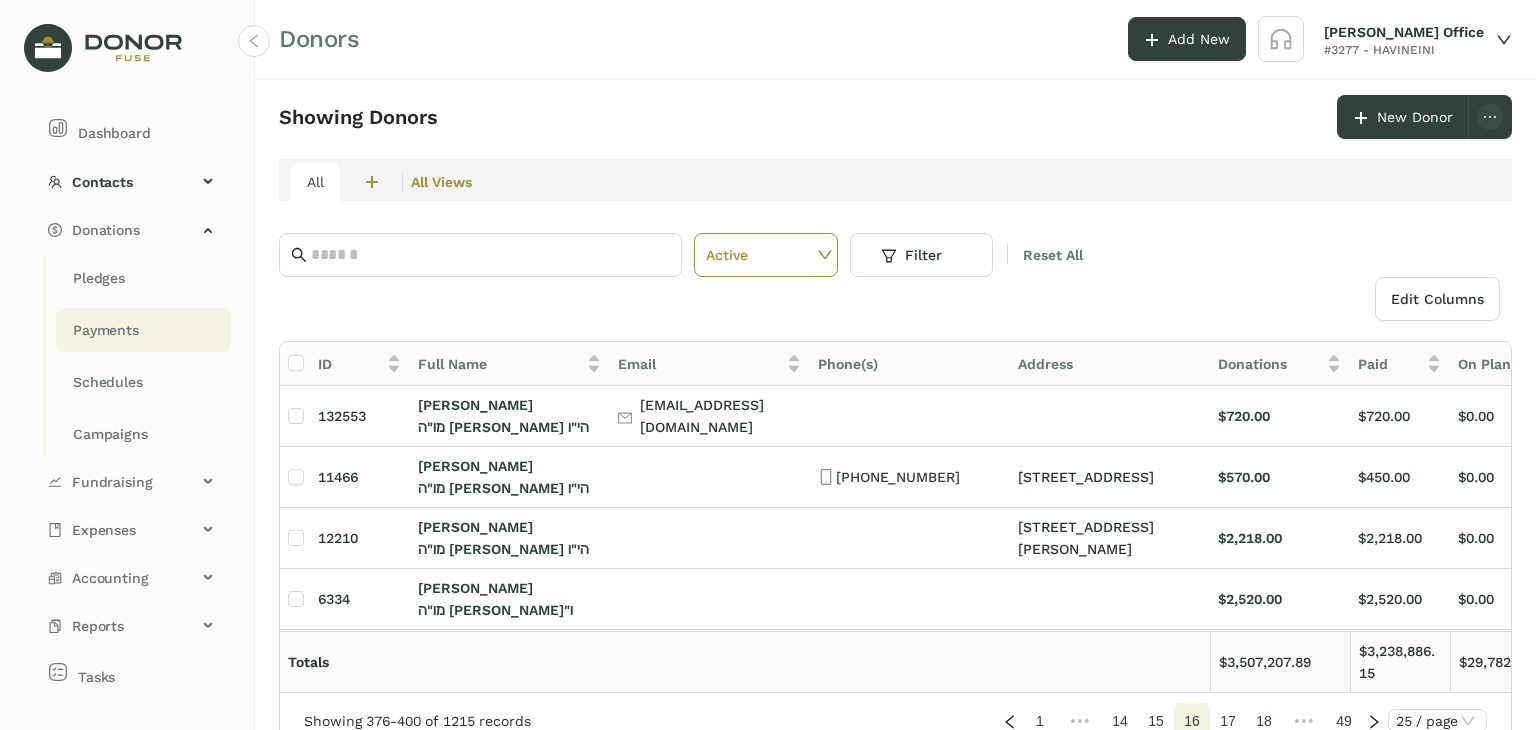 click on "Payments" 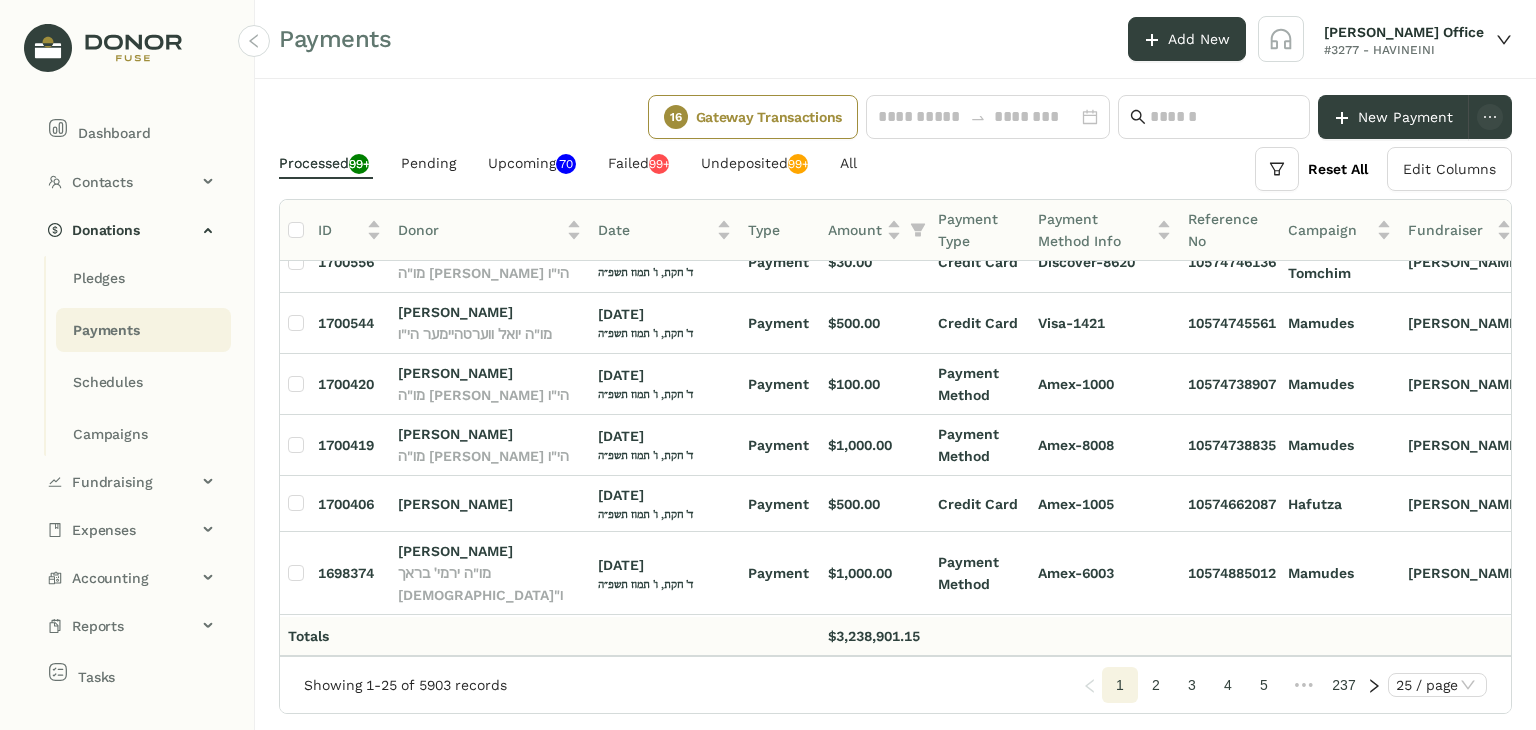 scroll, scrollTop: 400, scrollLeft: 0, axis: vertical 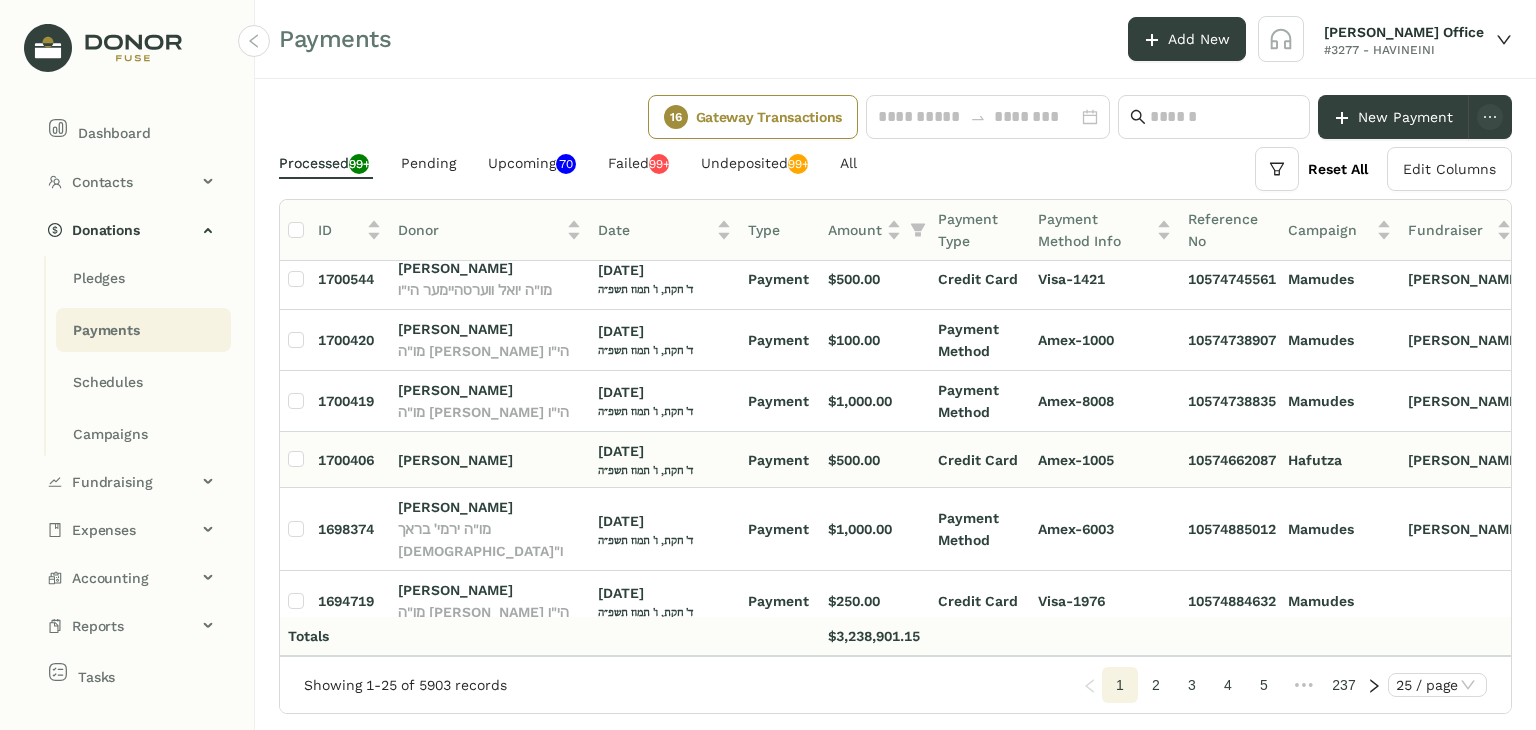 click on "[PERSON_NAME]" 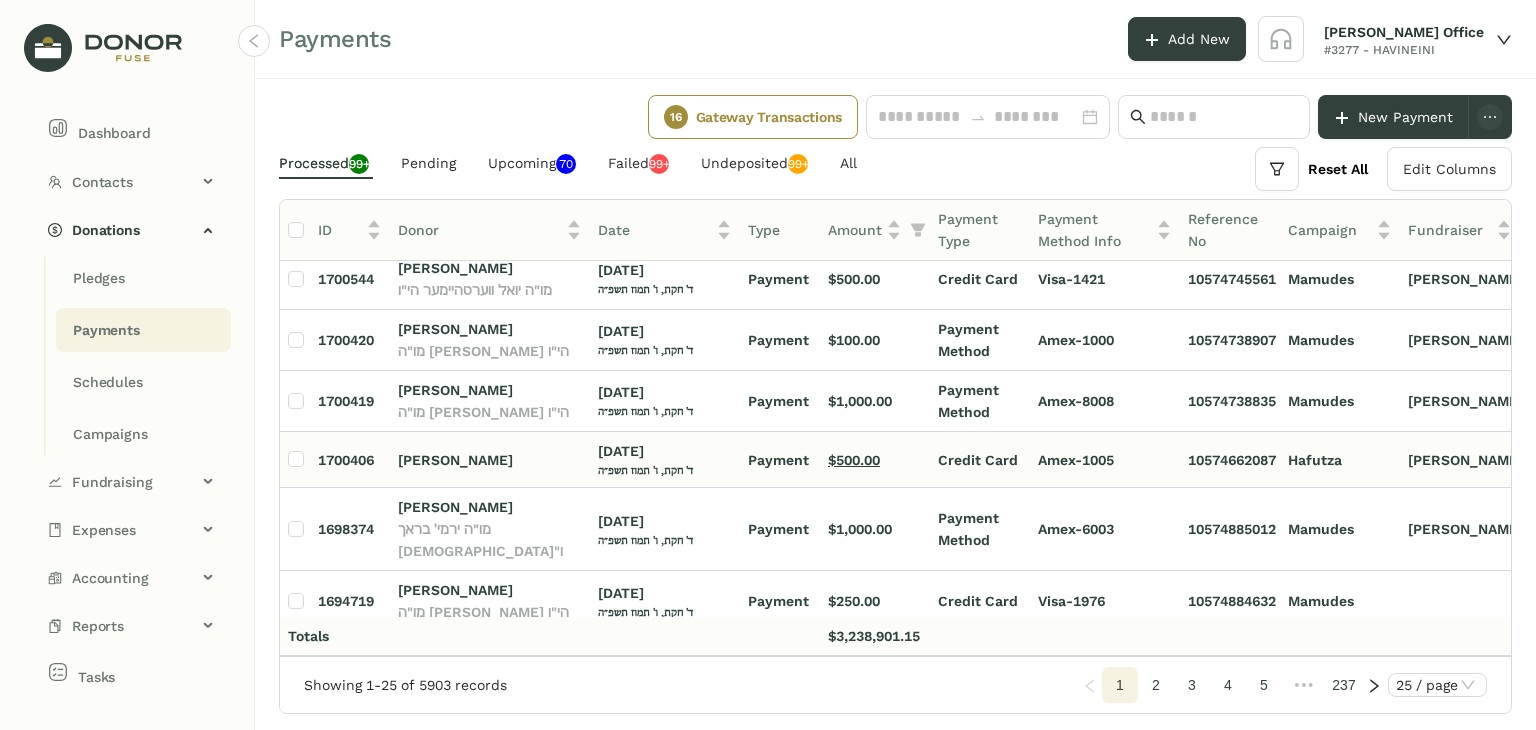 scroll, scrollTop: 0, scrollLeft: 0, axis: both 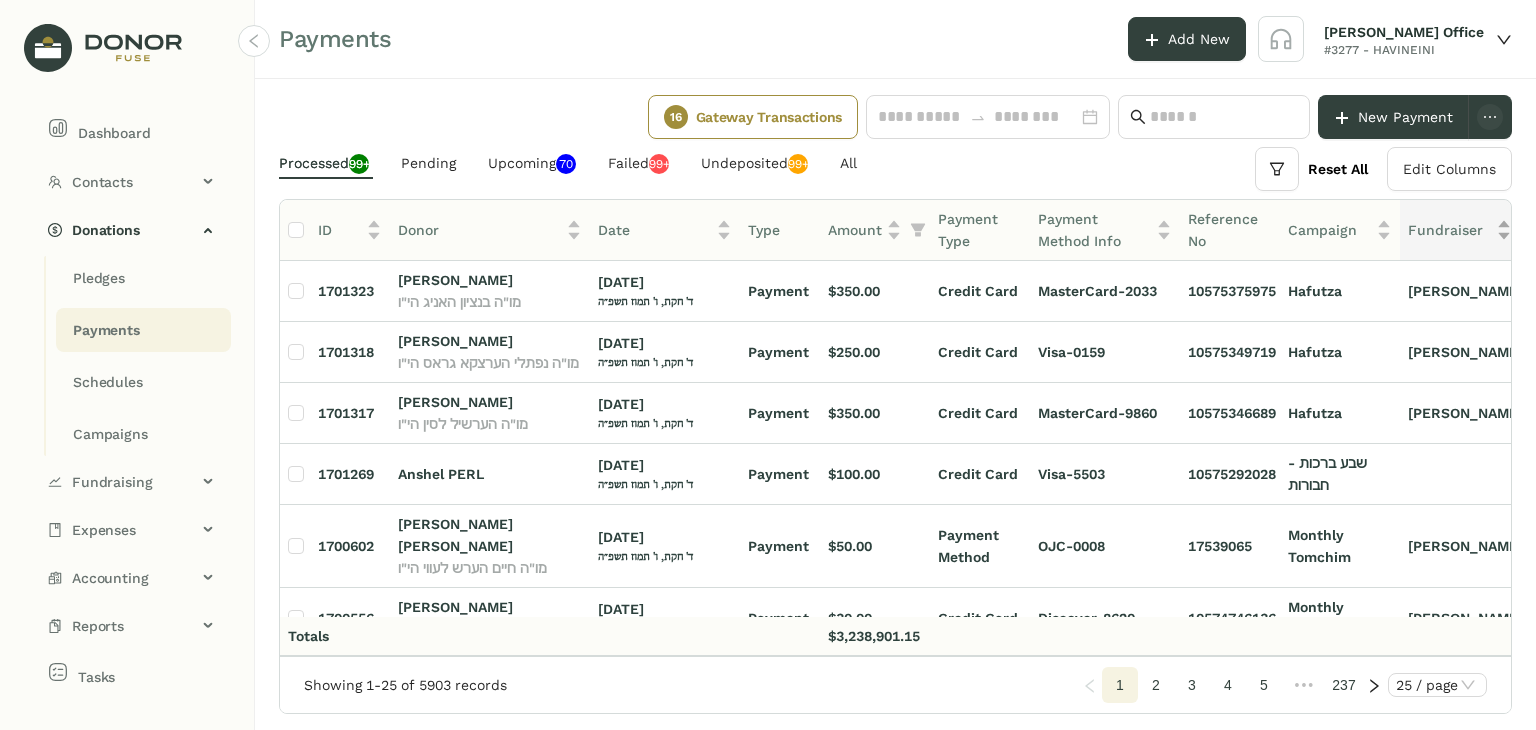 click on "Fundraiser" 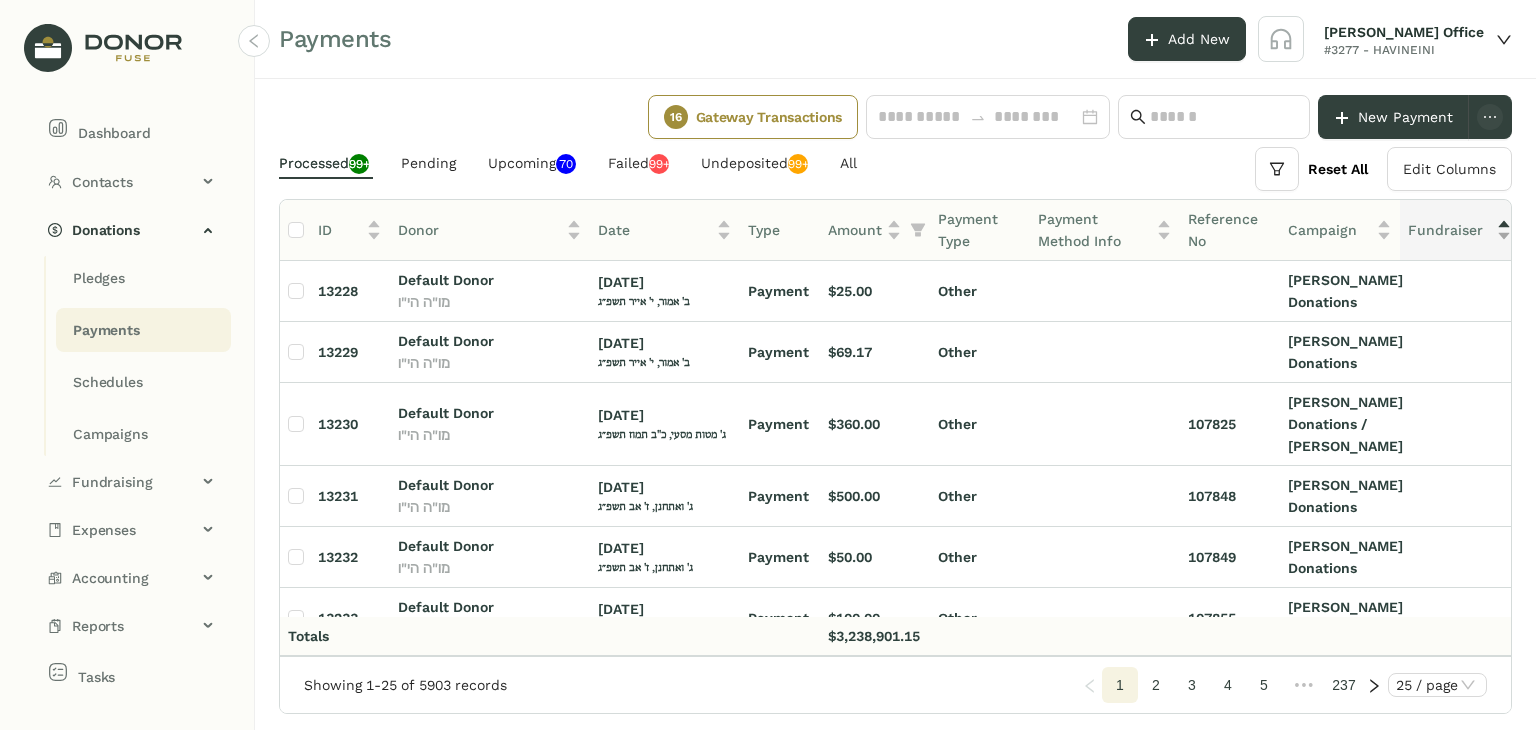 click on "Fundraiser" 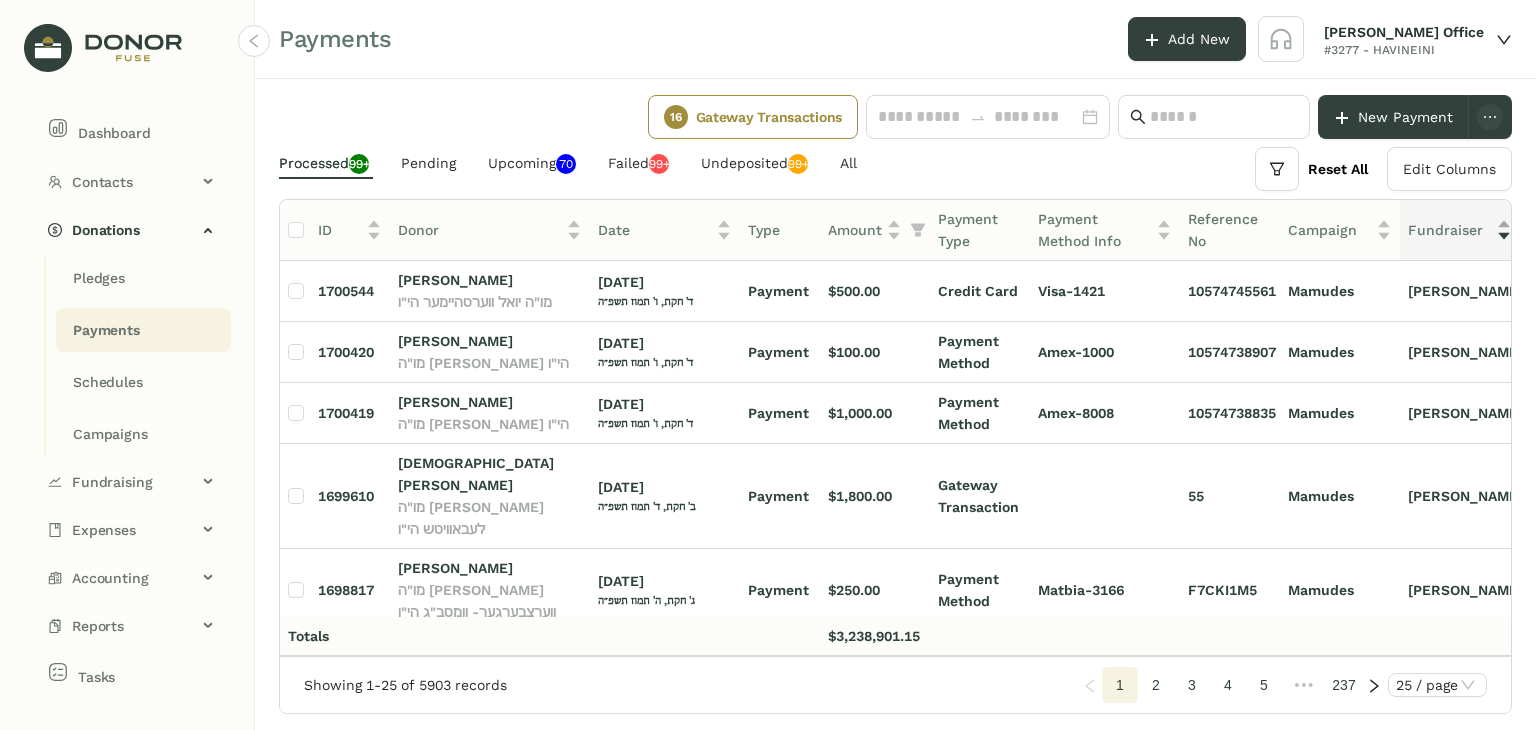 click on "Fundraiser" 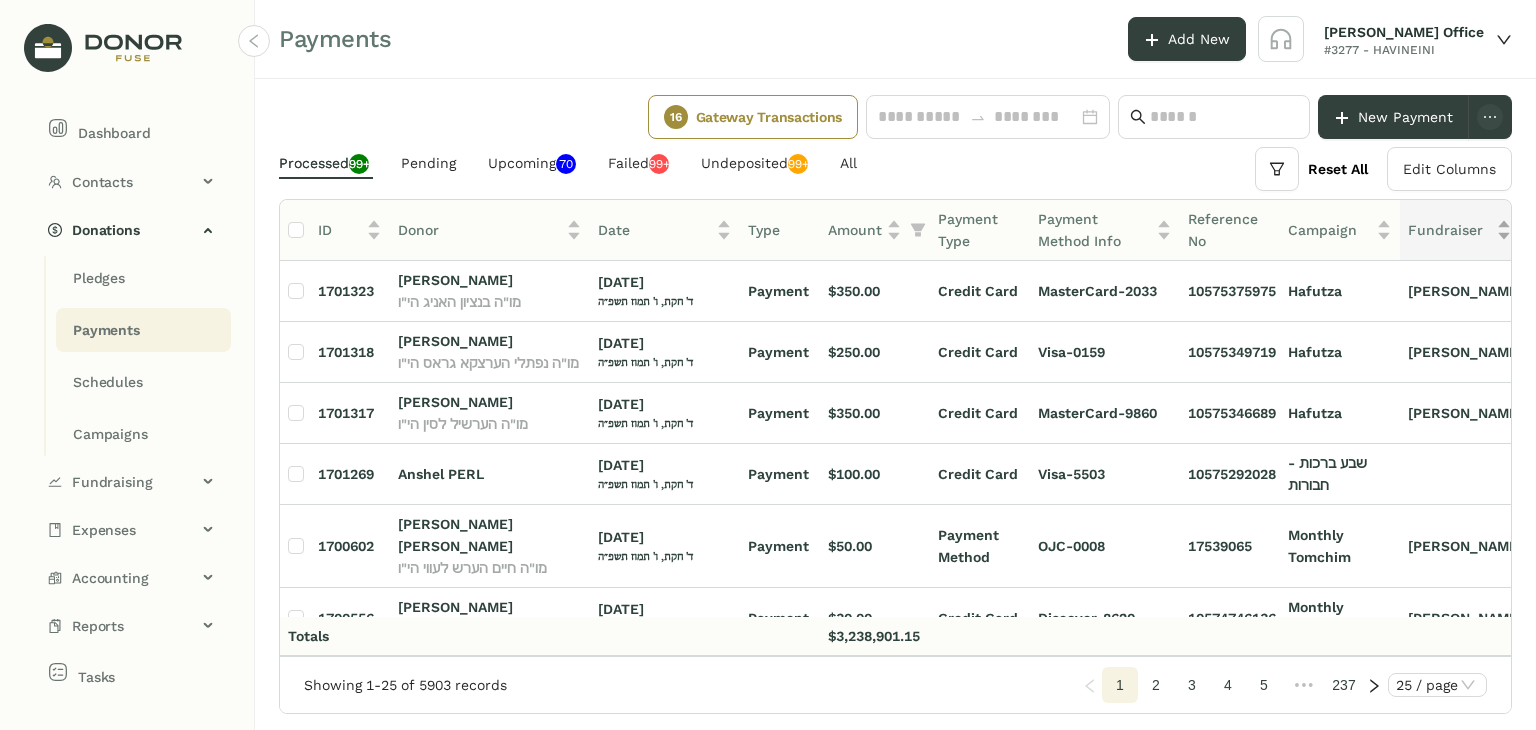 click on "Fundraiser" 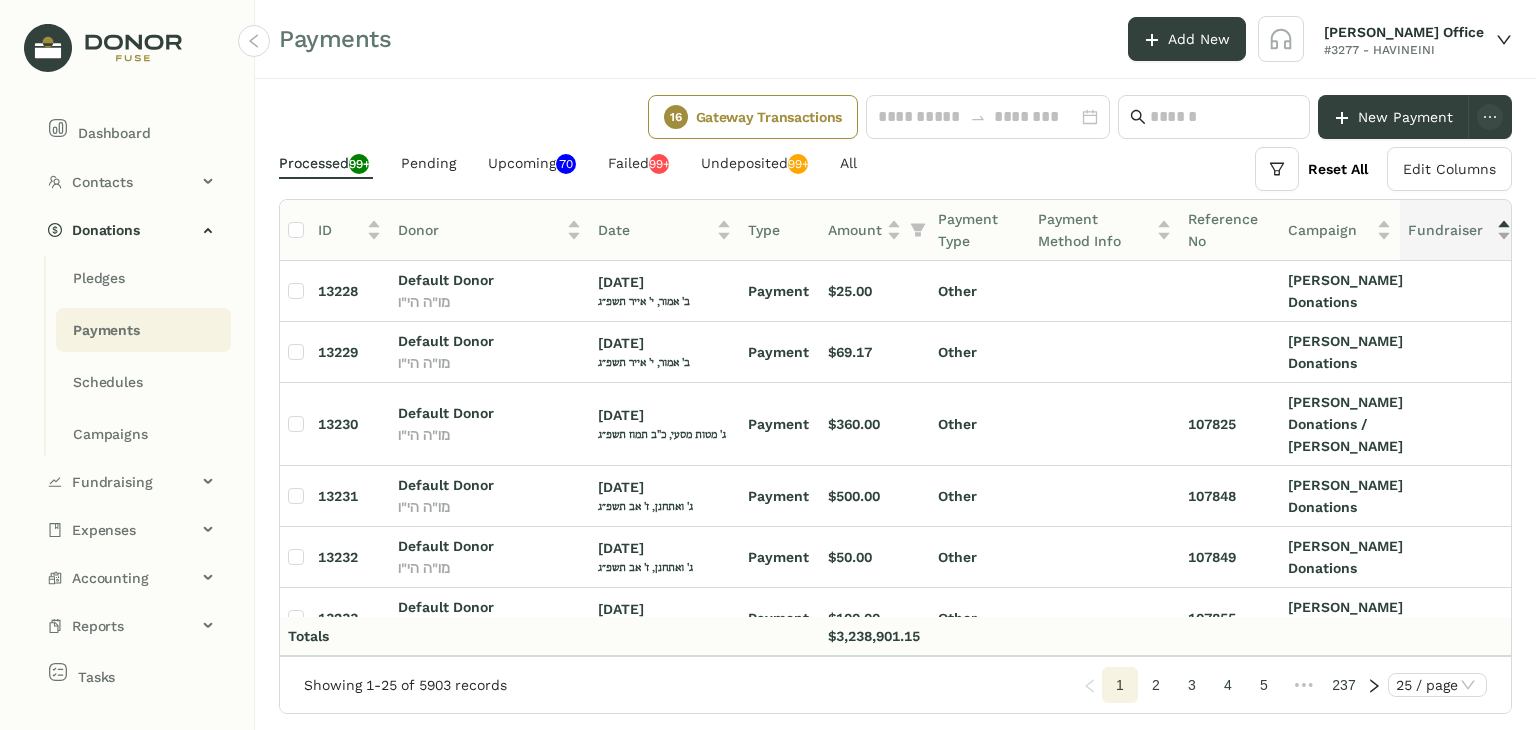 click on "Fundraiser" 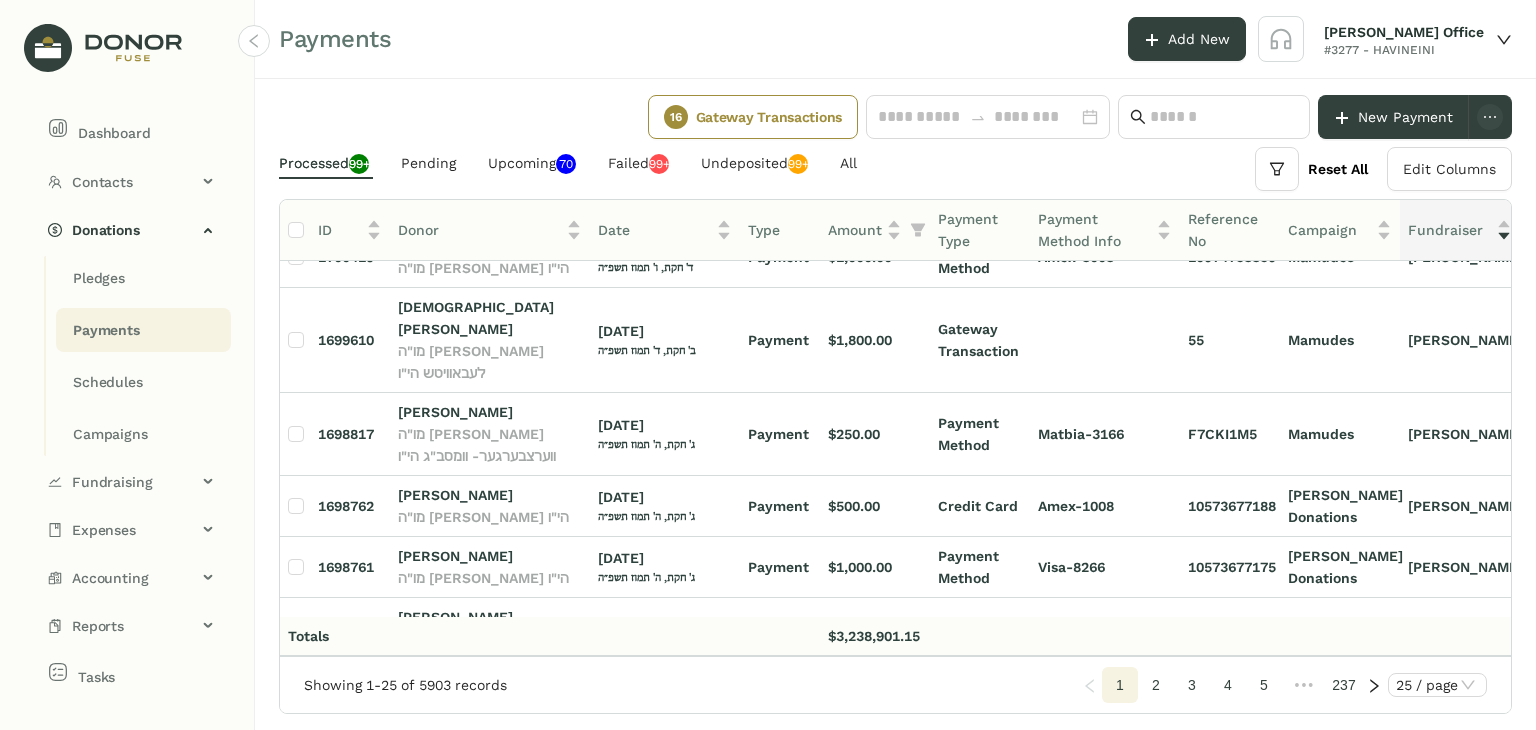 scroll, scrollTop: 400, scrollLeft: 0, axis: vertical 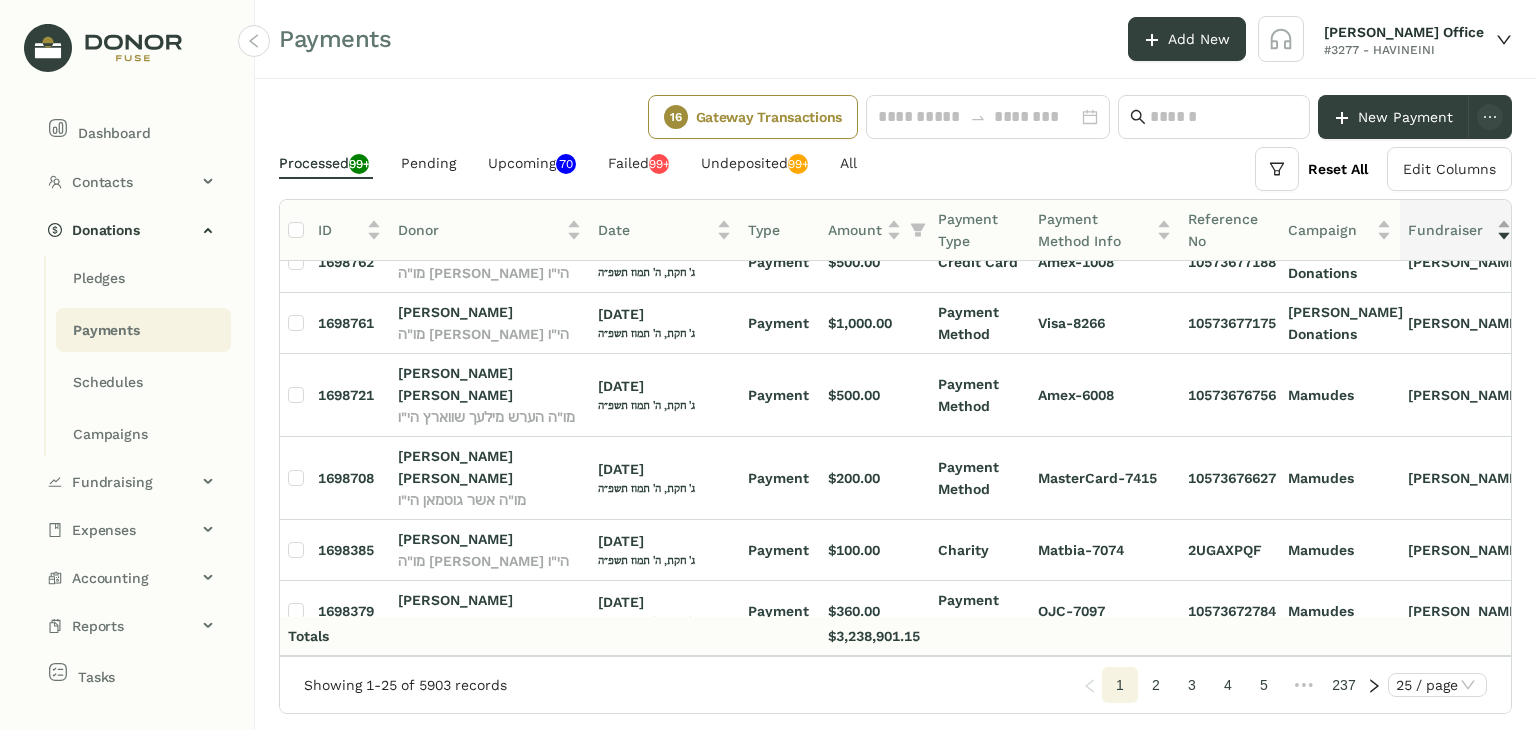 click on "Fundraiser" 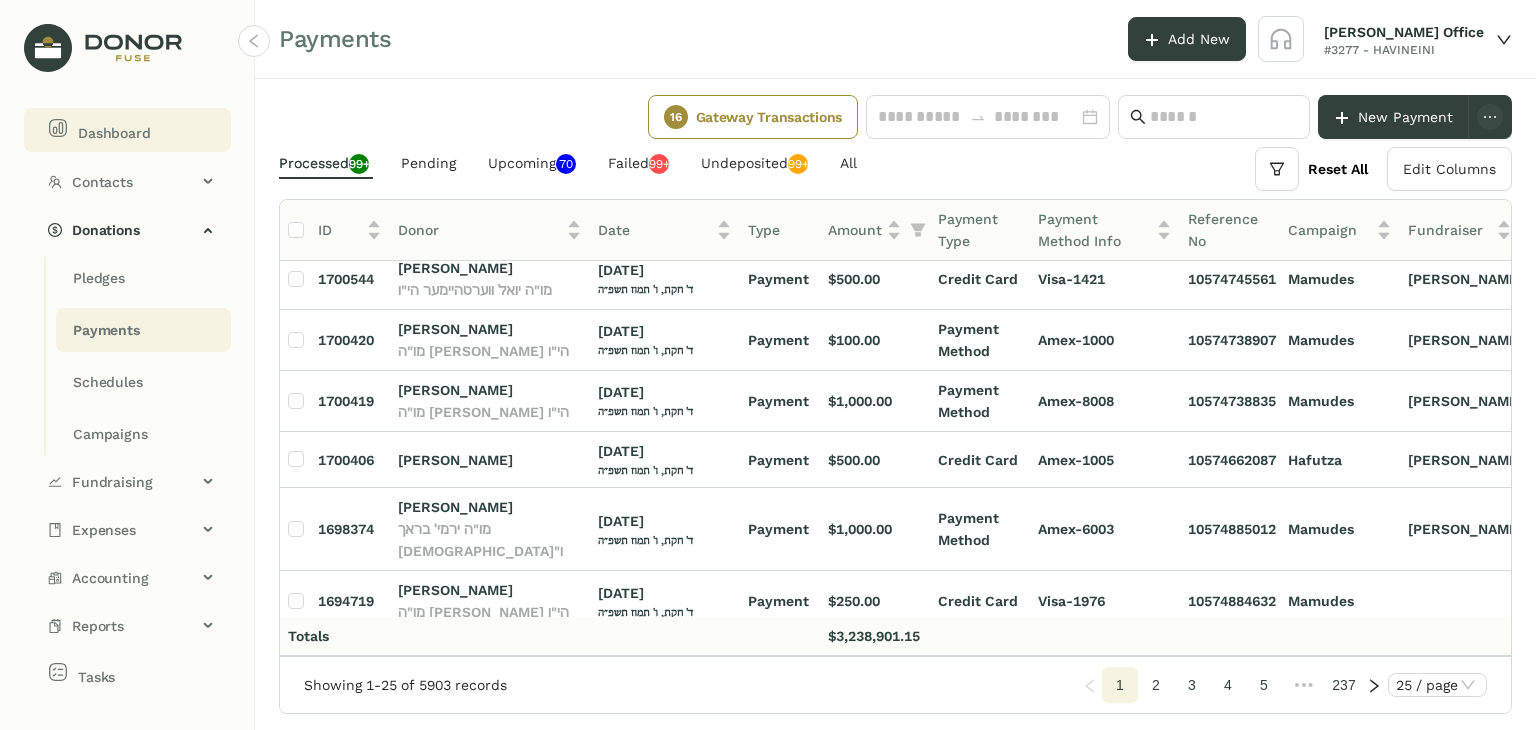 click on "Dashboard" 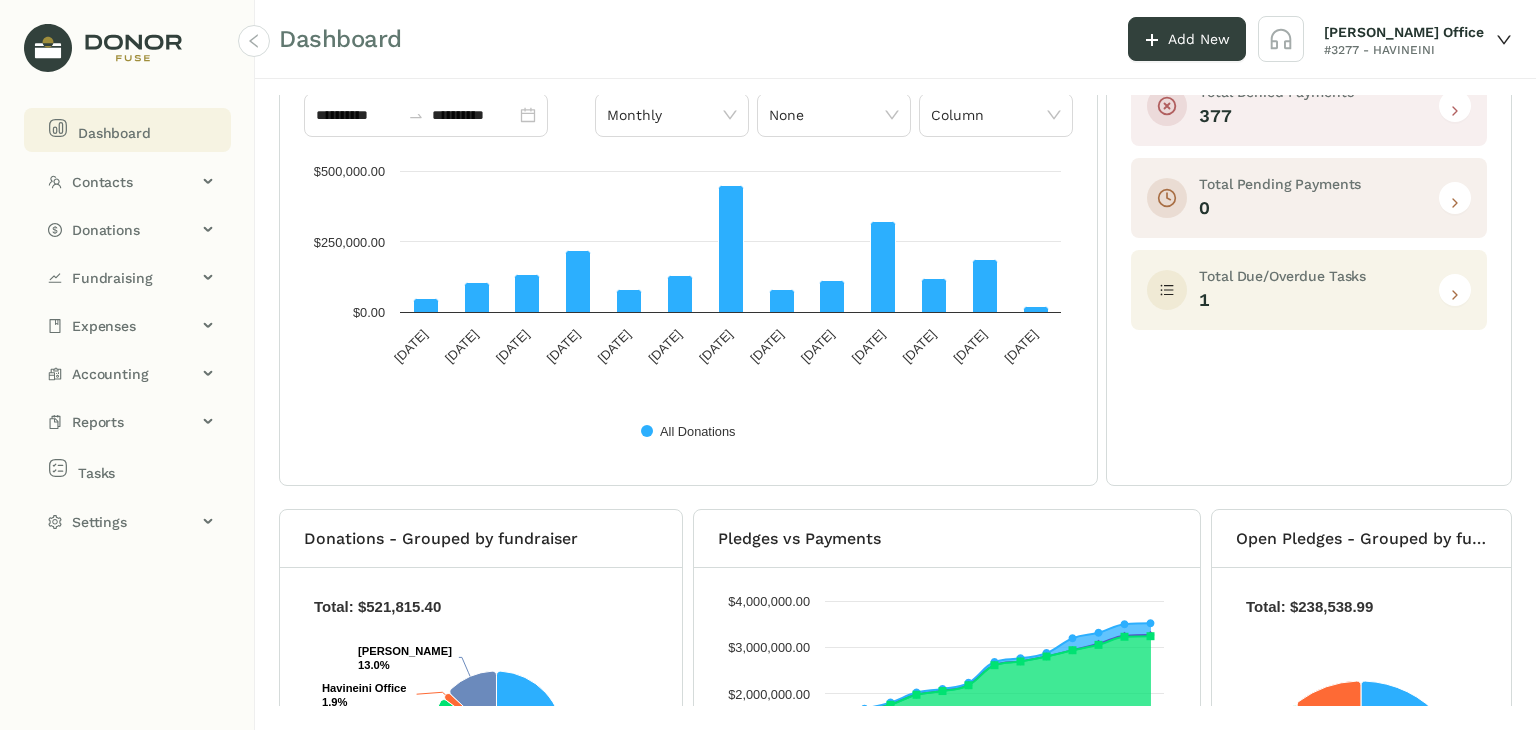 scroll, scrollTop: 0, scrollLeft: 0, axis: both 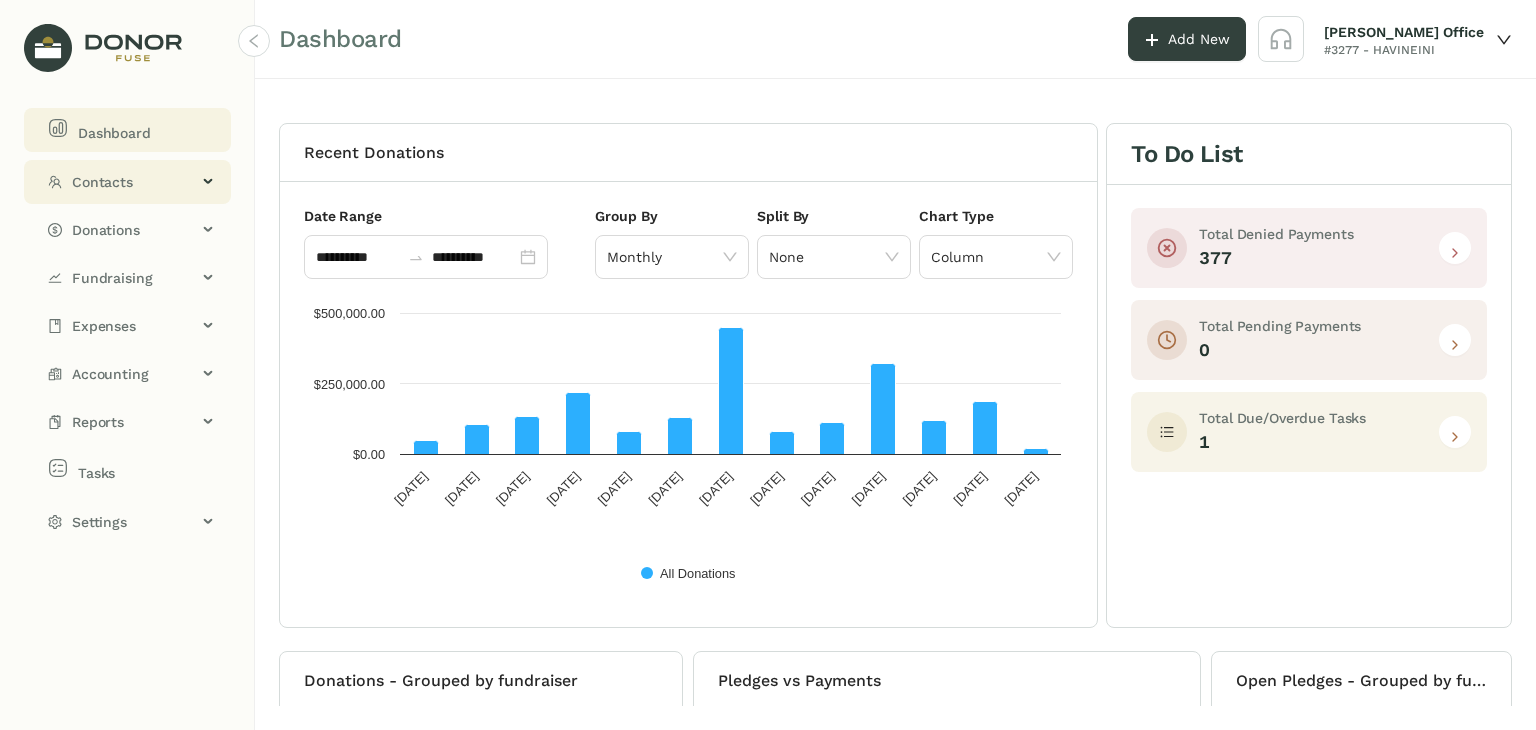 click on "Contacts" 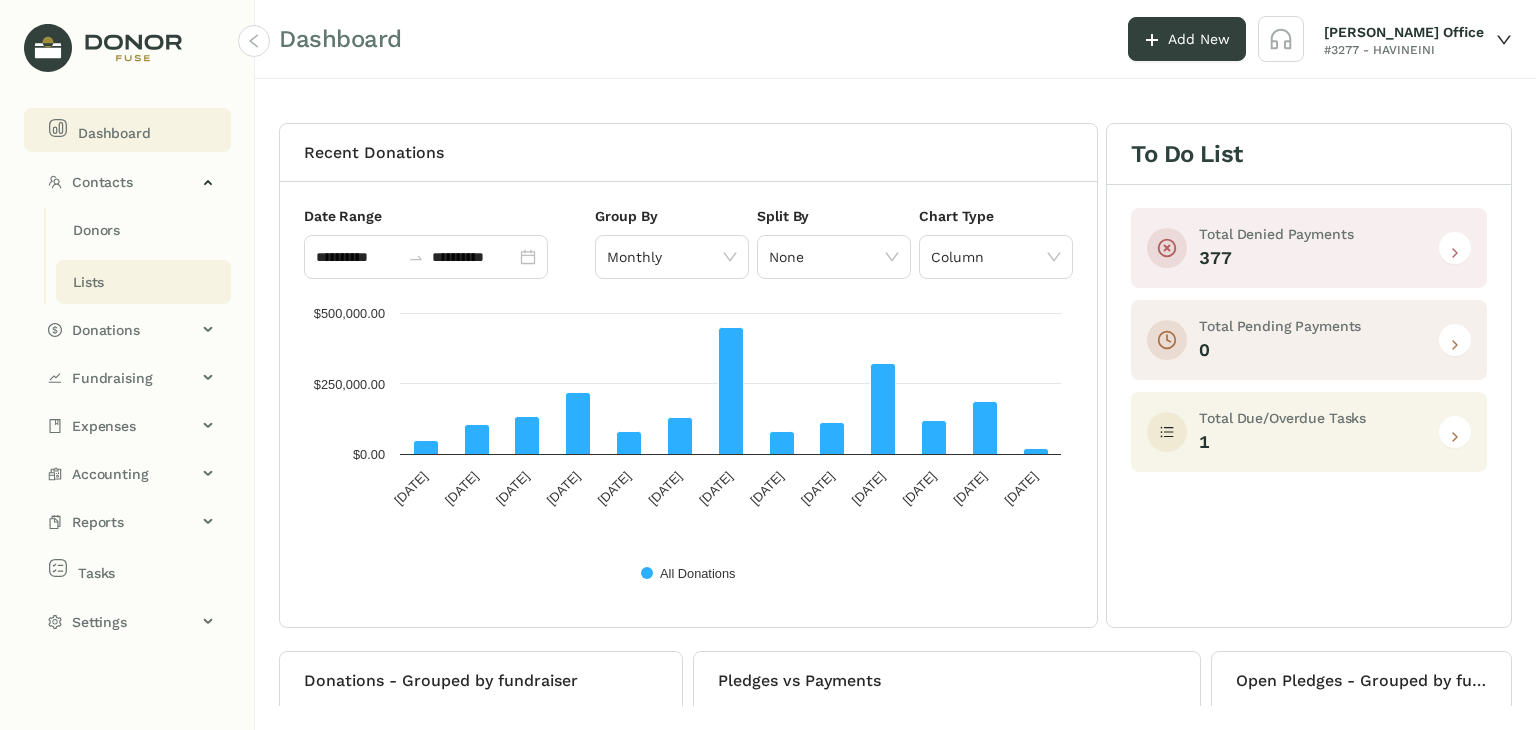 click on "Lists" 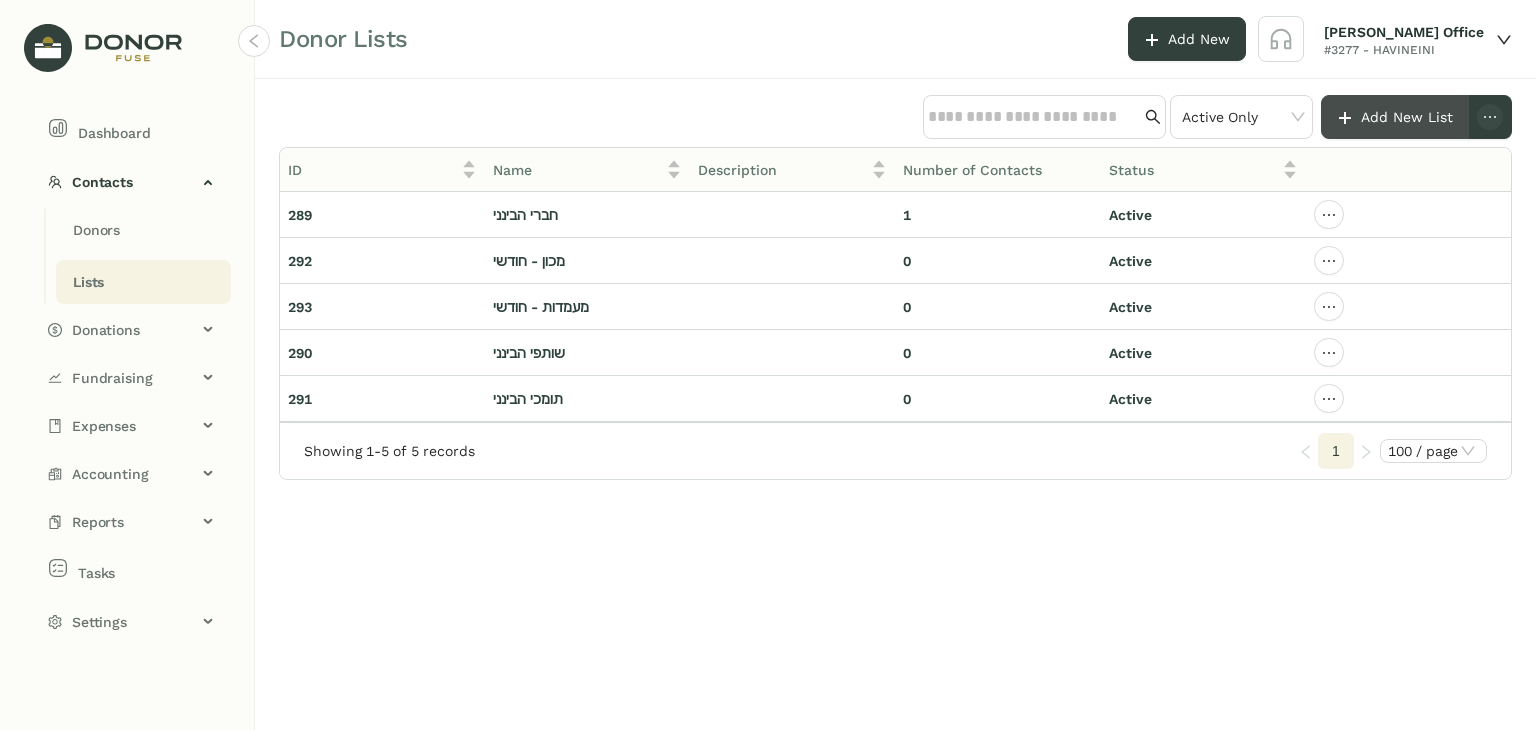 click on "Add New List" 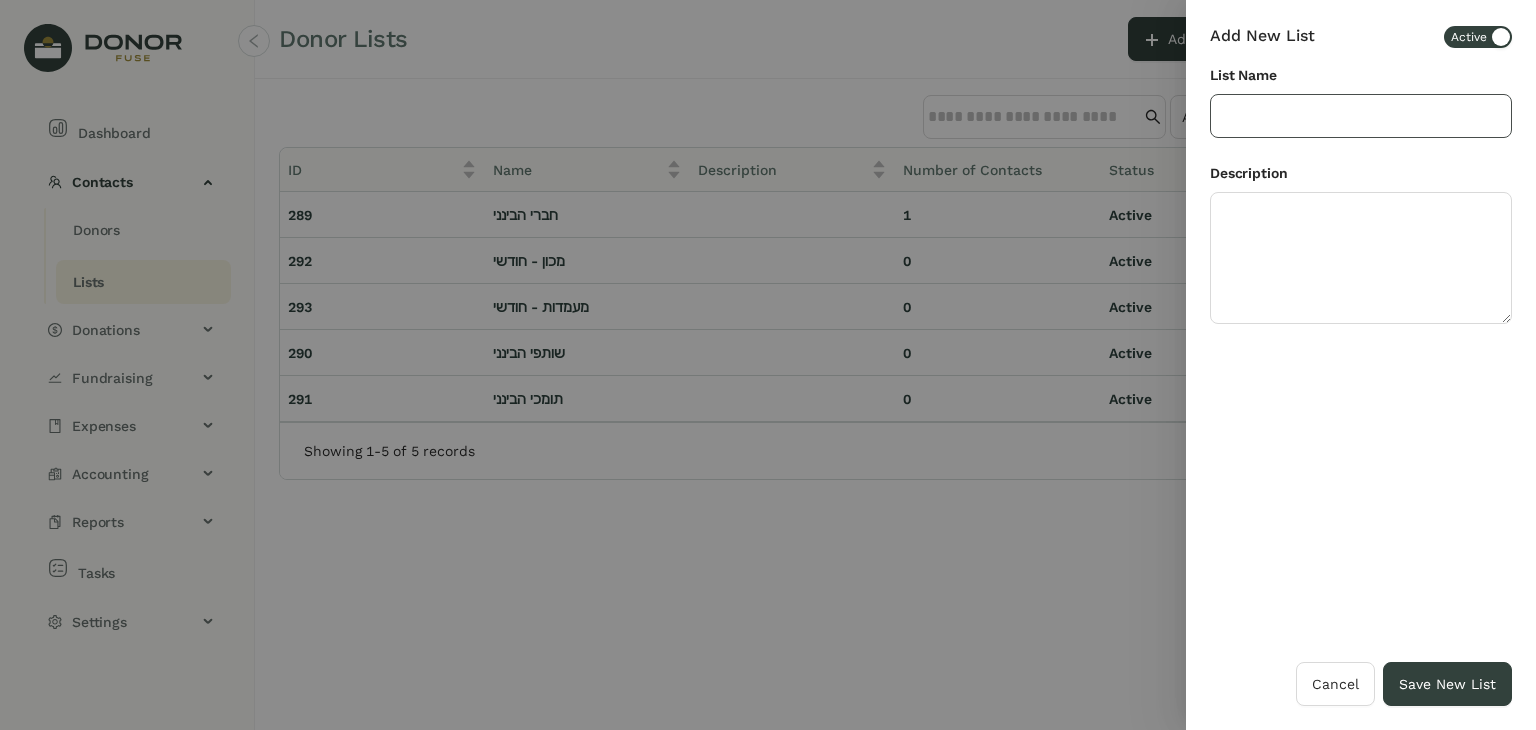 click 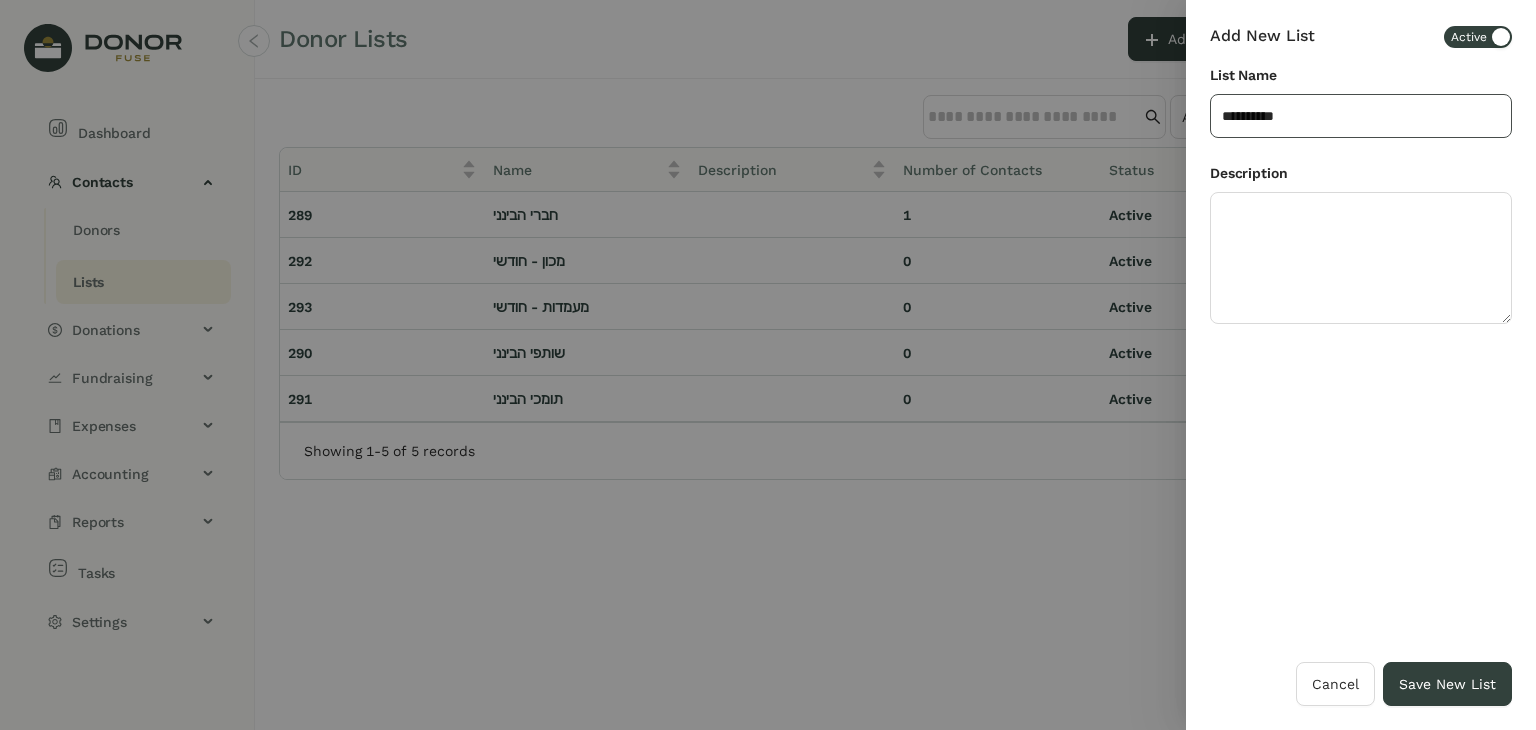 type on "**********" 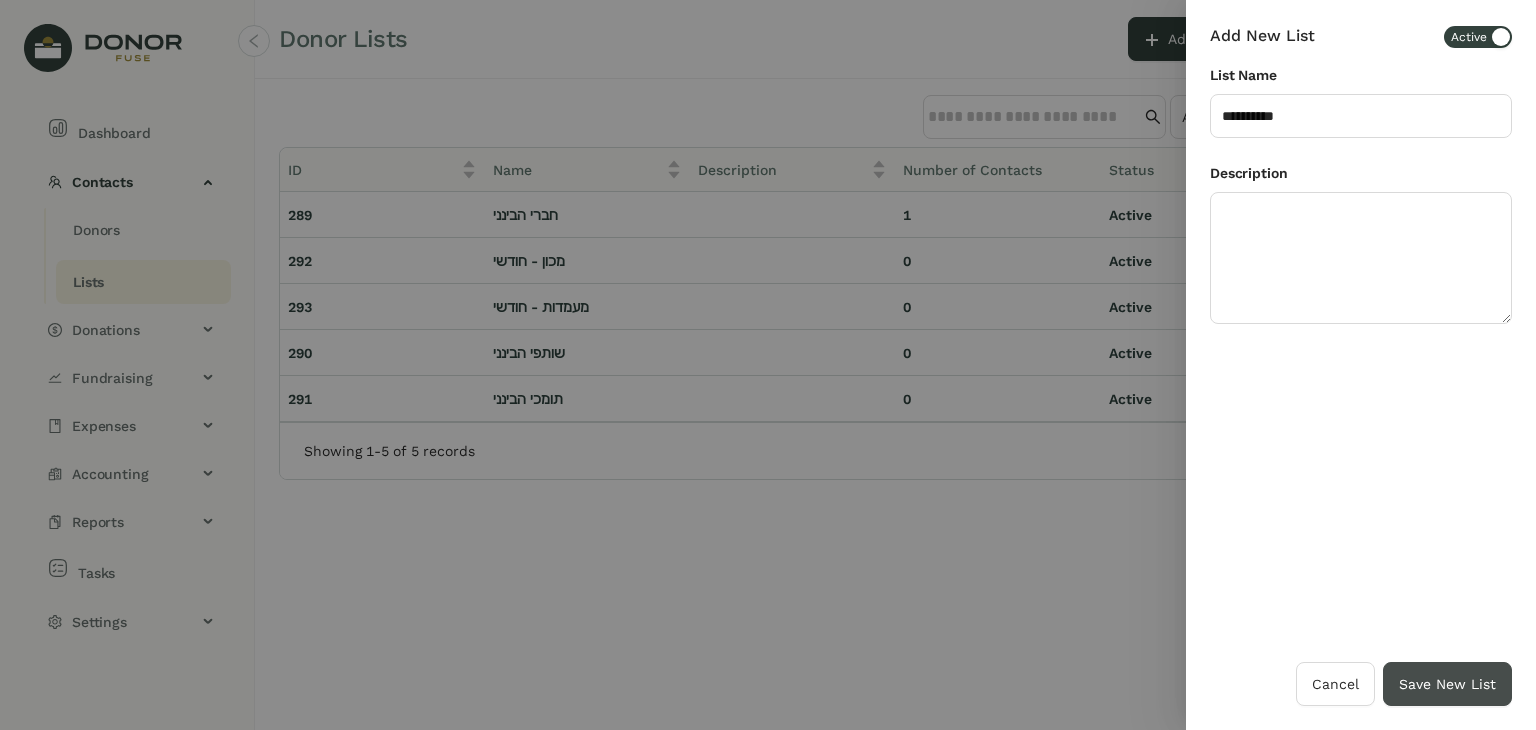 click on "Save New List" at bounding box center (1447, 684) 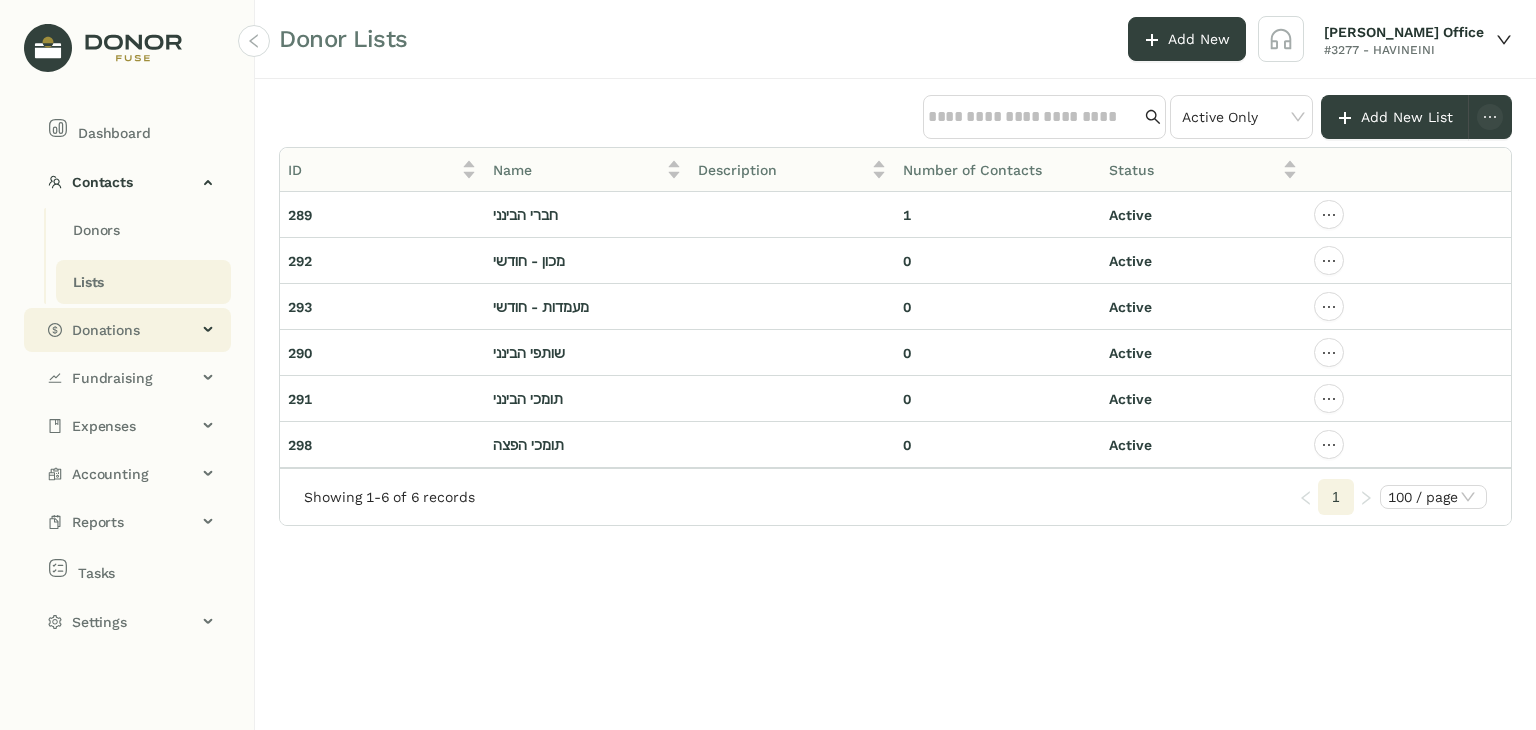 click on "Donations" 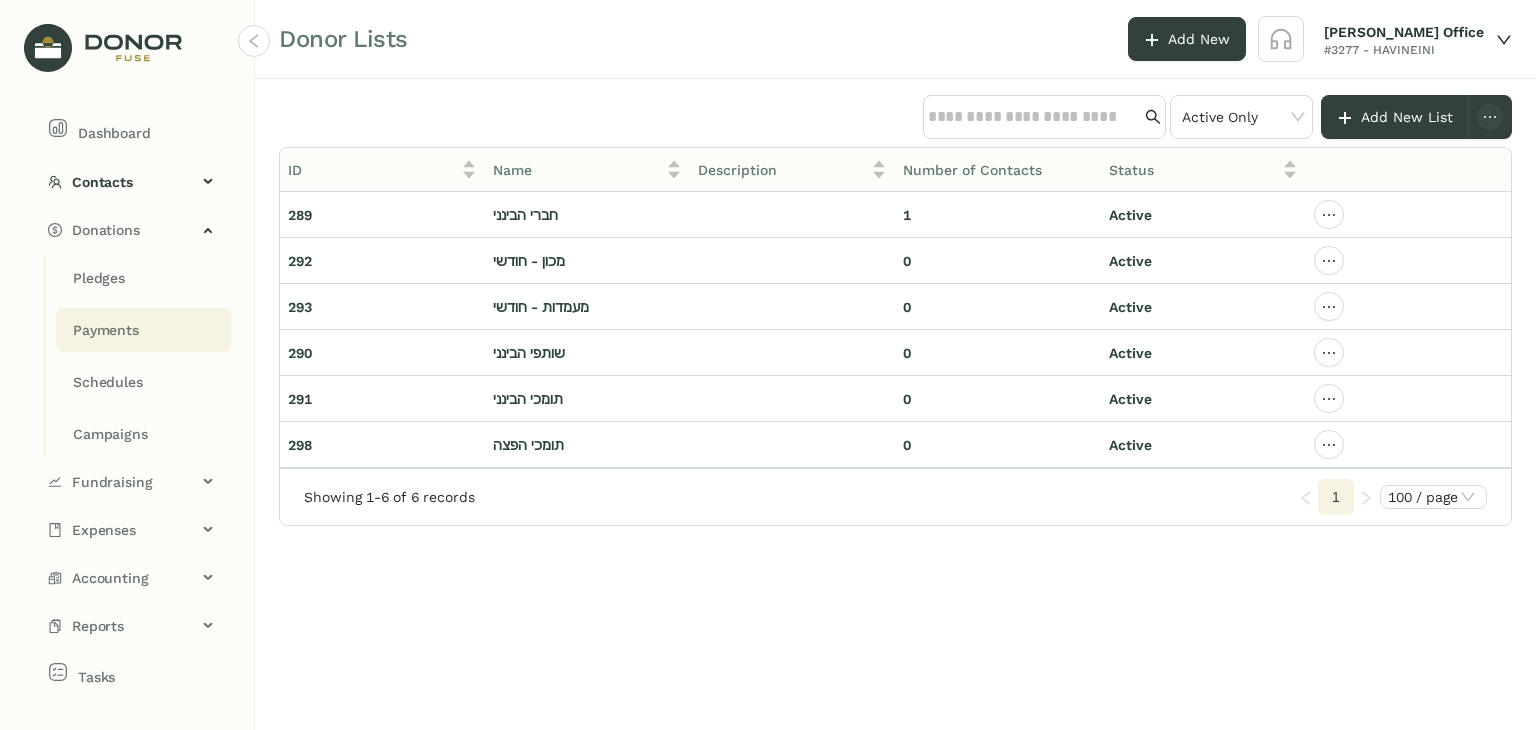 click on "Payments" 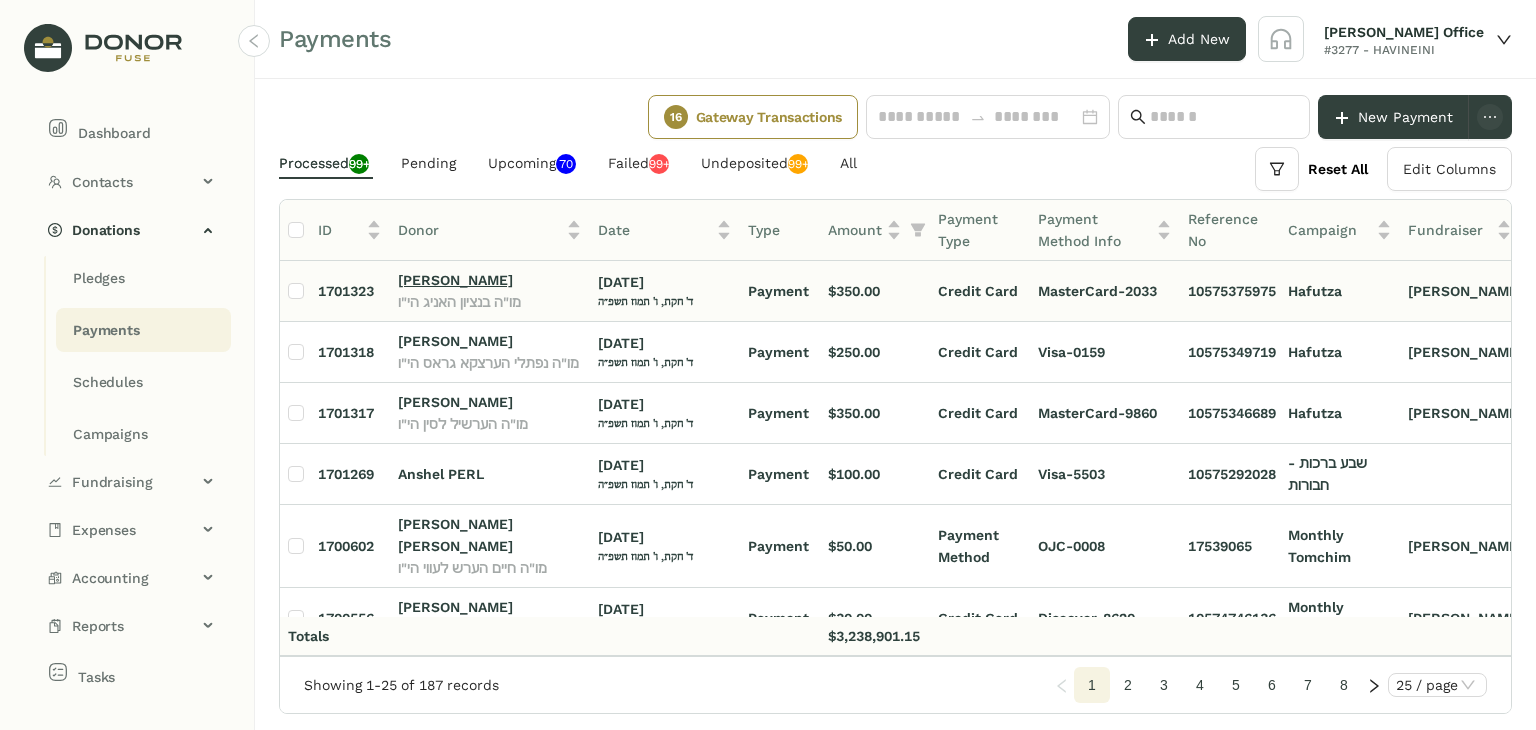 click on "[PERSON_NAME]" 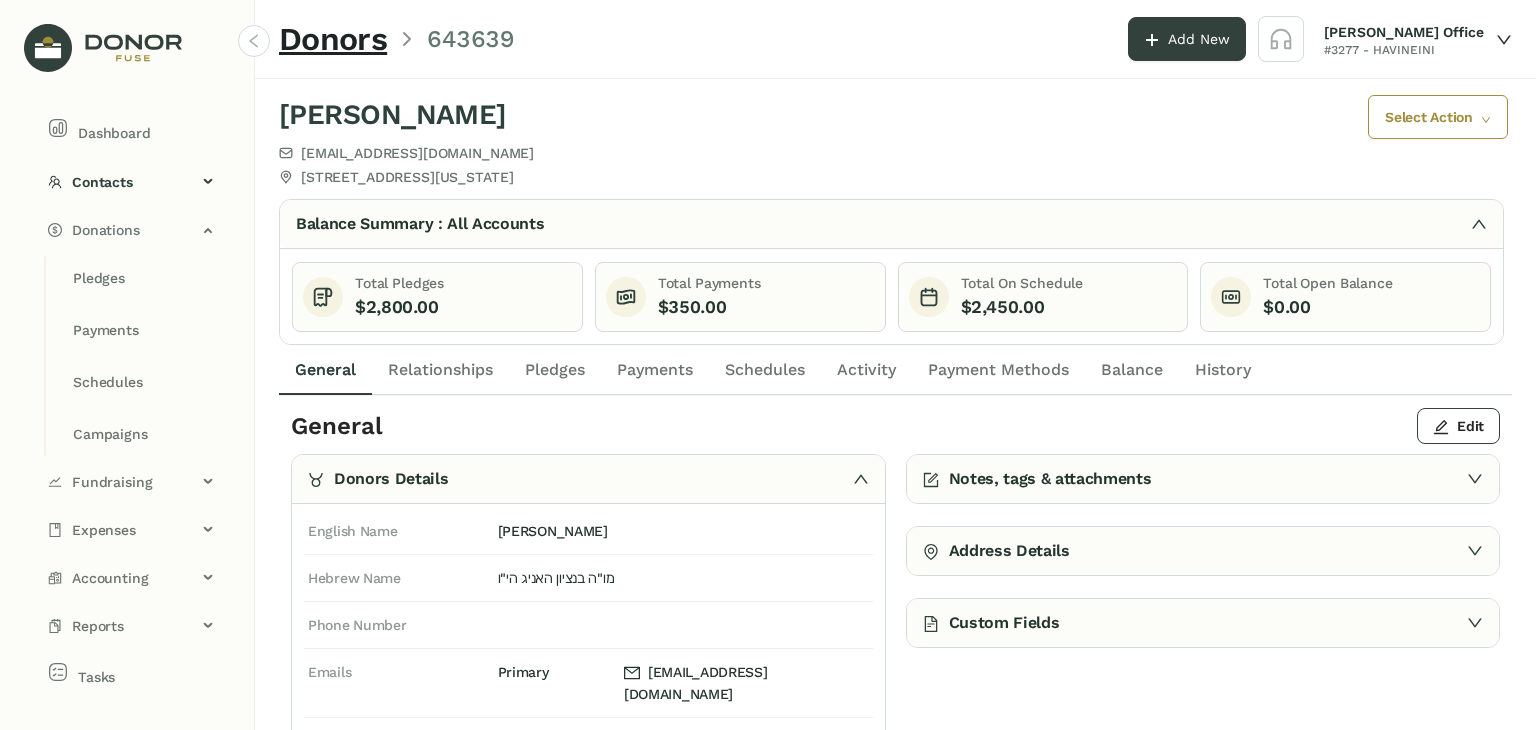 click on "Custom Fields" 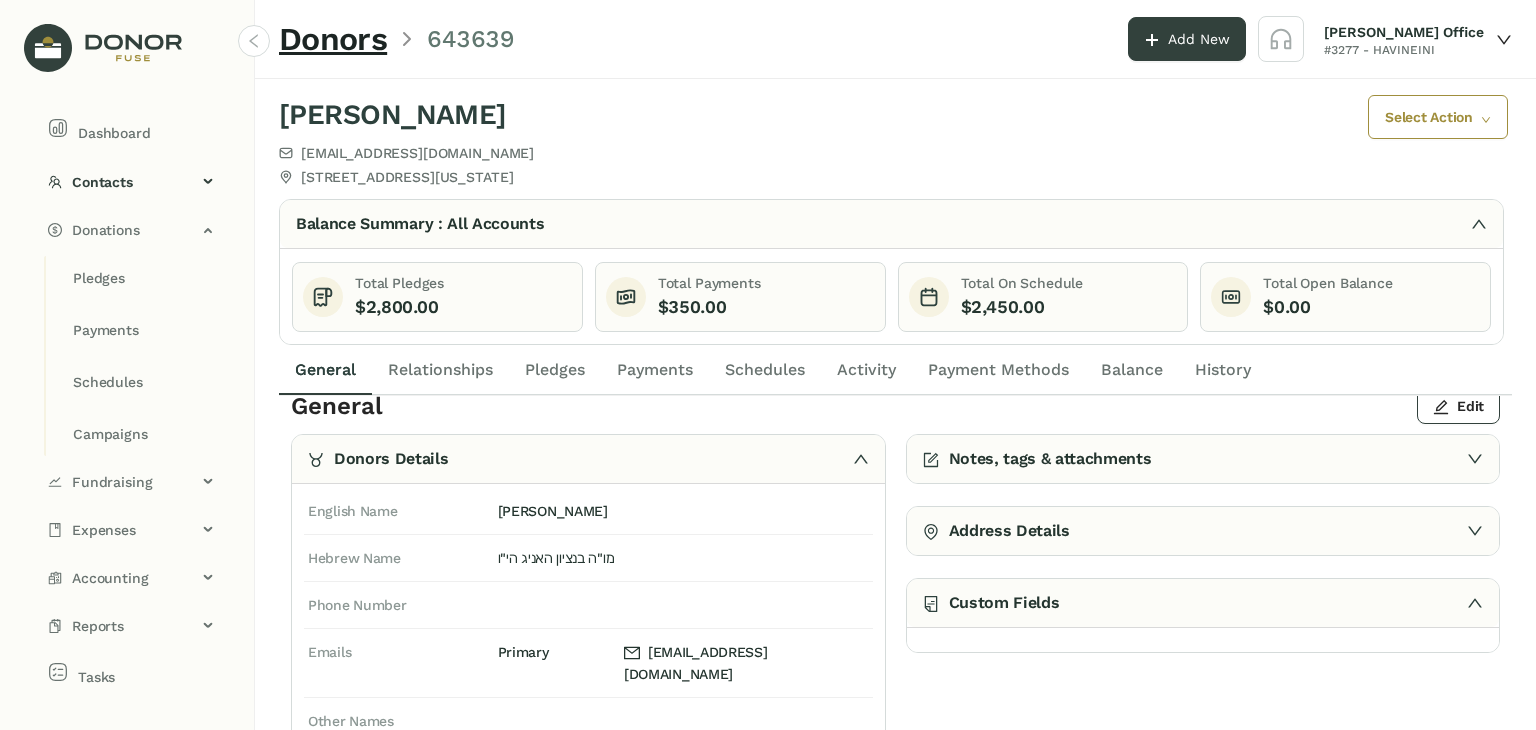scroll, scrollTop: 31, scrollLeft: 0, axis: vertical 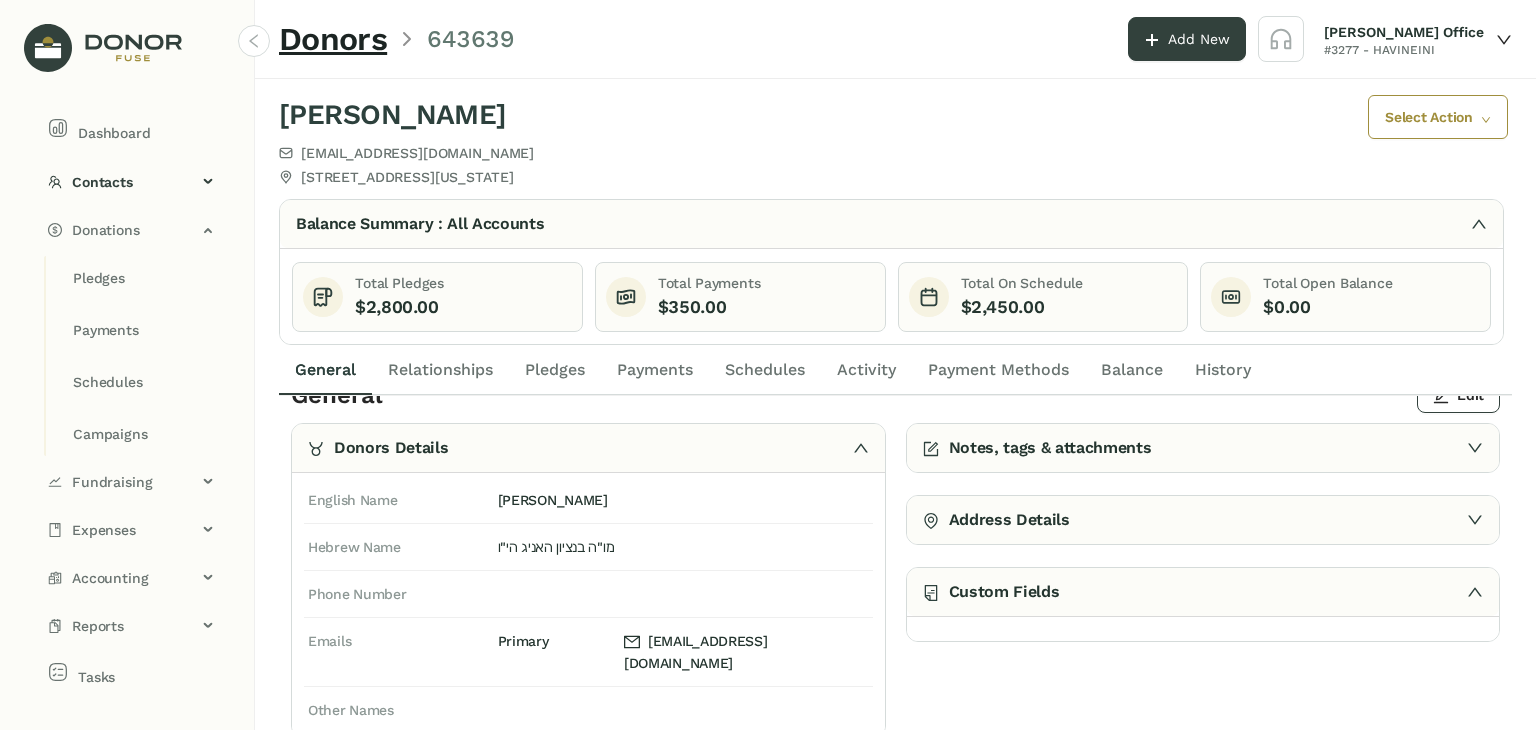 click on "Address Details" 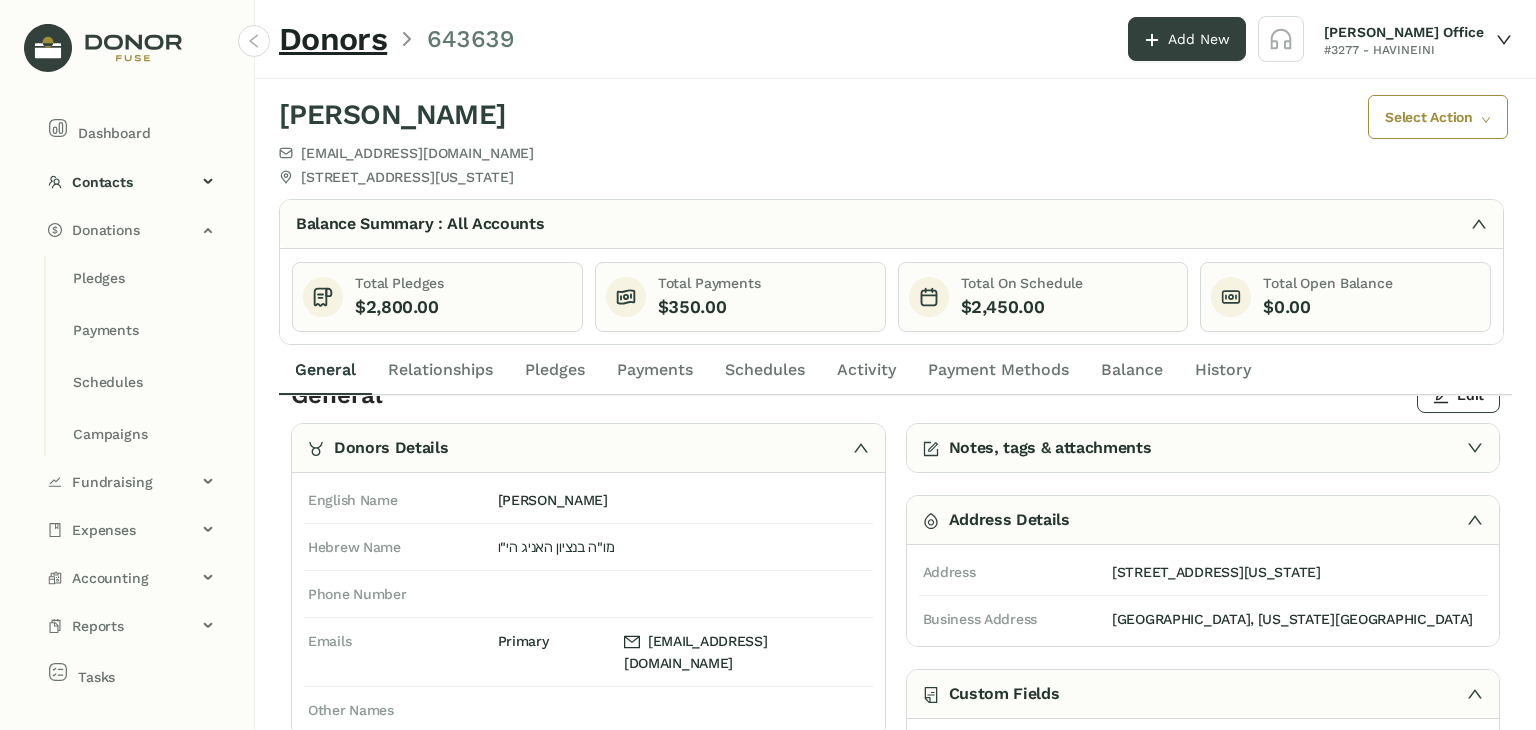 click on "Notes, tags & attachments" 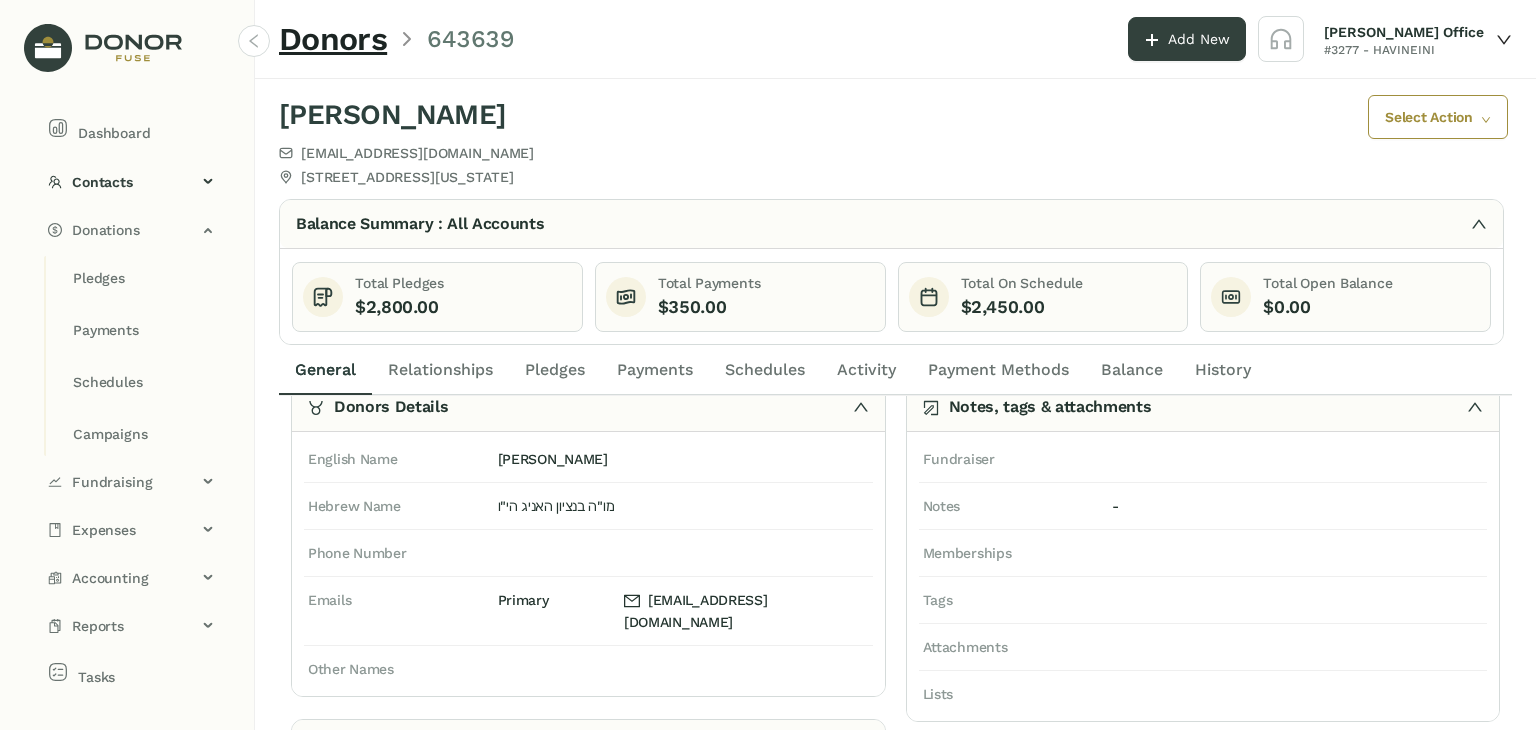 scroll, scrollTop: 0, scrollLeft: 0, axis: both 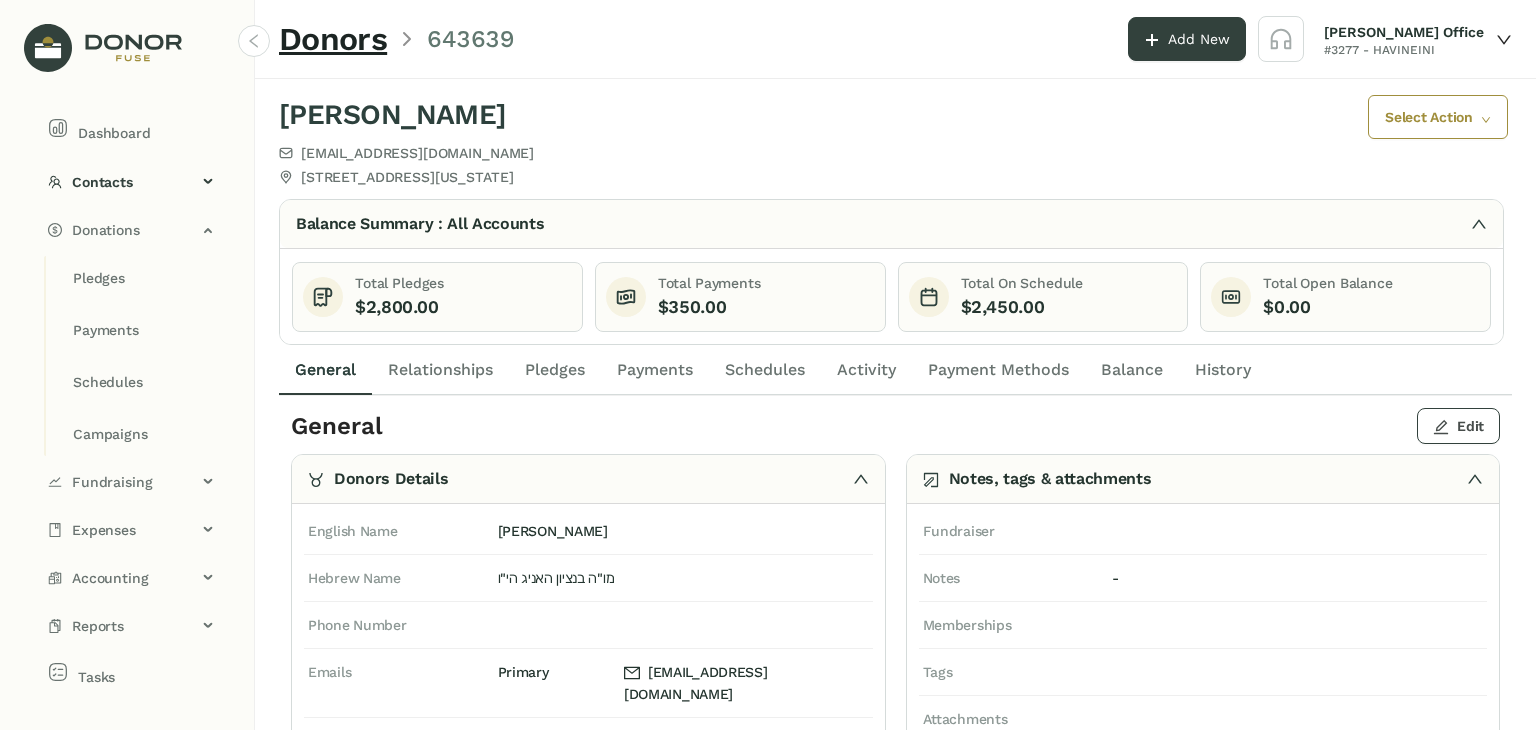 click 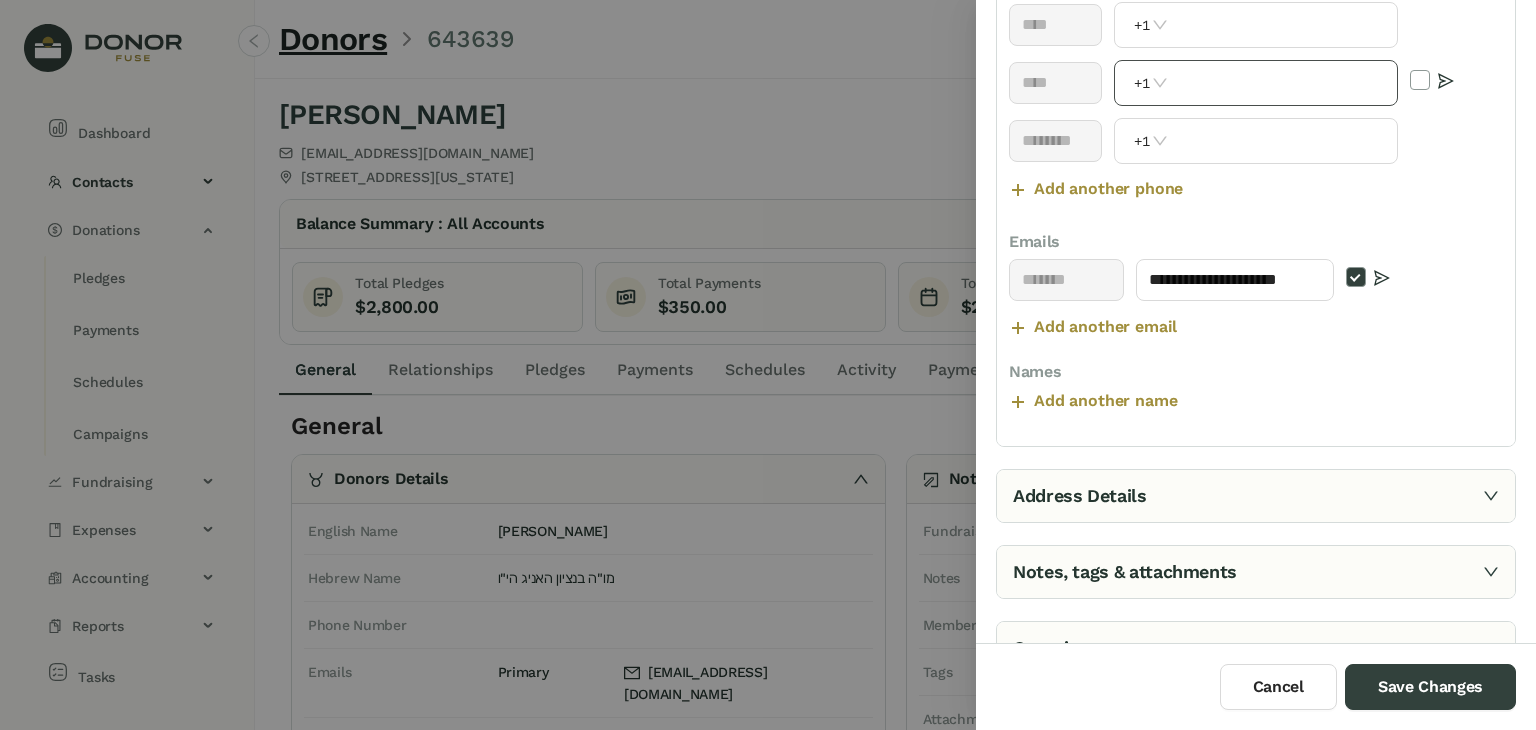 scroll, scrollTop: 599, scrollLeft: 0, axis: vertical 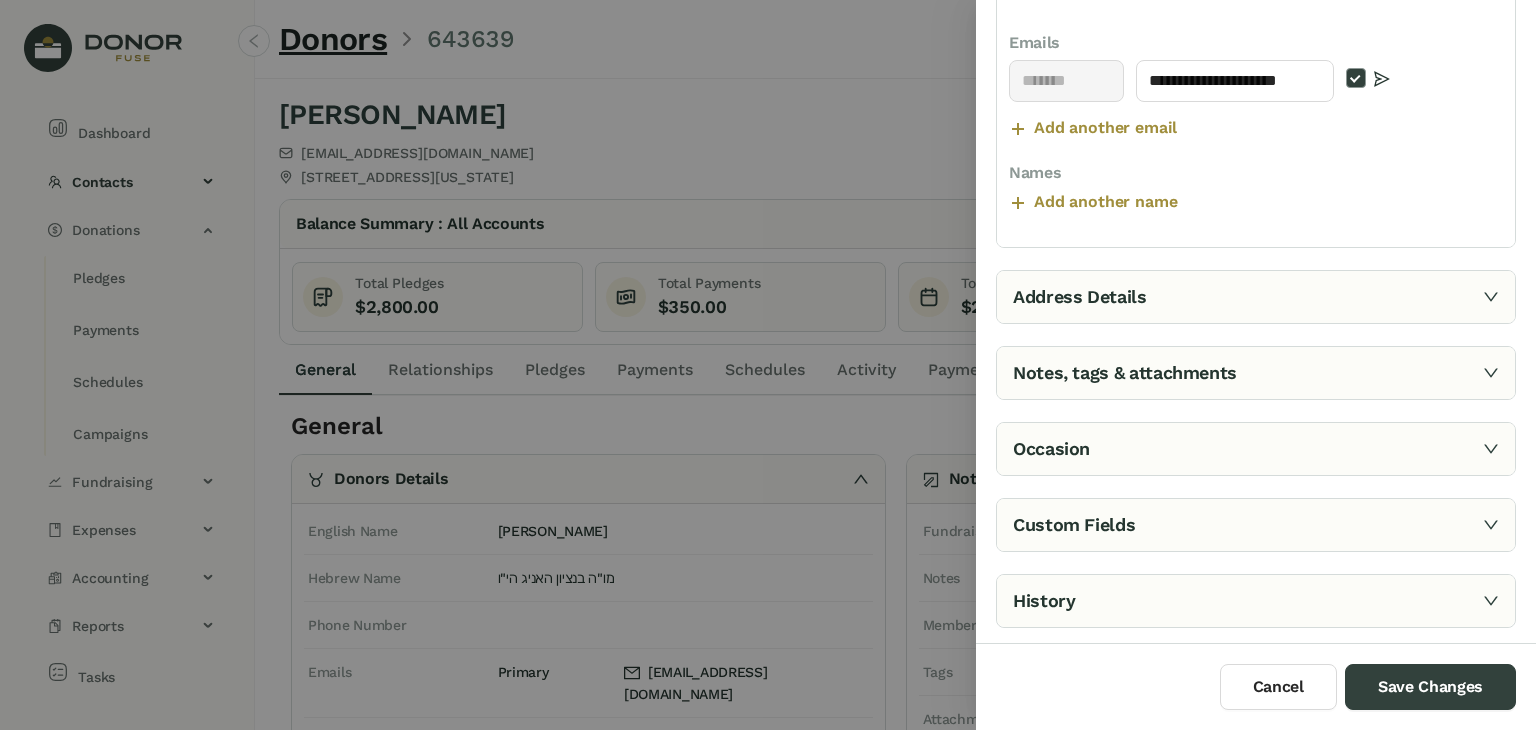 click on "History" at bounding box center [1256, 601] 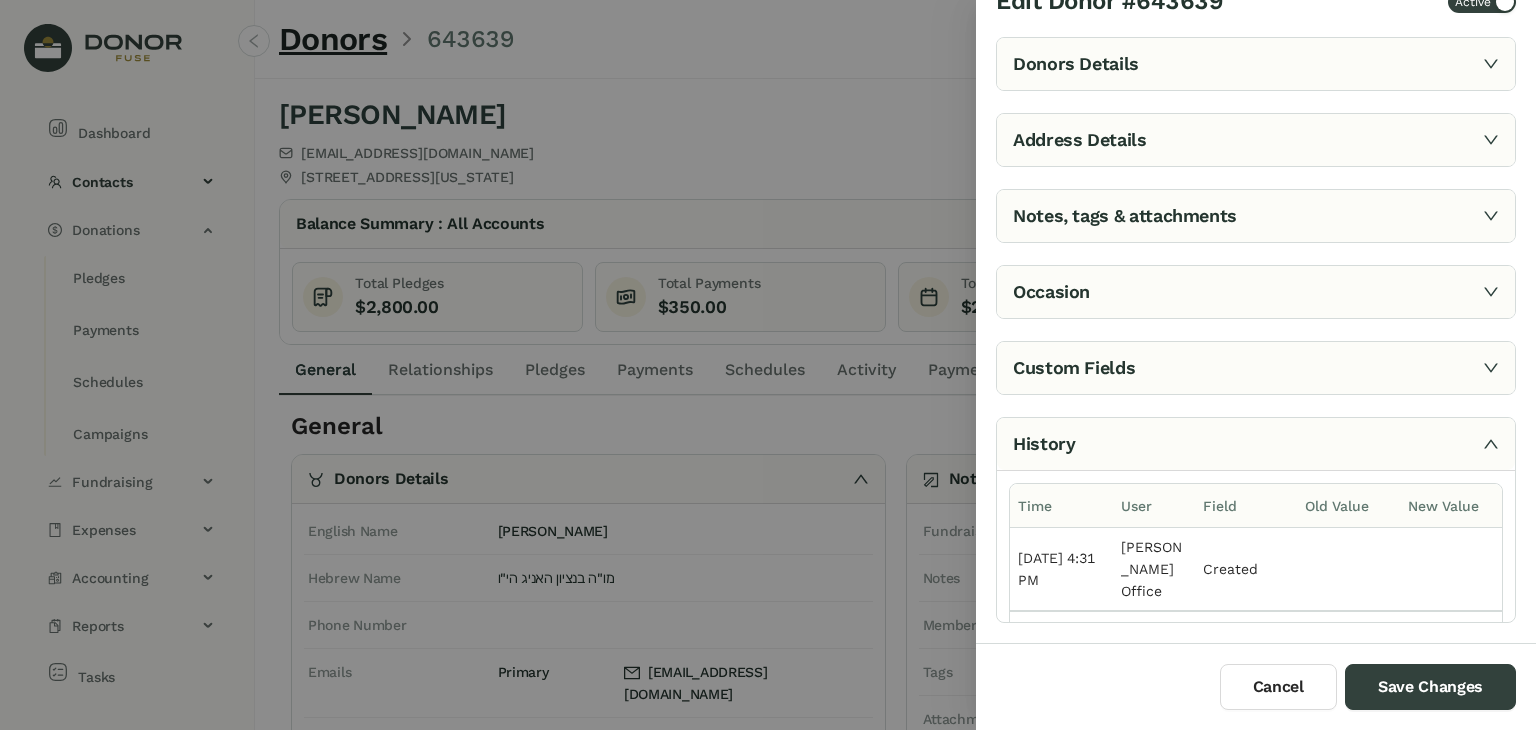 scroll, scrollTop: 32, scrollLeft: 0, axis: vertical 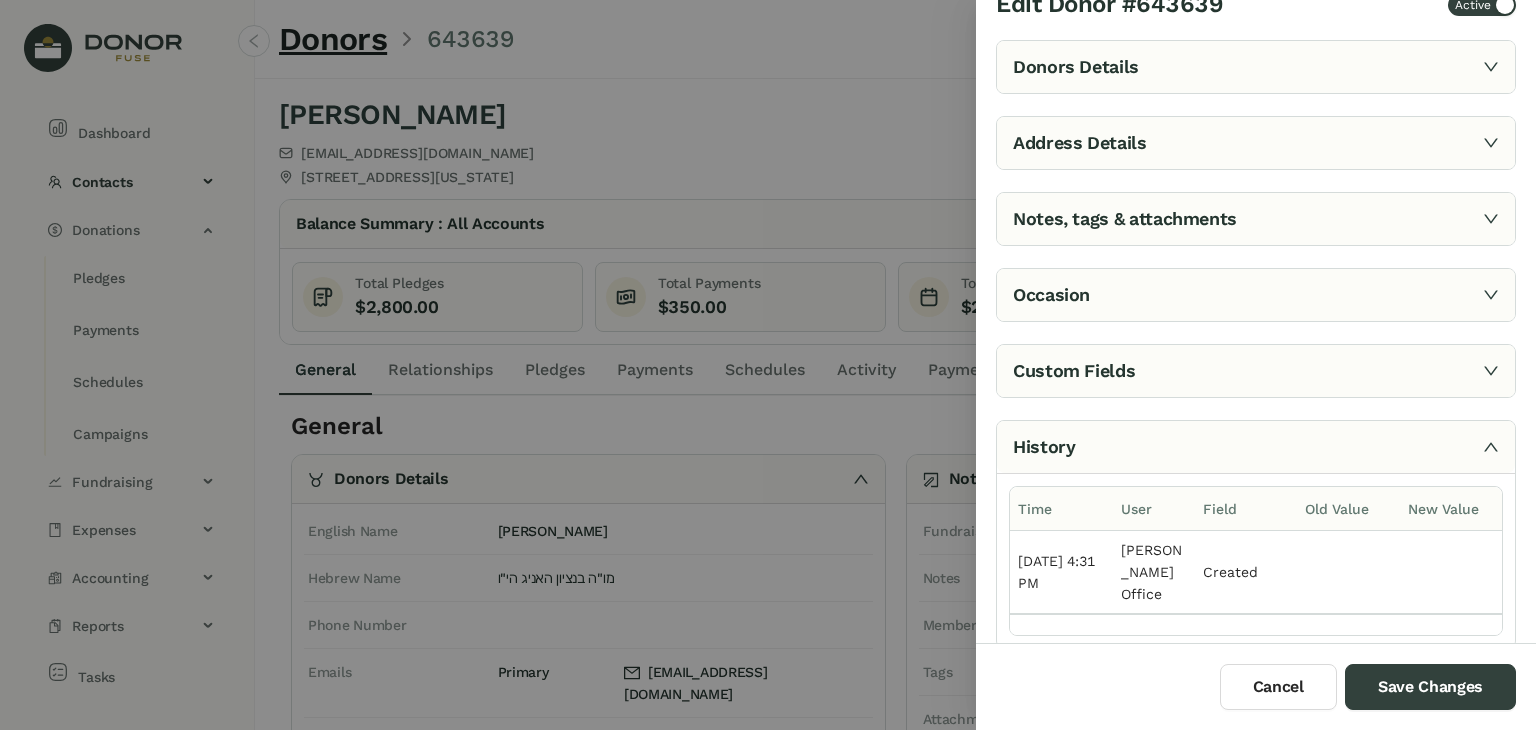 click on "Custom Fields" at bounding box center (1256, 371) 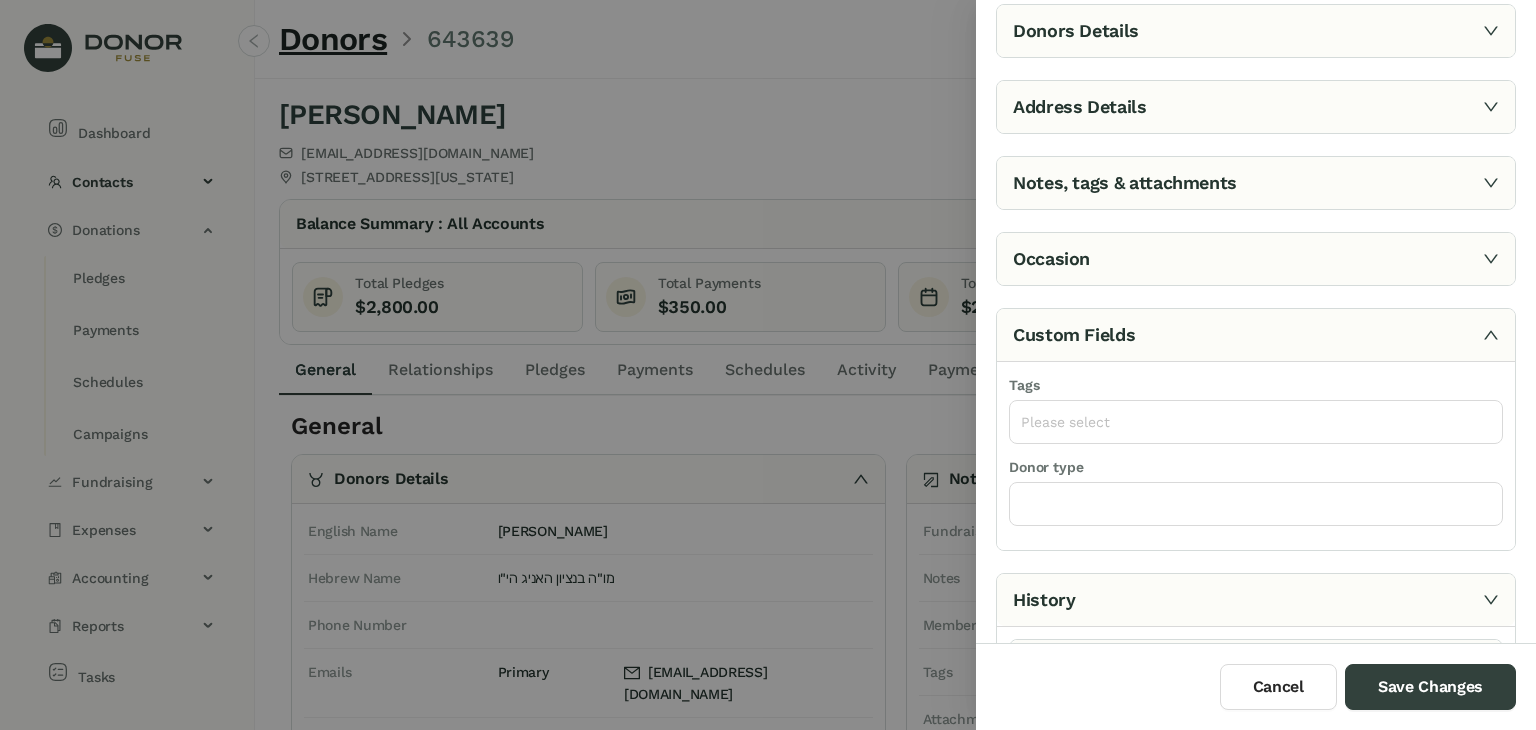 scroll, scrollTop: 69, scrollLeft: 0, axis: vertical 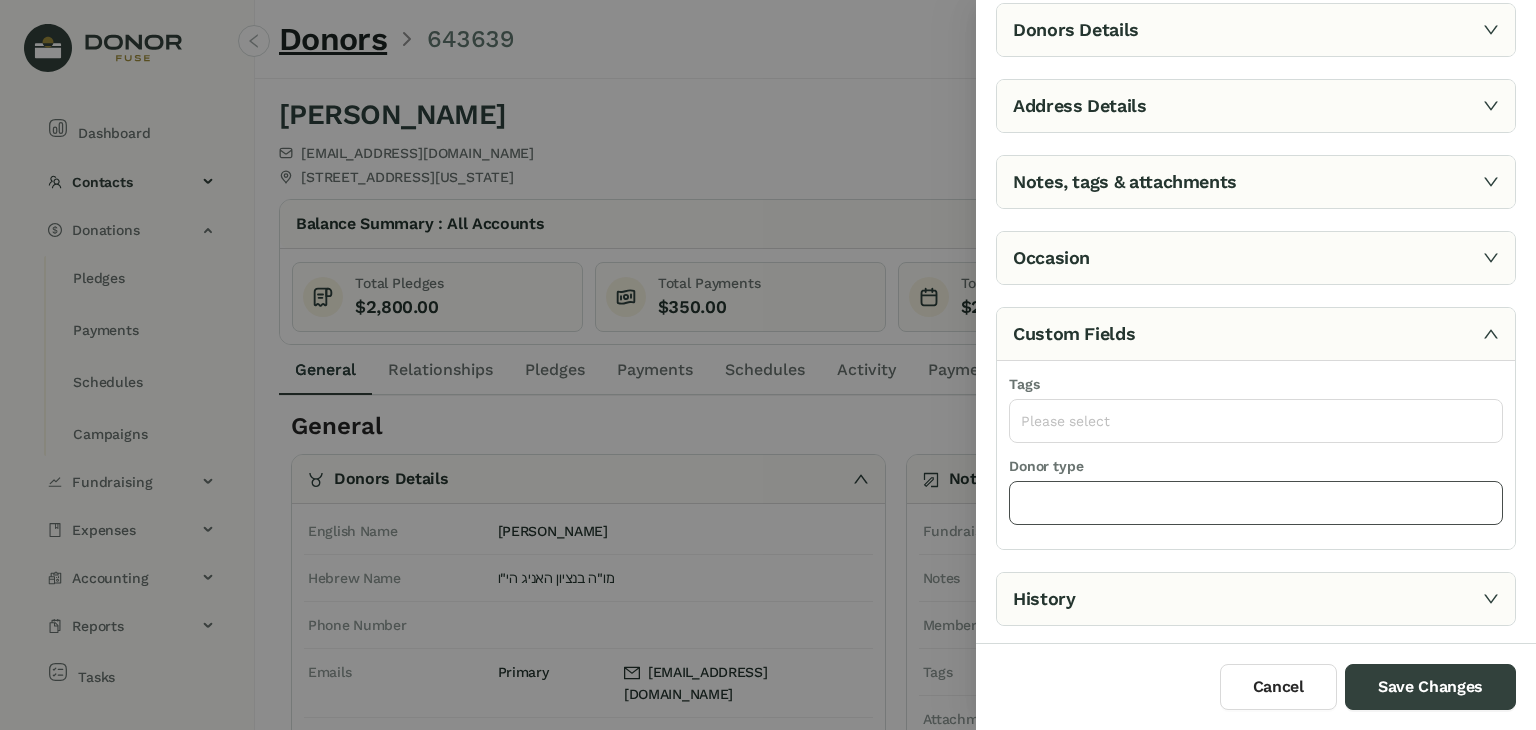 click 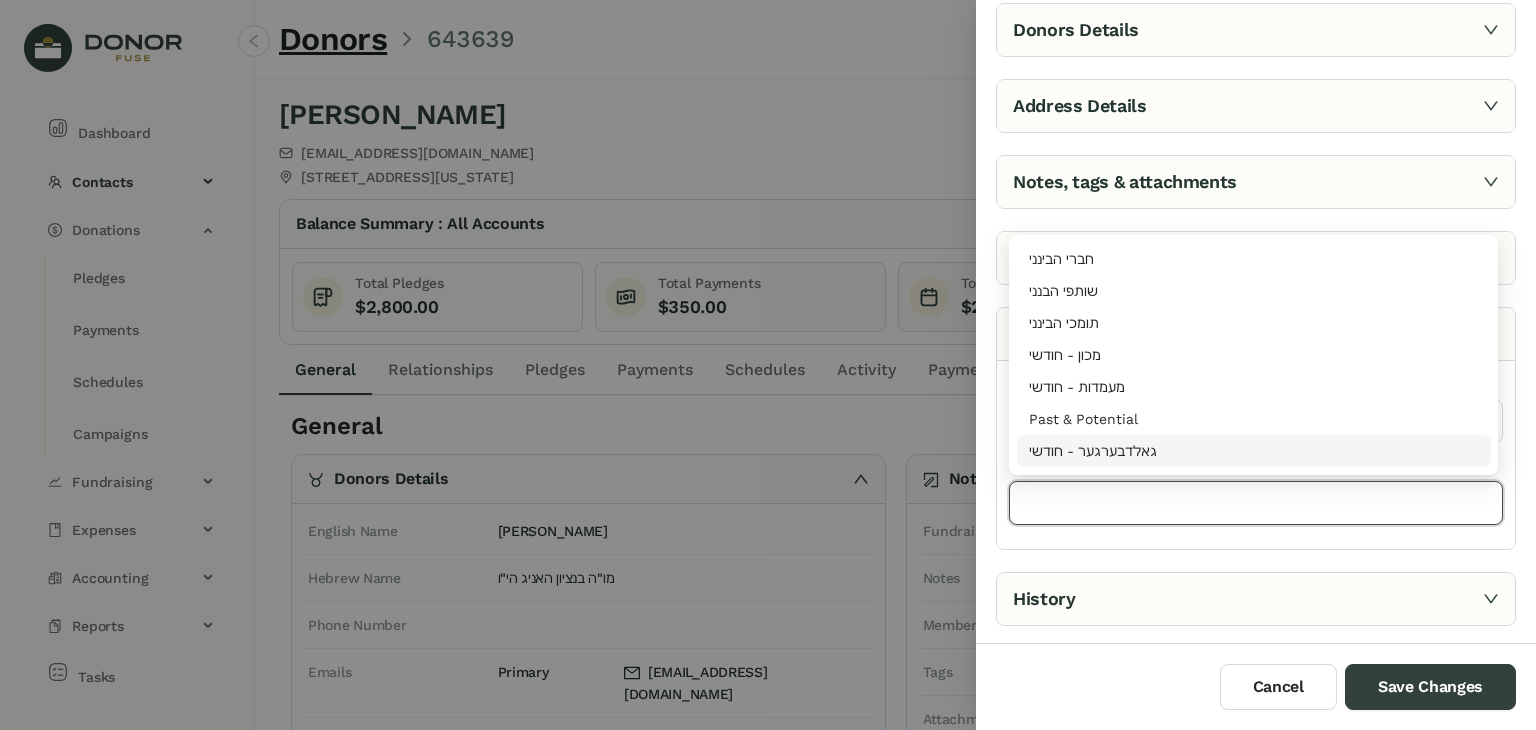click on "Tags    Please select  Donor type" at bounding box center (1256, 455) 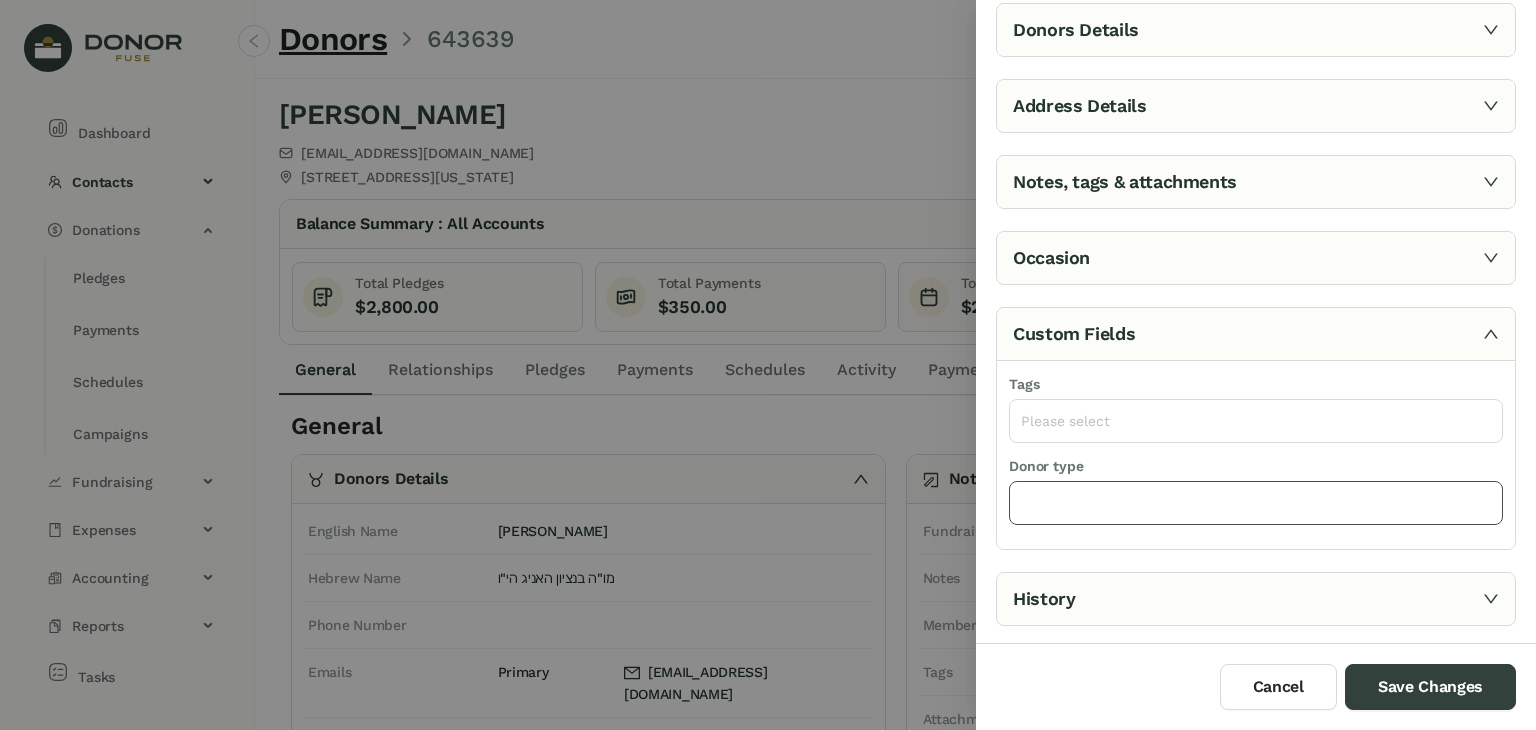 click 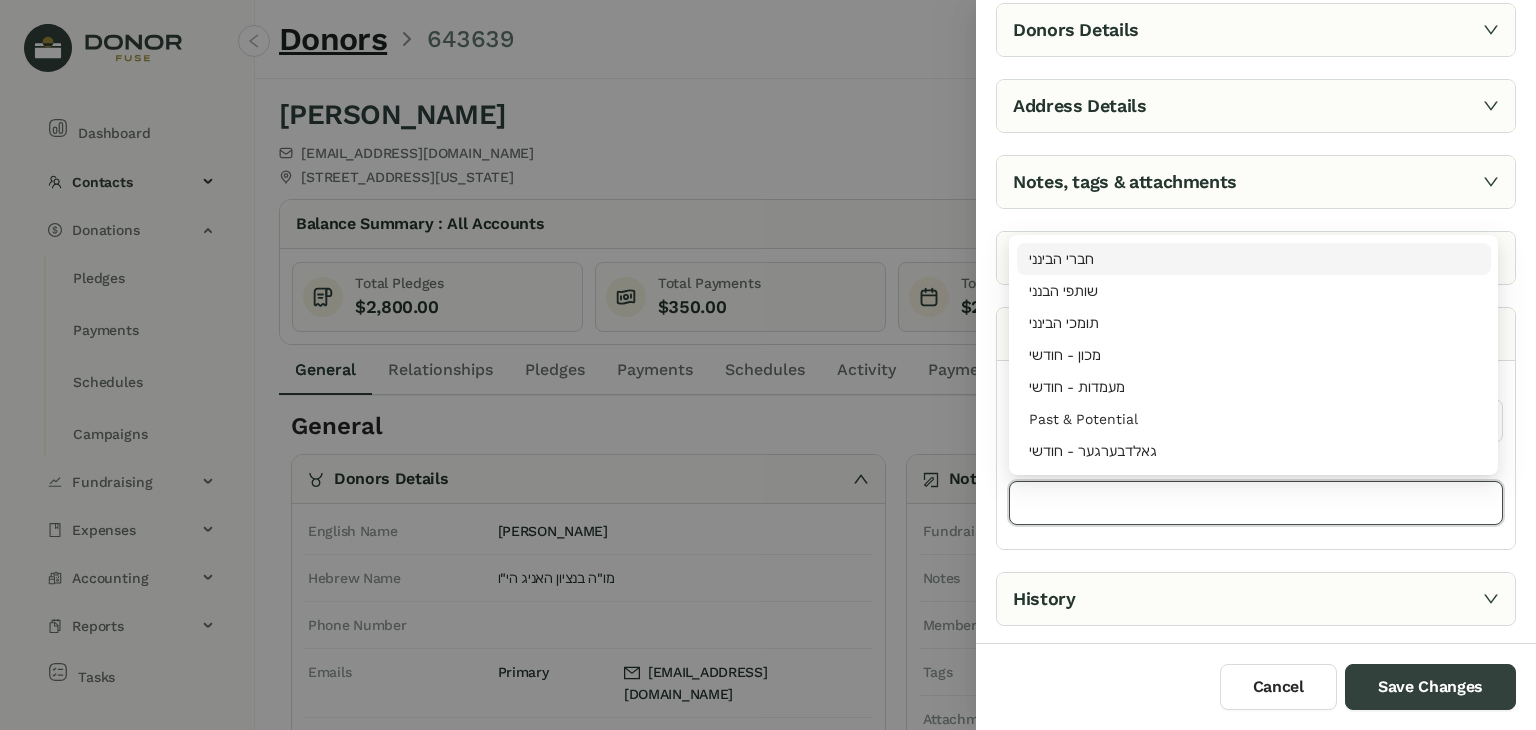 click at bounding box center (768, 365) 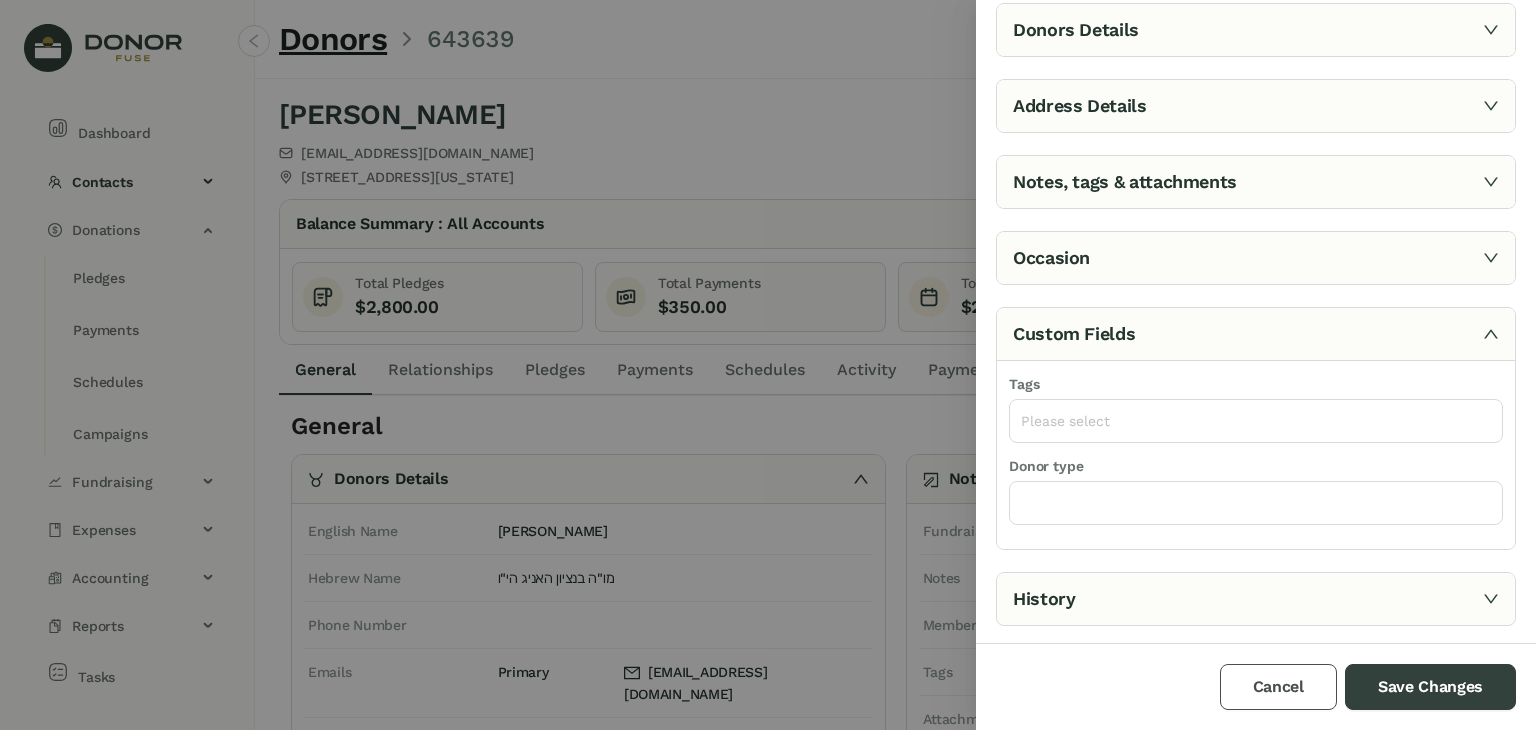 click on "Cancel" at bounding box center (1278, 687) 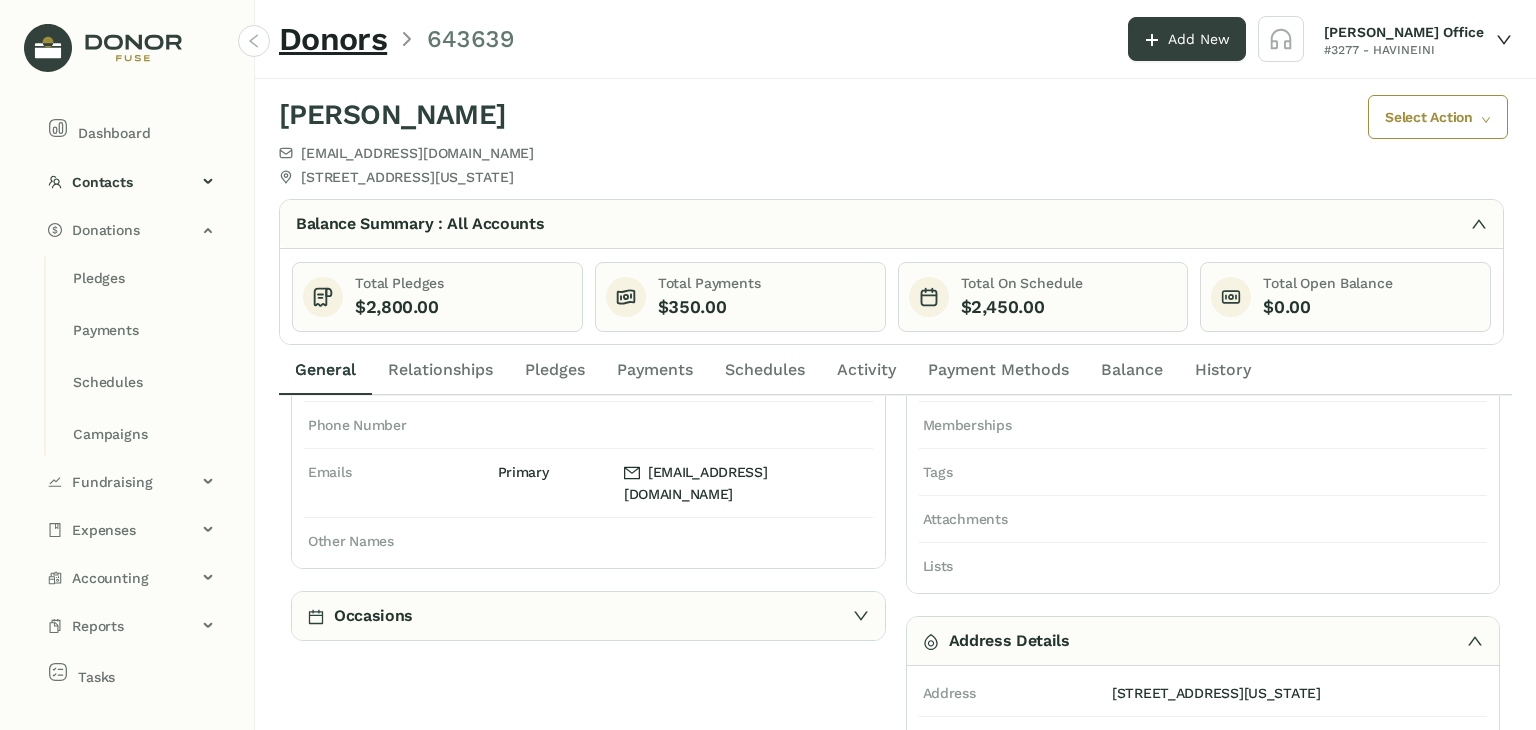scroll, scrollTop: 276, scrollLeft: 0, axis: vertical 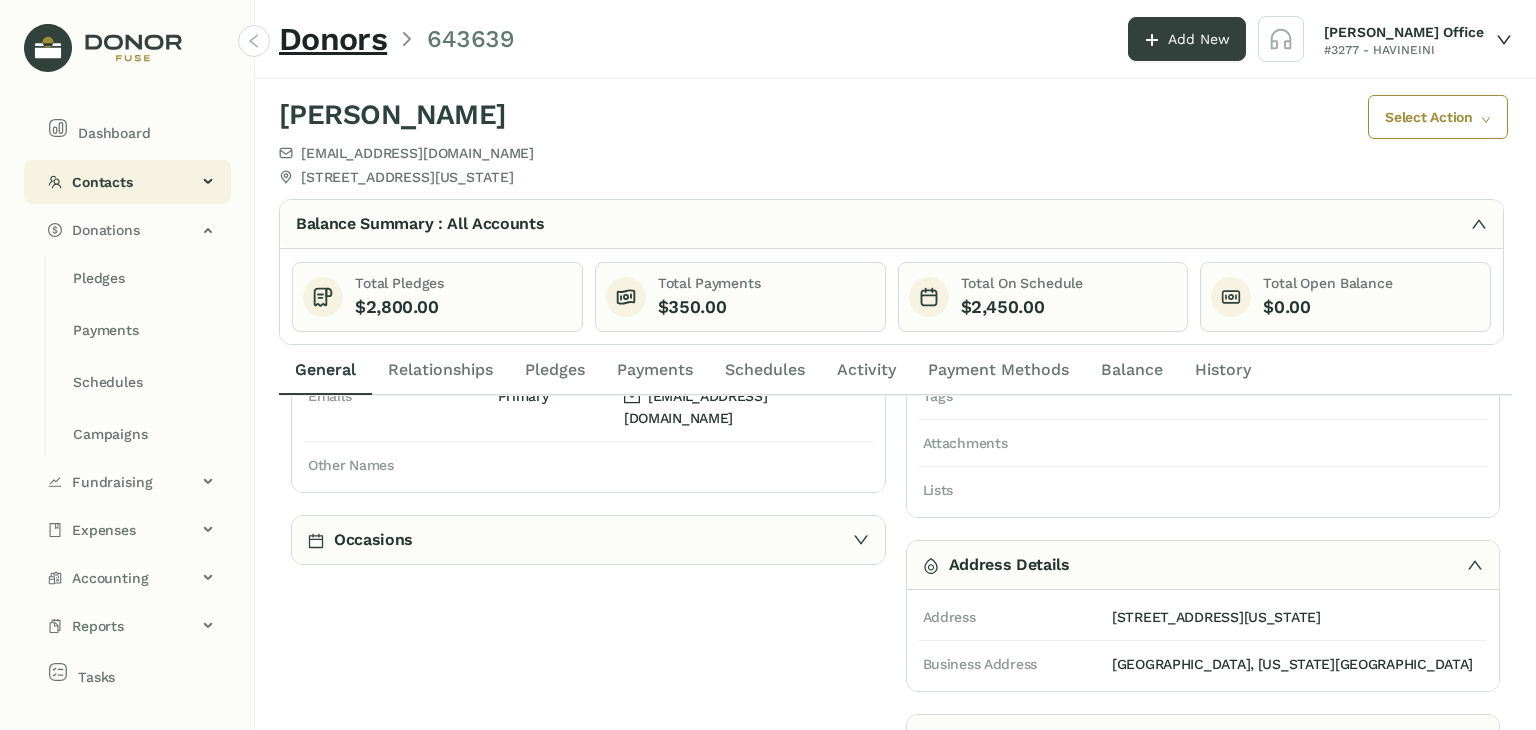 click on "Contacts" 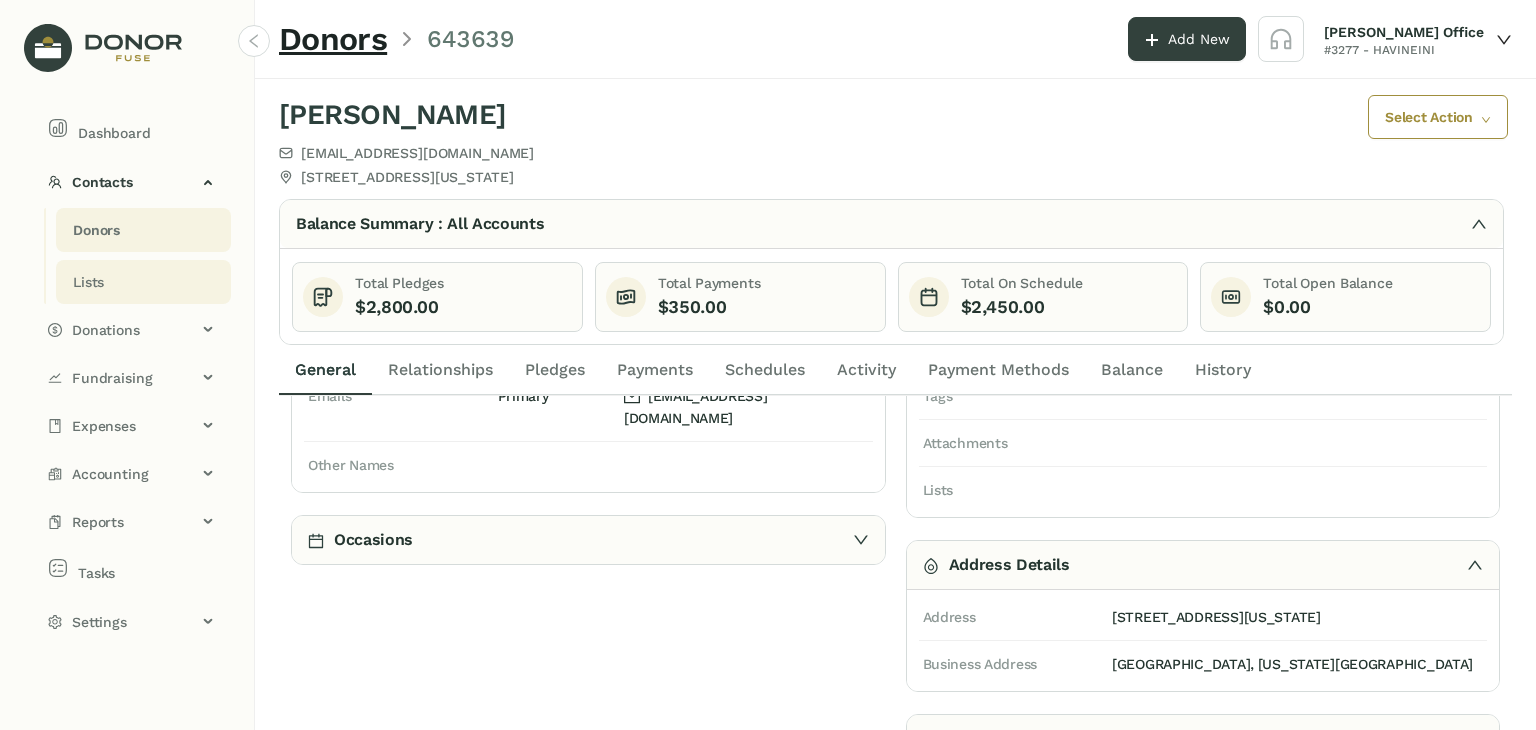 click on "Lists" 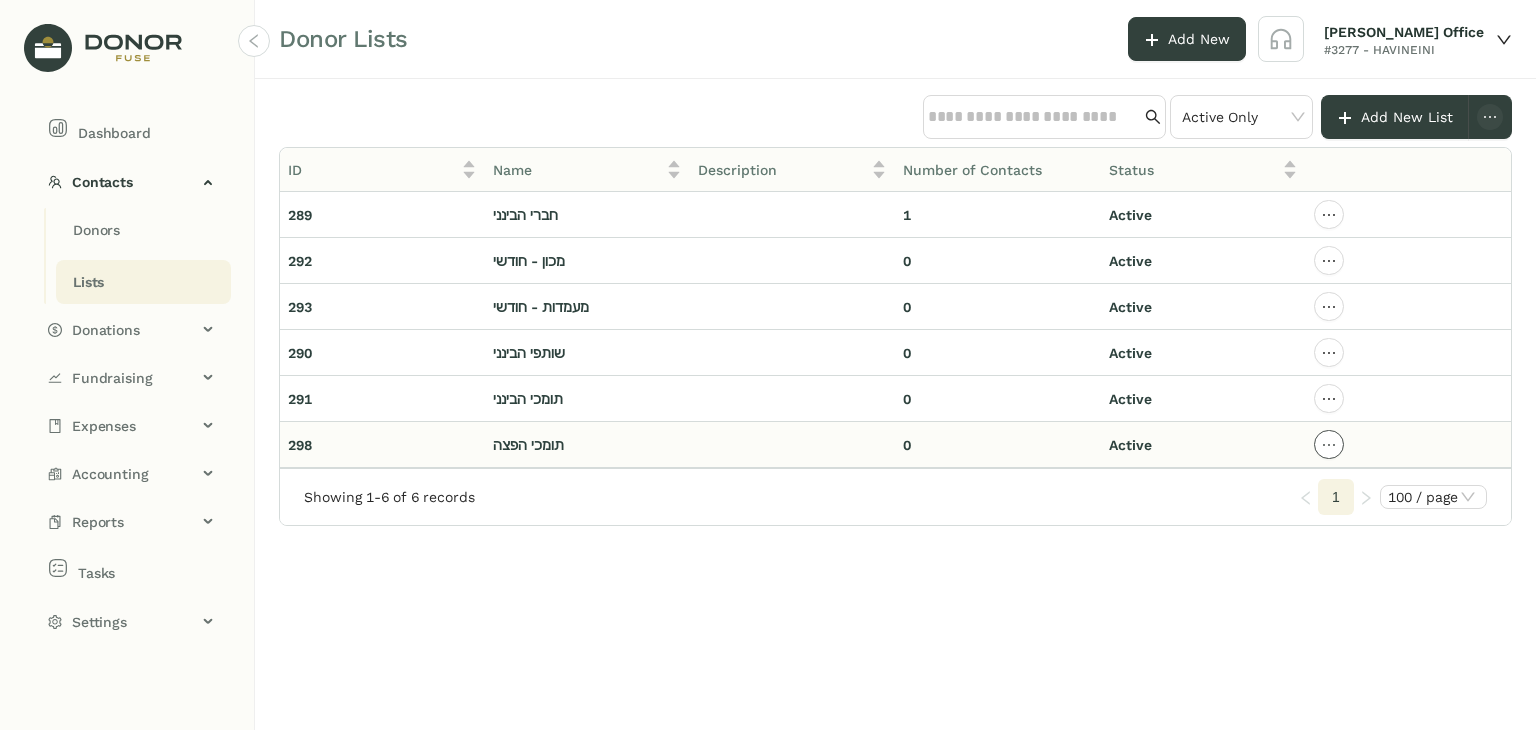 click 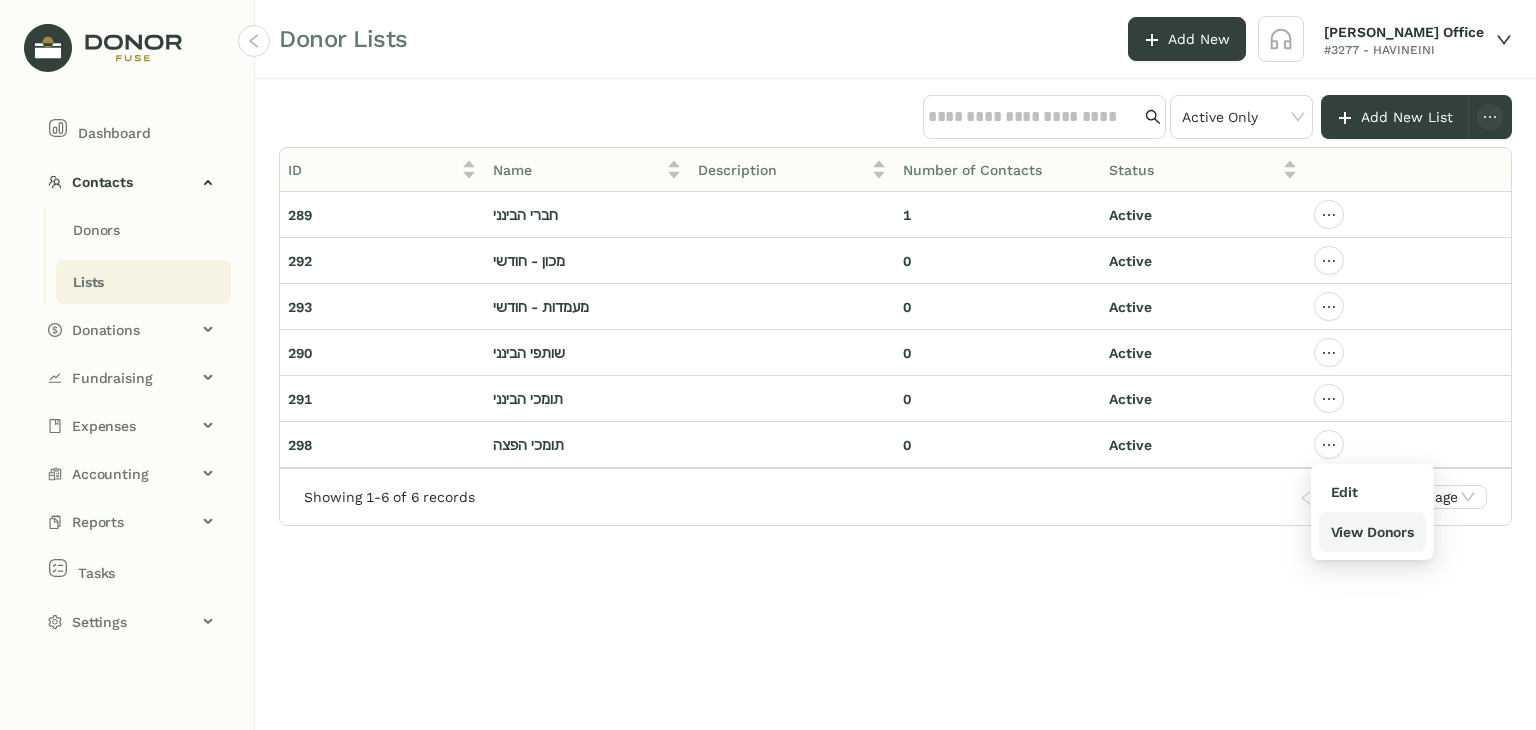 click on "View Donors" at bounding box center [1372, 532] 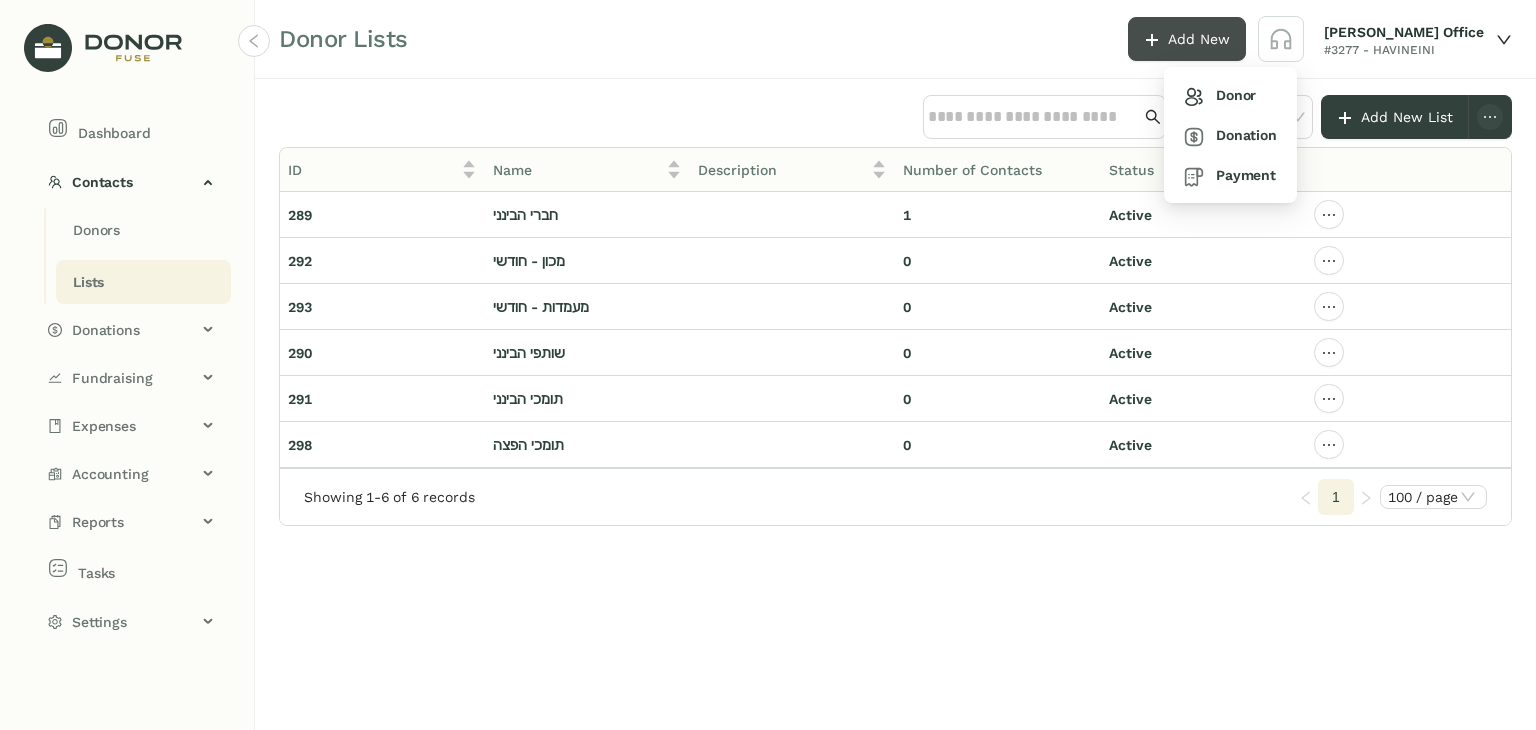 click on "Add New" 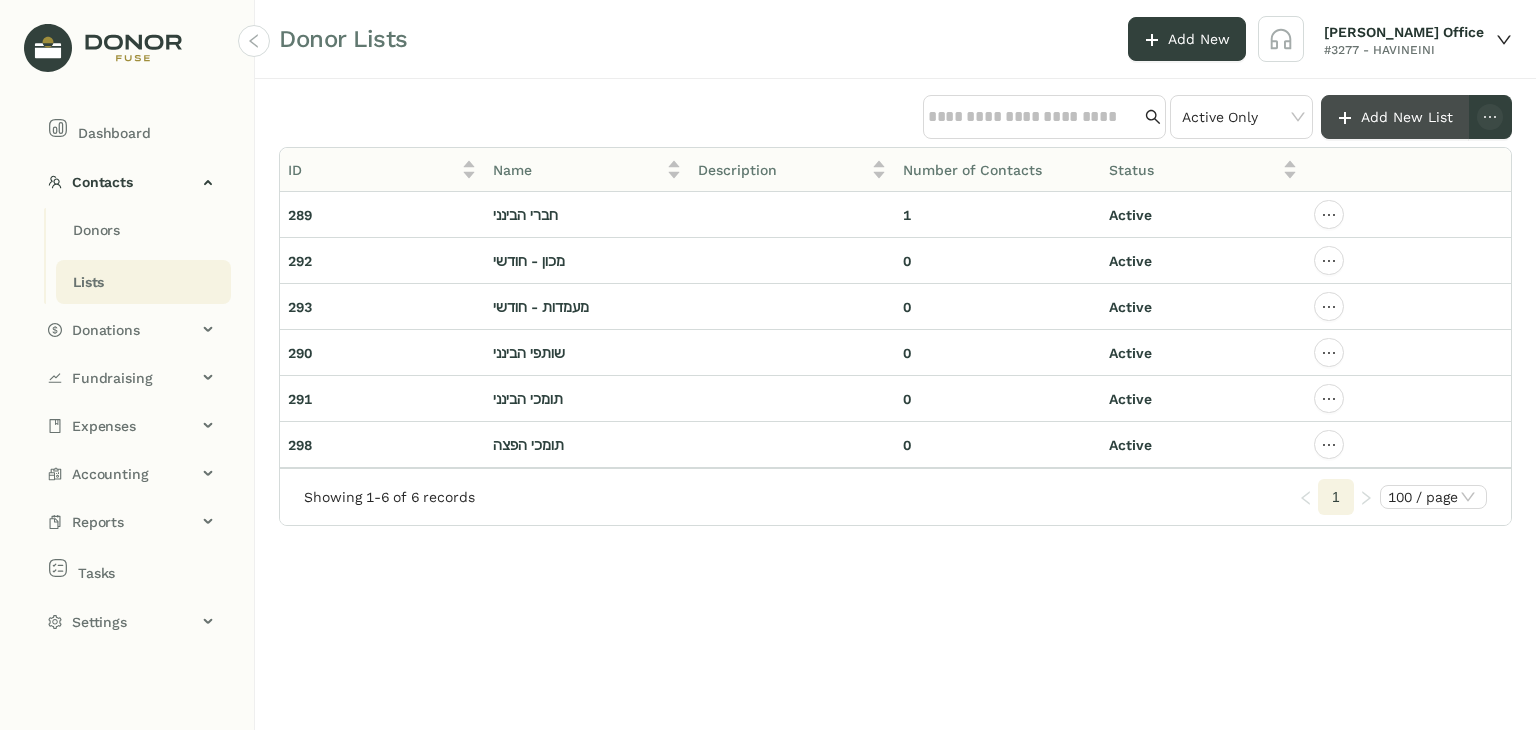click on "Add New List" 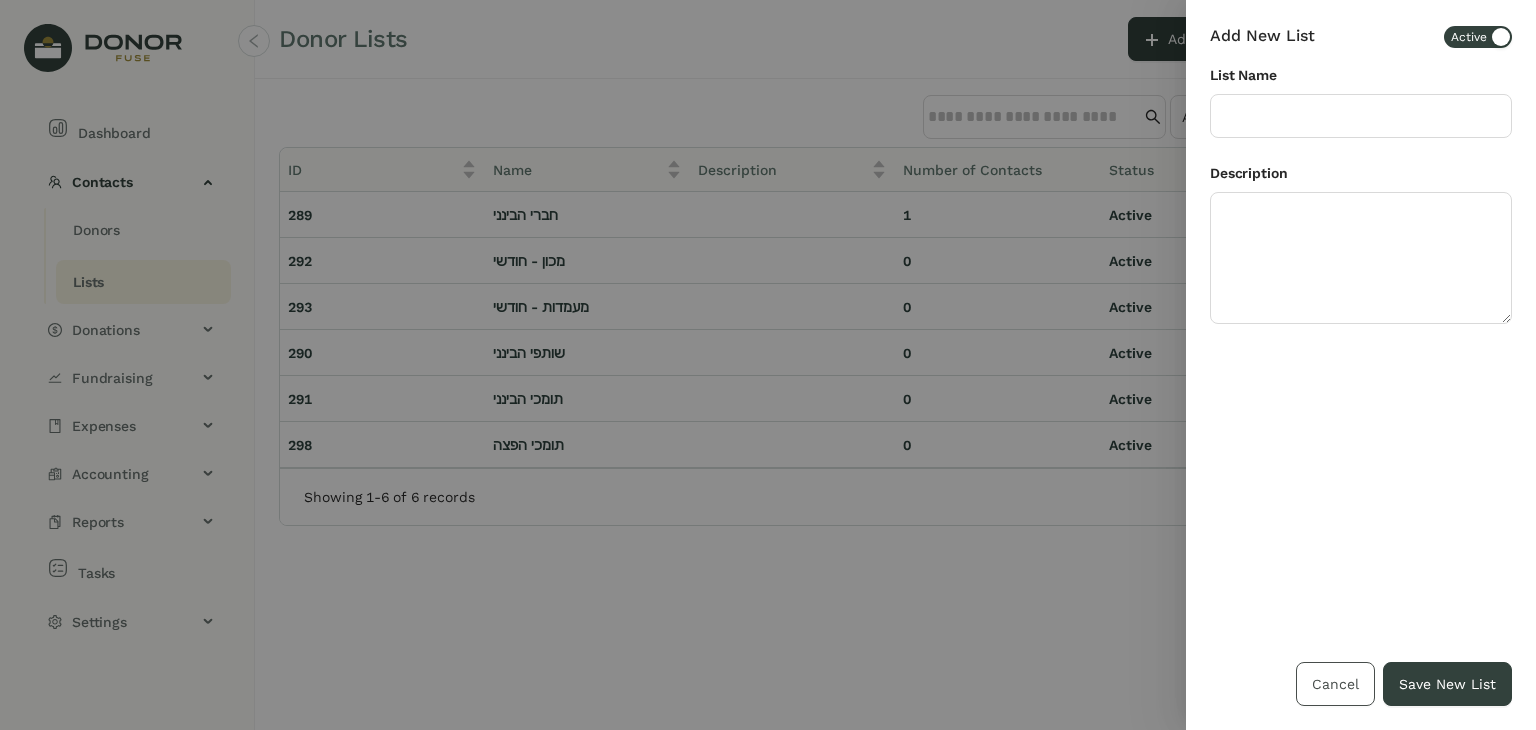 click on "Cancel" at bounding box center (1335, 684) 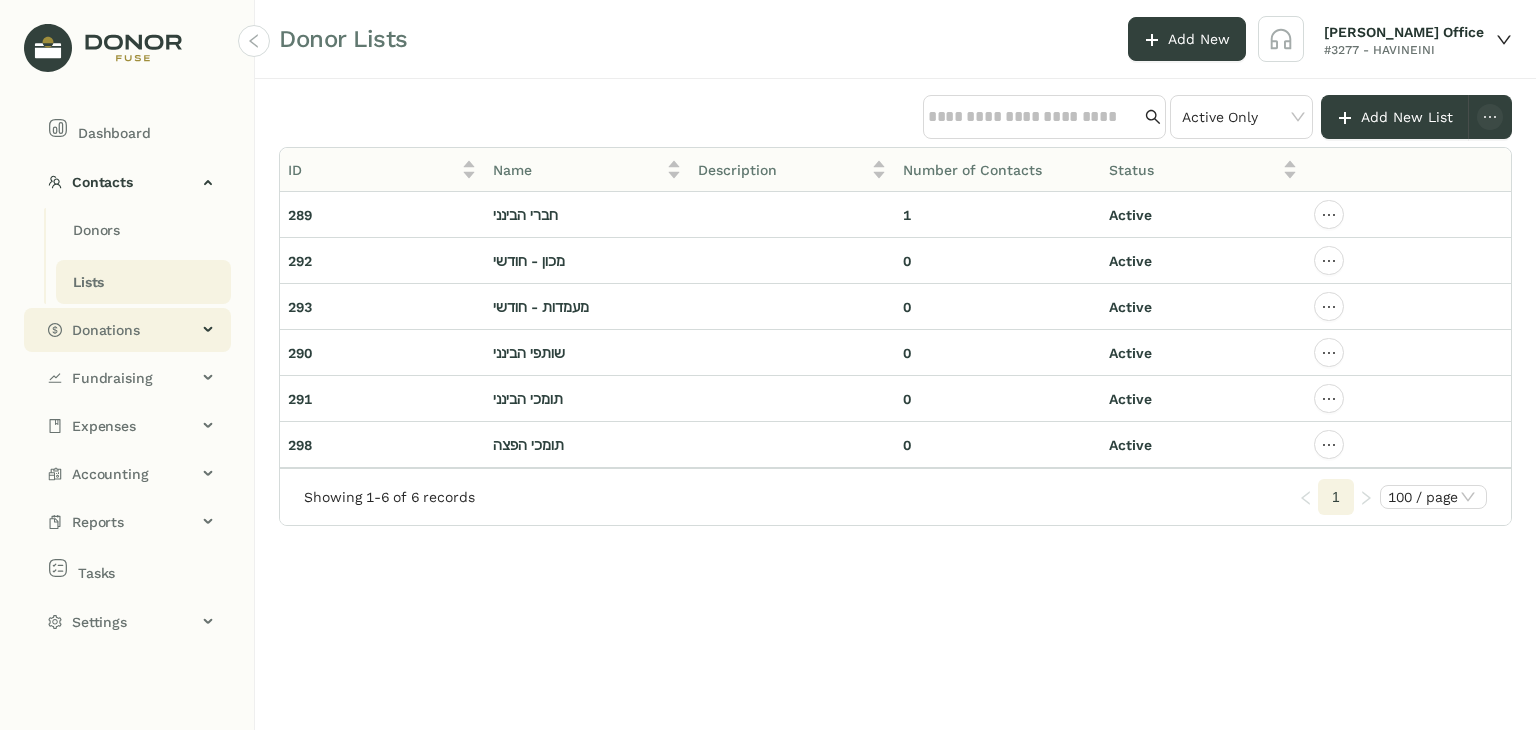 click on "Donations" 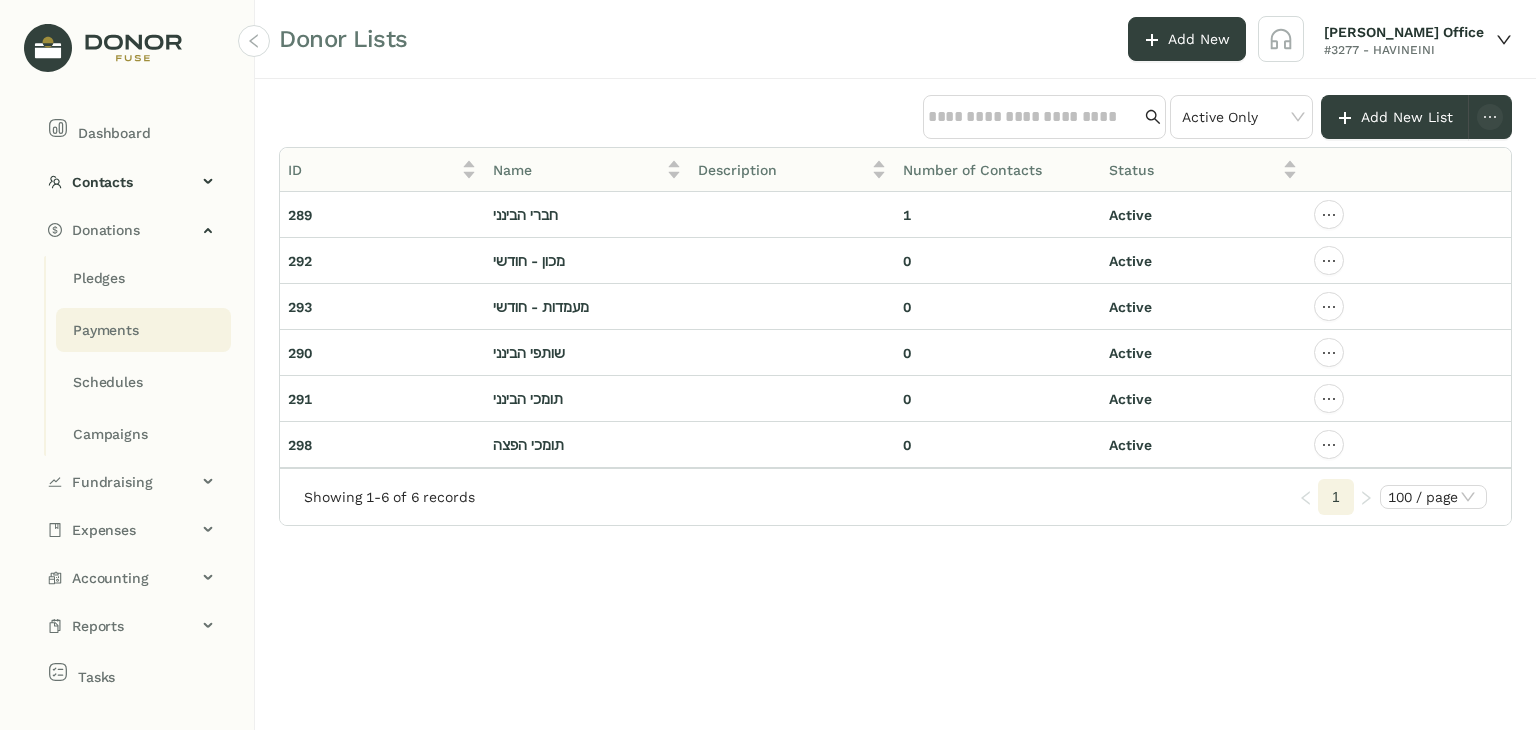 click on "Payments" 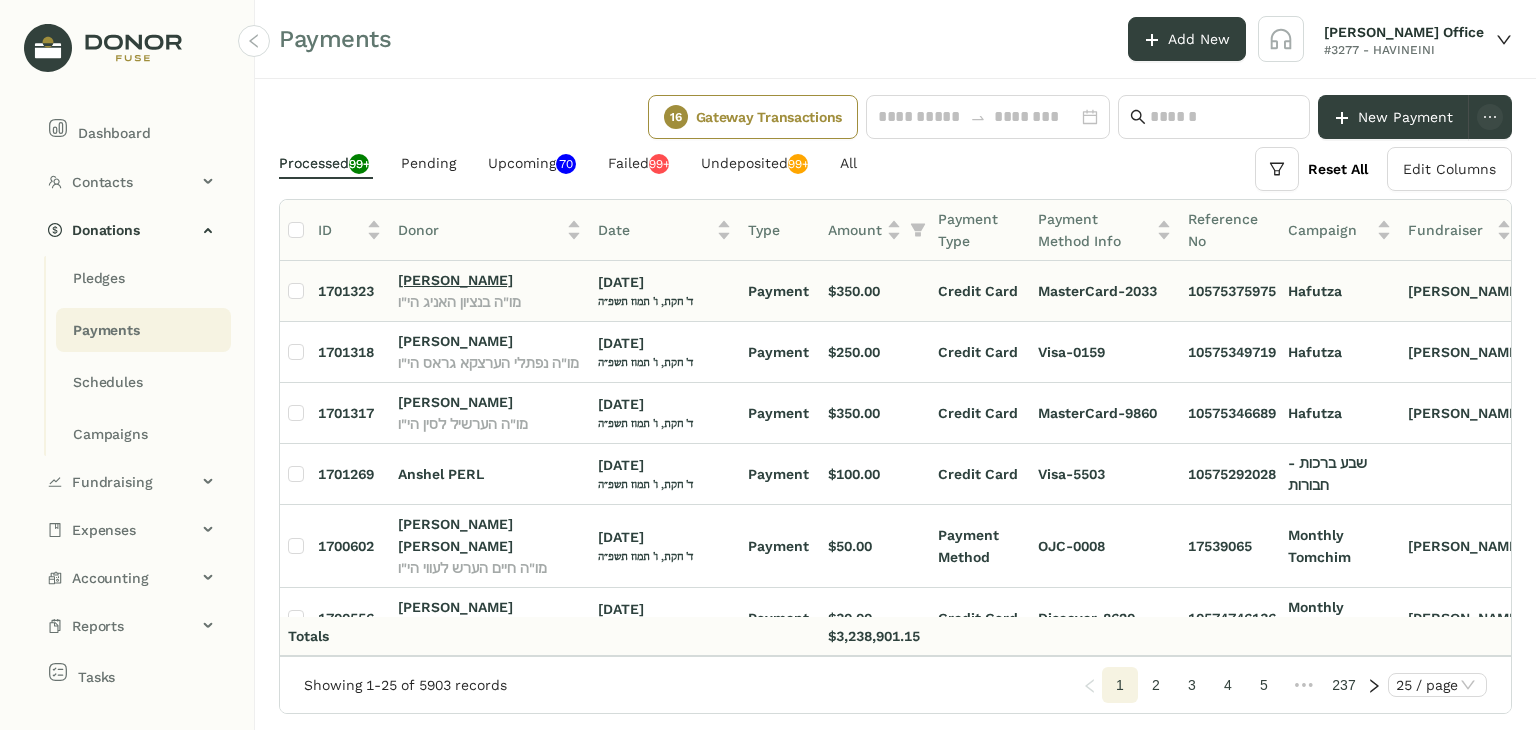 click on "[PERSON_NAME]" 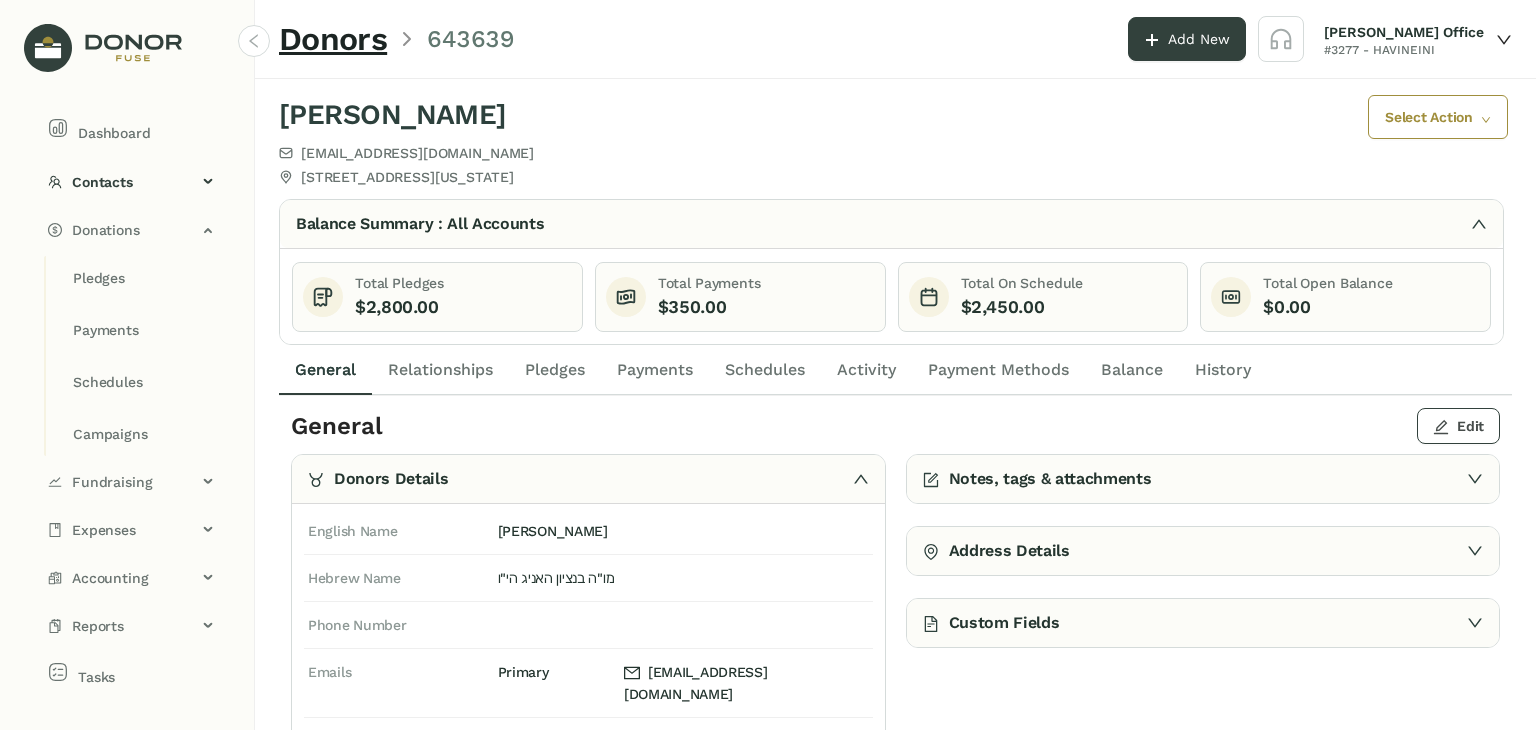 click on "Edit" 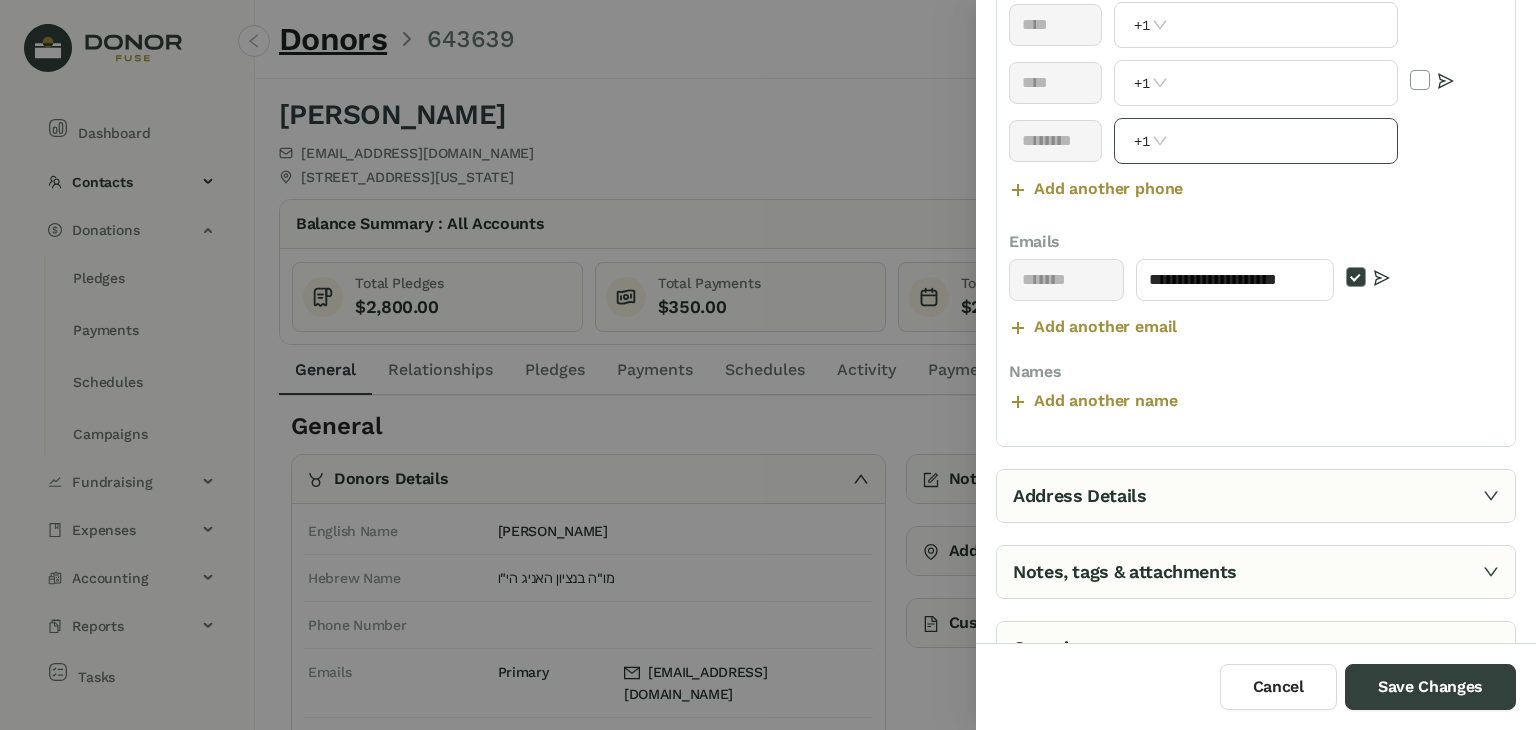 scroll, scrollTop: 599, scrollLeft: 0, axis: vertical 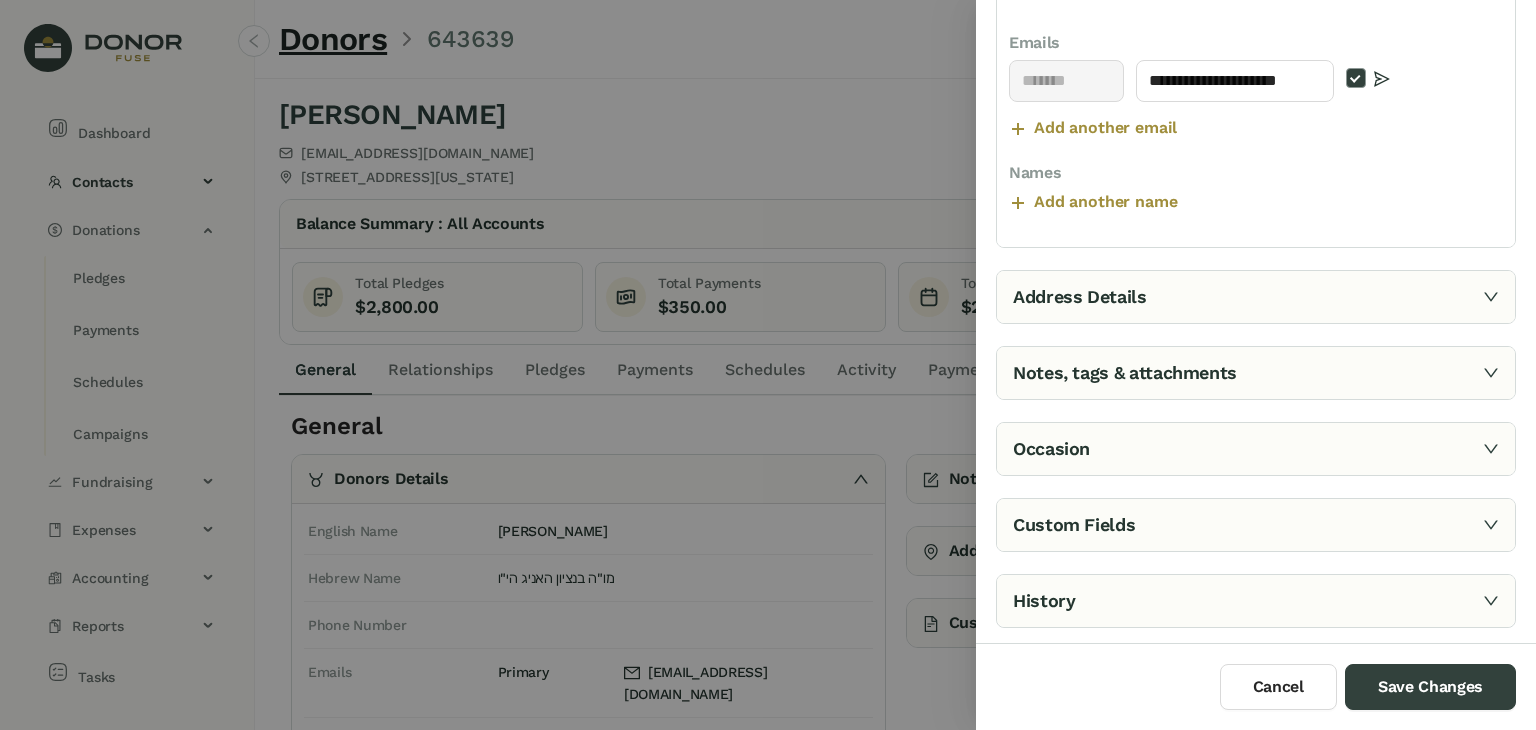 click on "Custom Fields" at bounding box center [1256, 525] 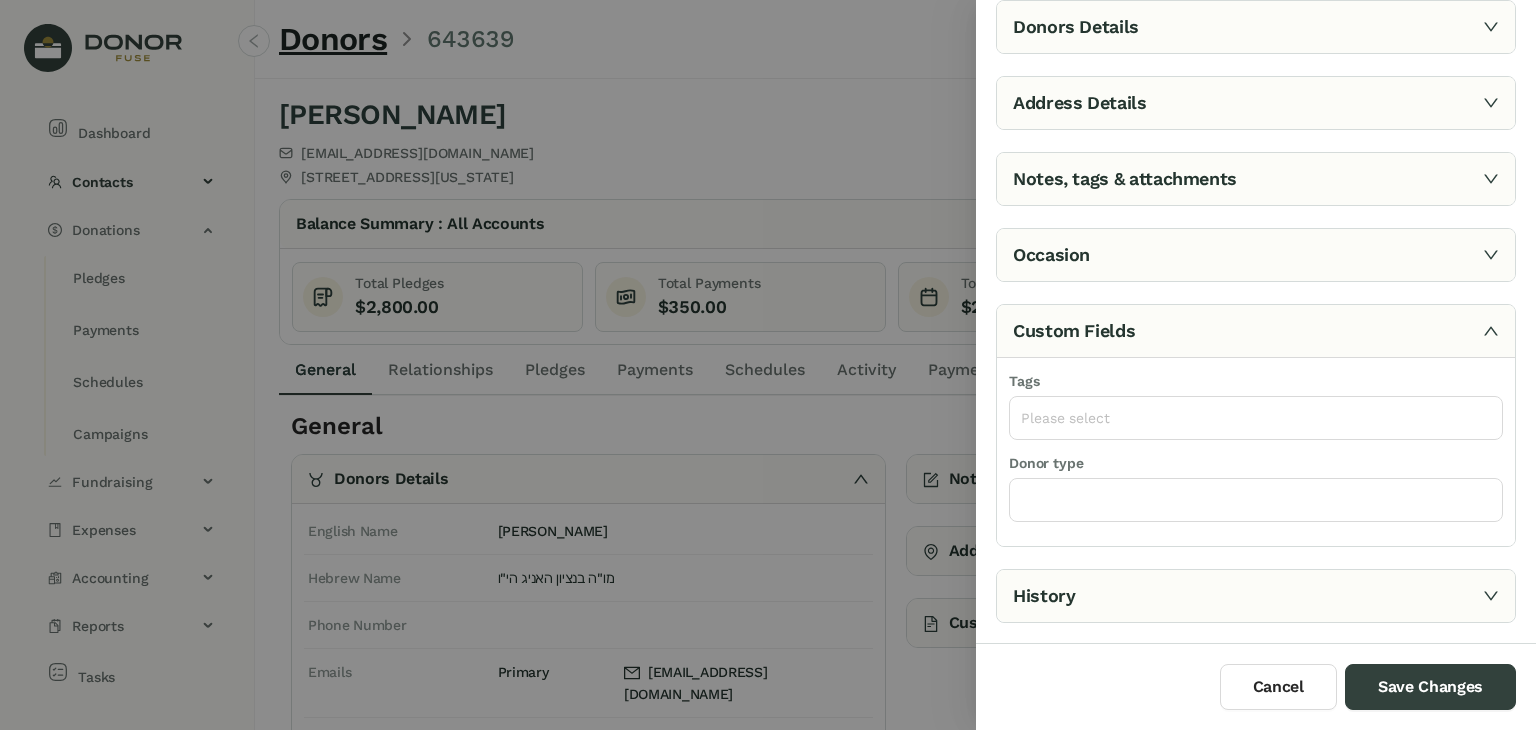 scroll, scrollTop: 69, scrollLeft: 0, axis: vertical 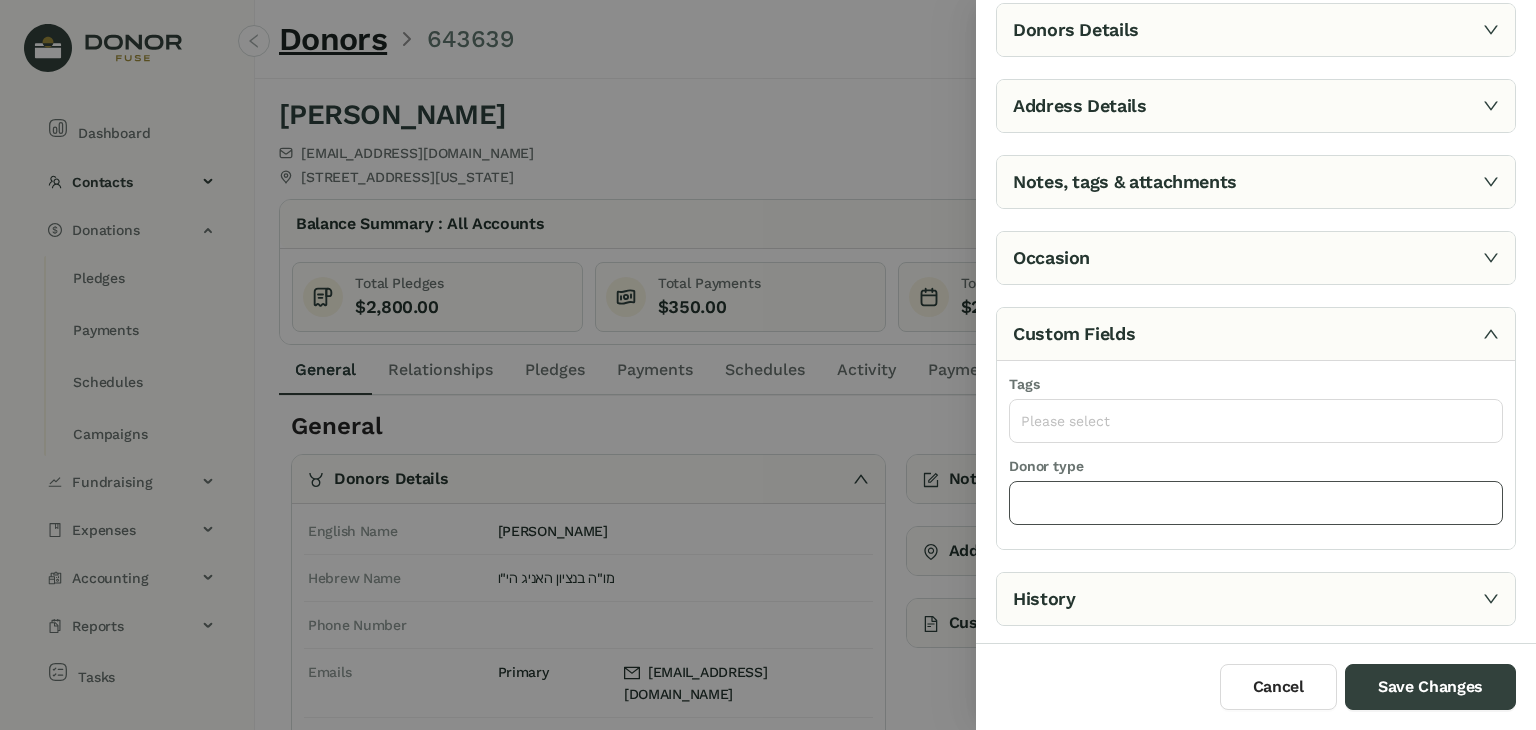 click 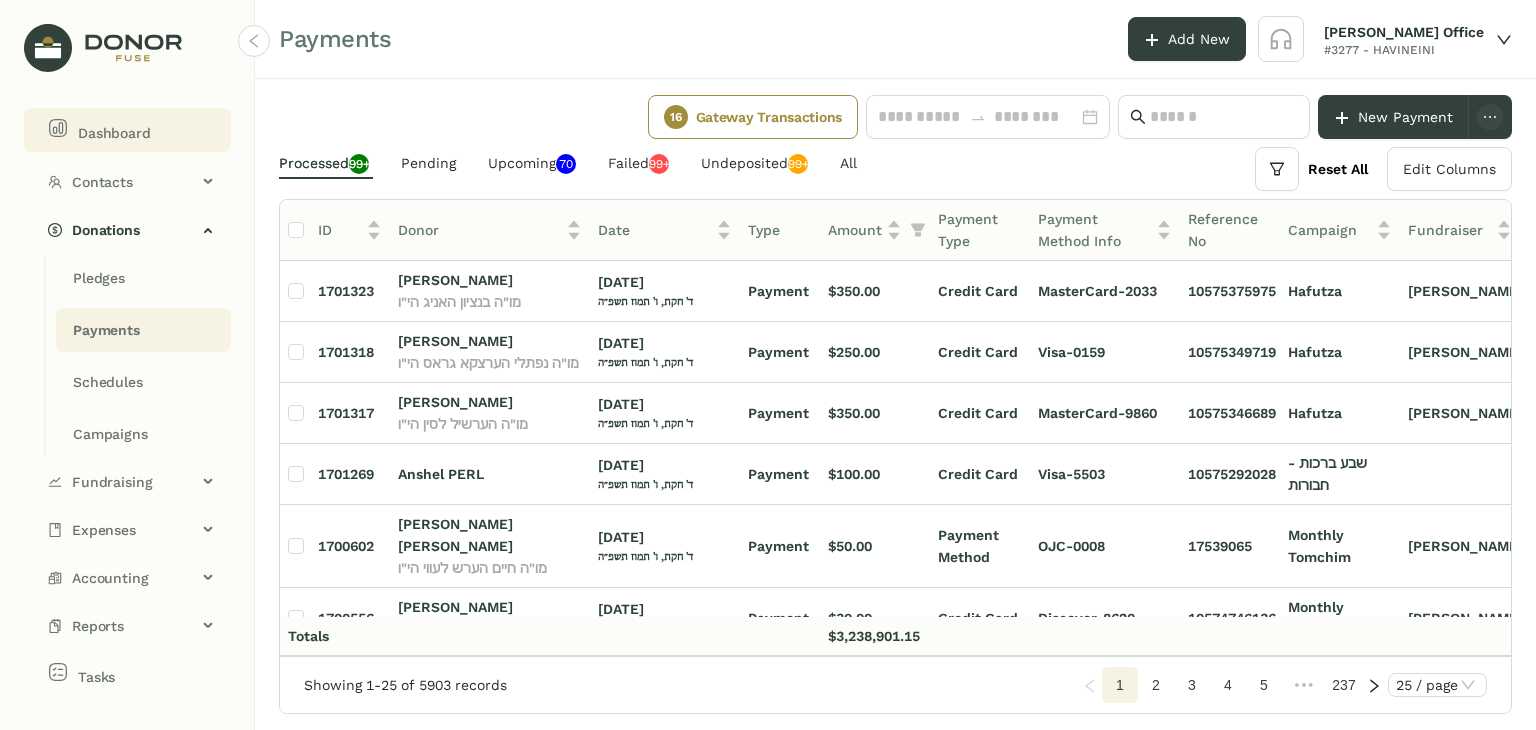 click on "Dashboard" 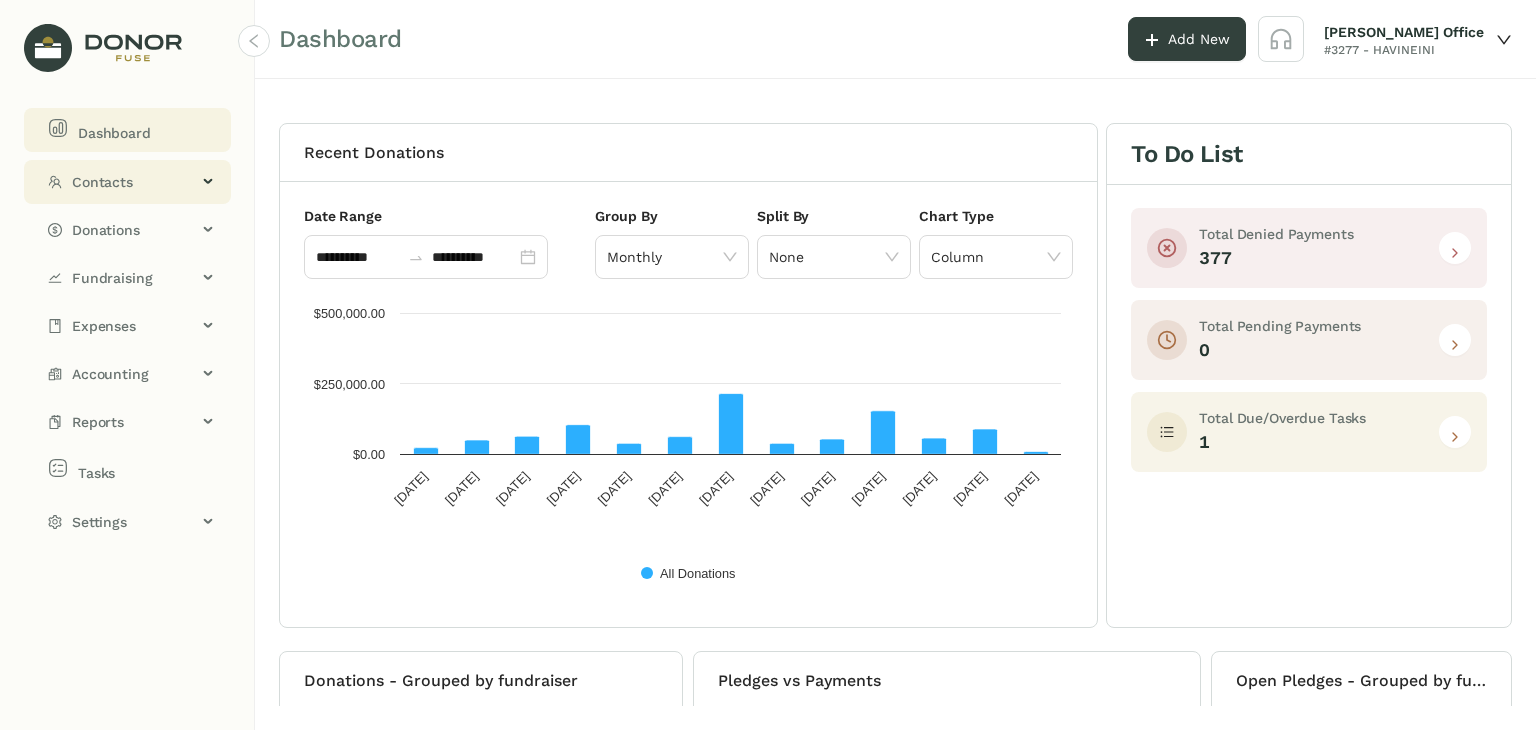 click on "Contacts" 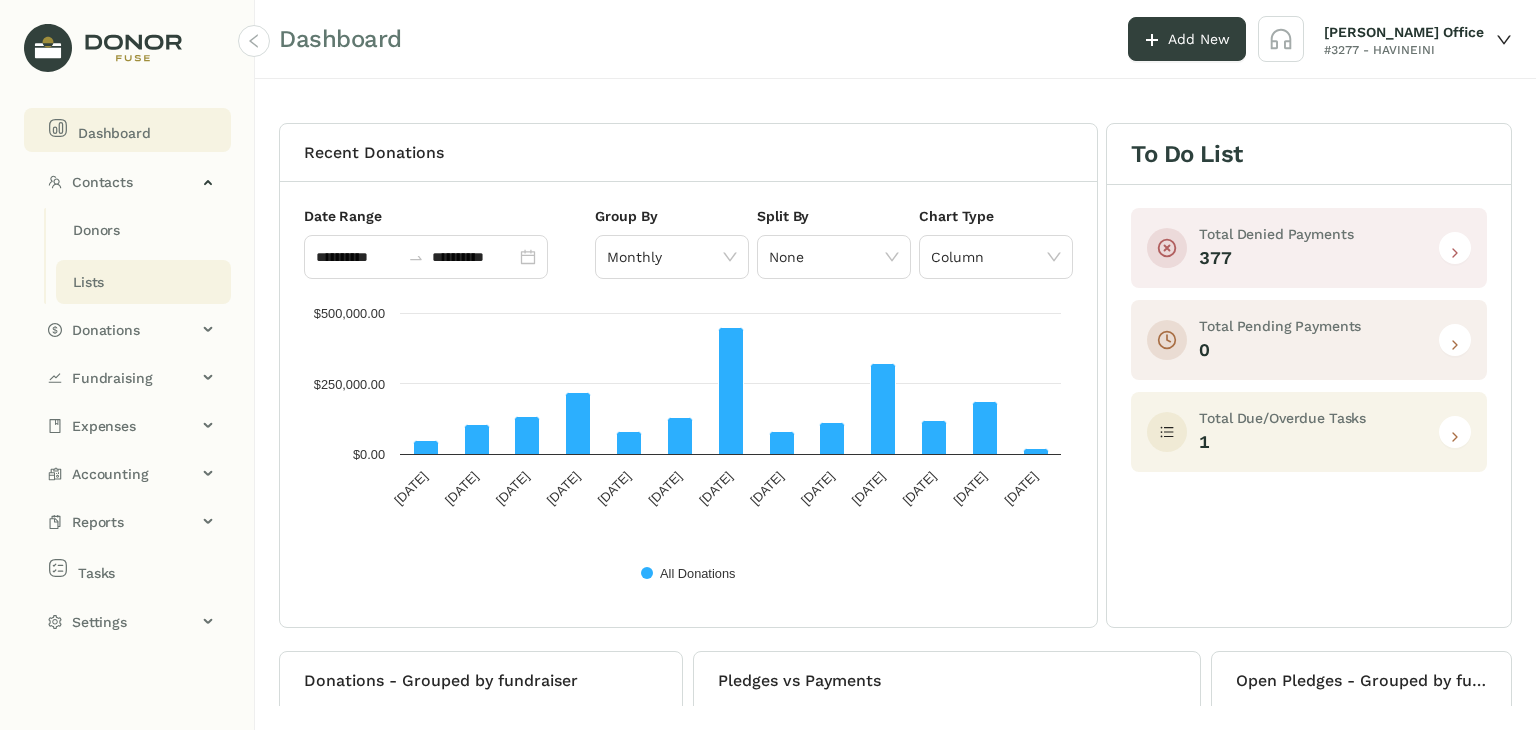click on "Lists" 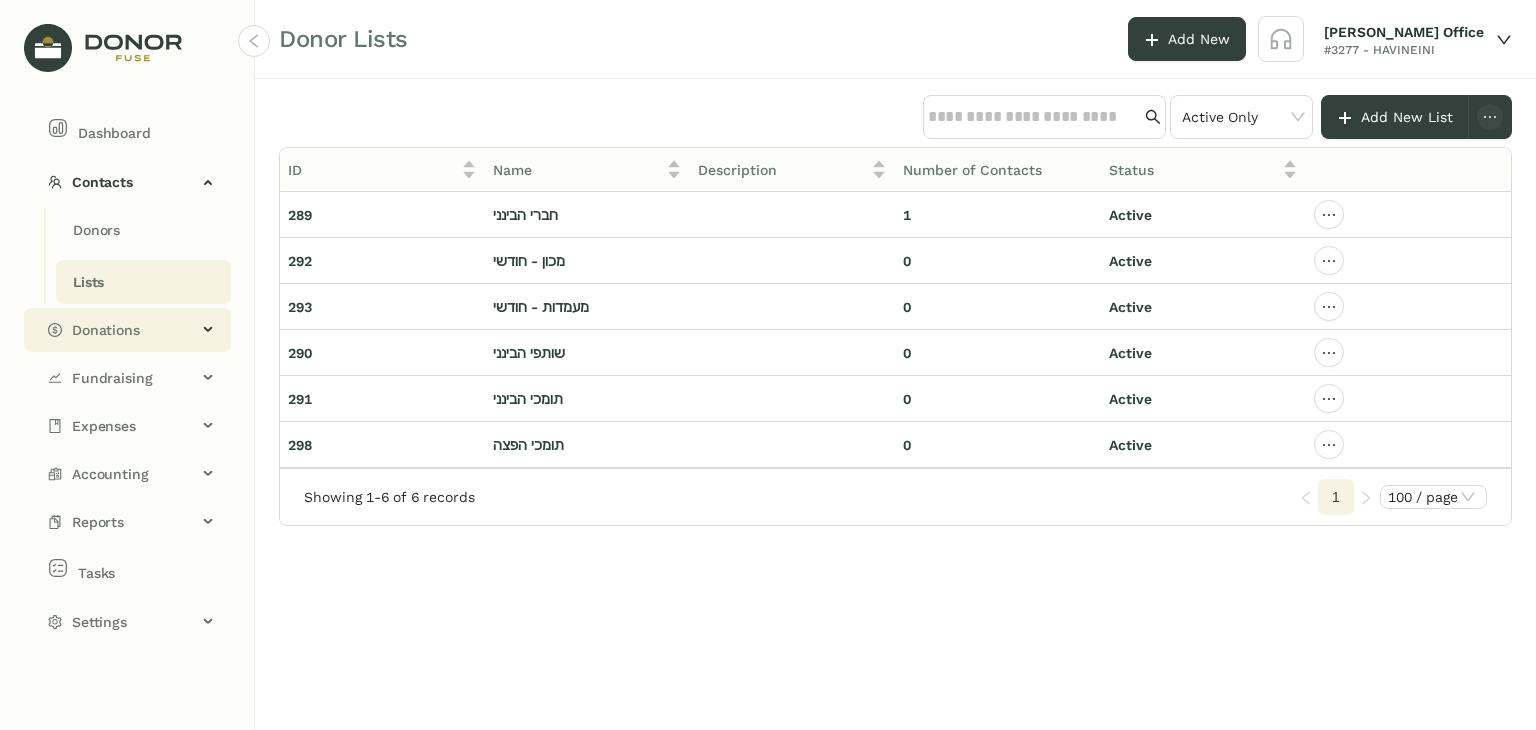 click on "Donations" 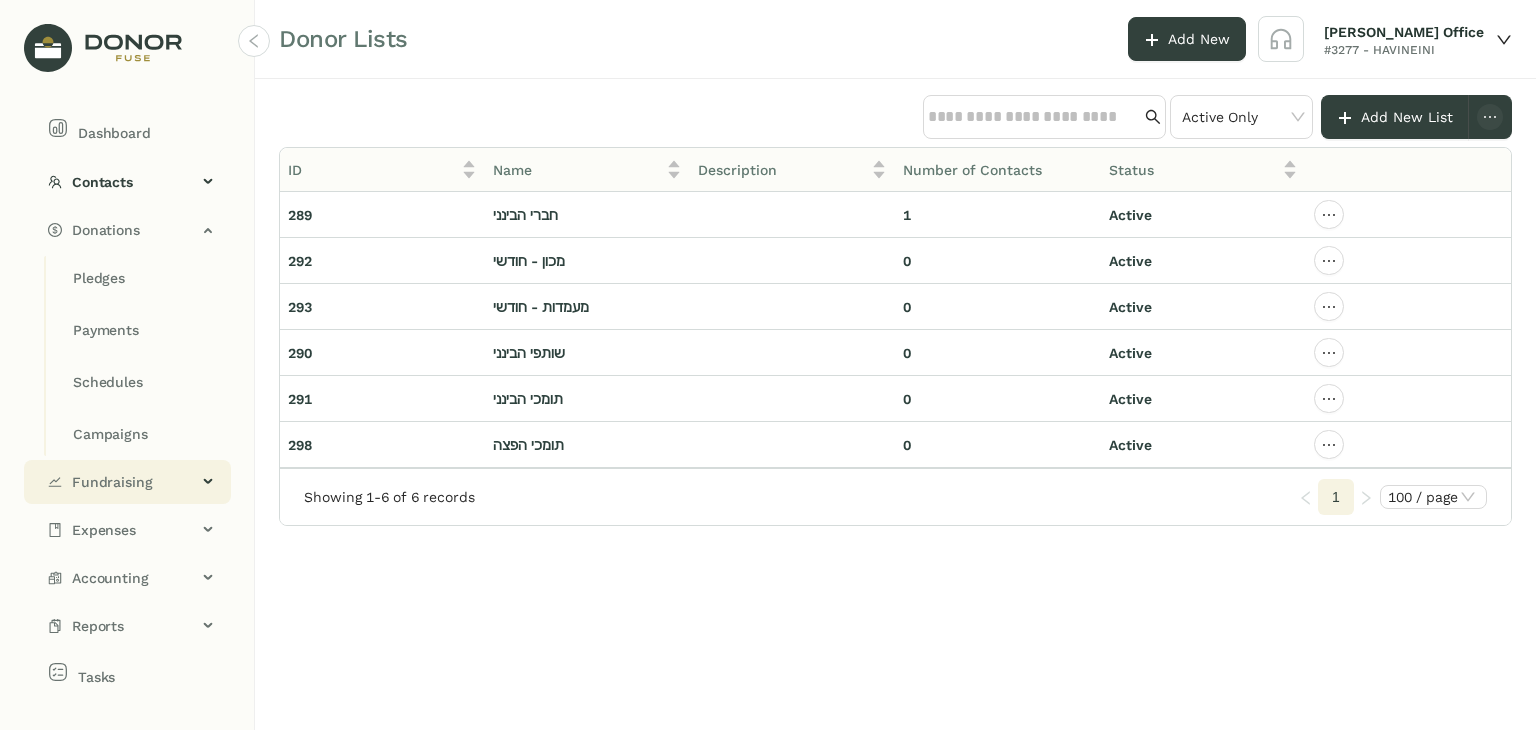 click on "Fundraising" 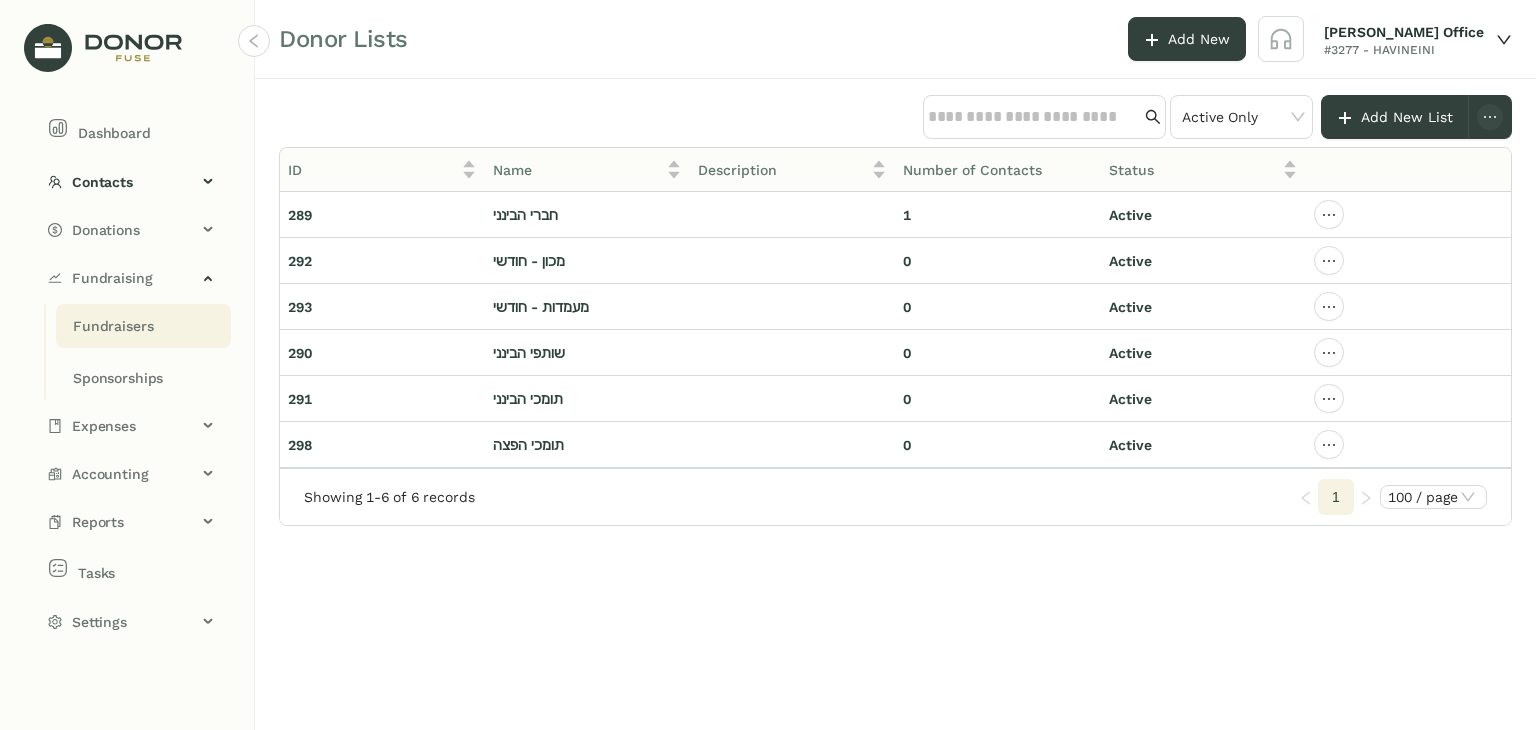 click on "Fundraisers" 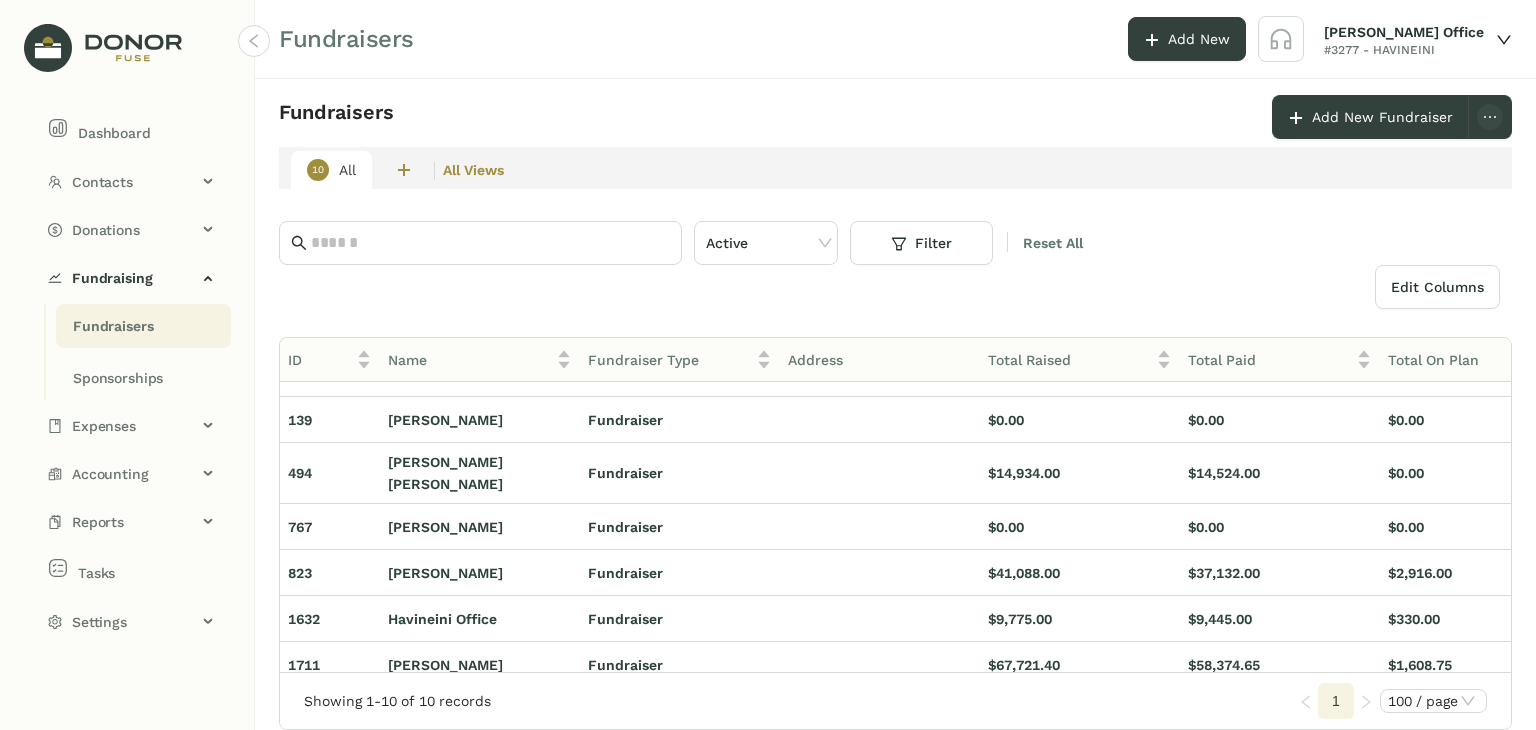 scroll, scrollTop: 178, scrollLeft: 0, axis: vertical 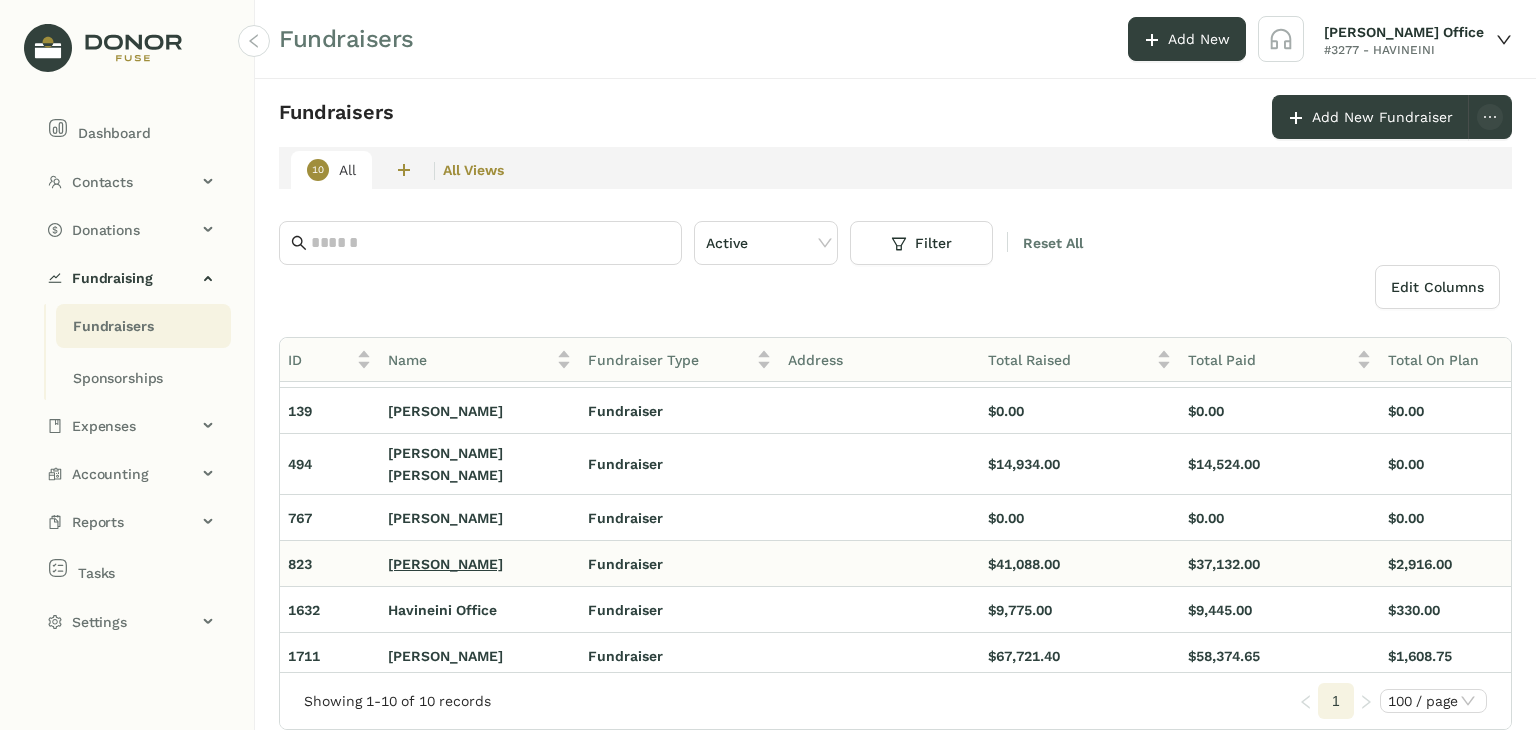 click on "[PERSON_NAME]" 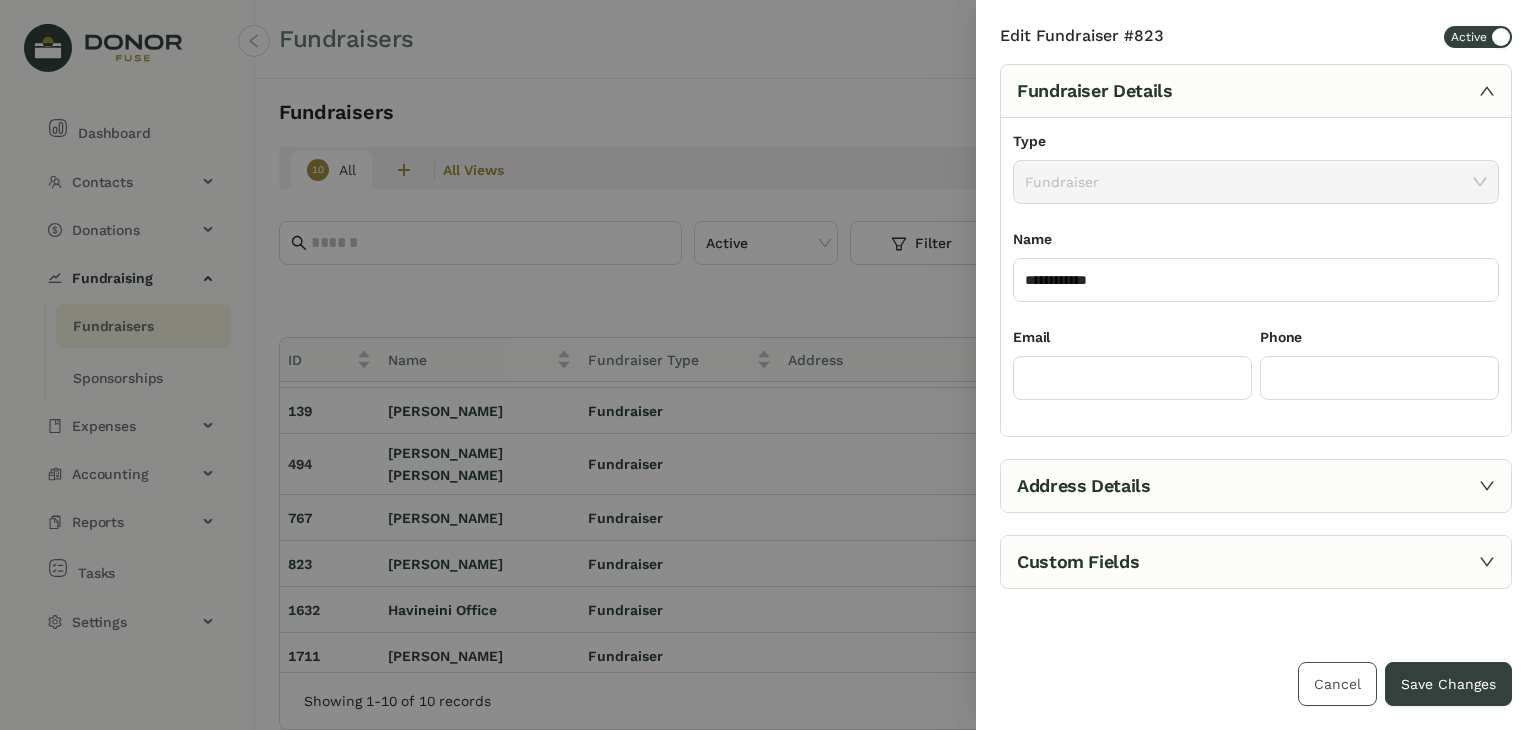 click on "Cancel" at bounding box center (1337, 684) 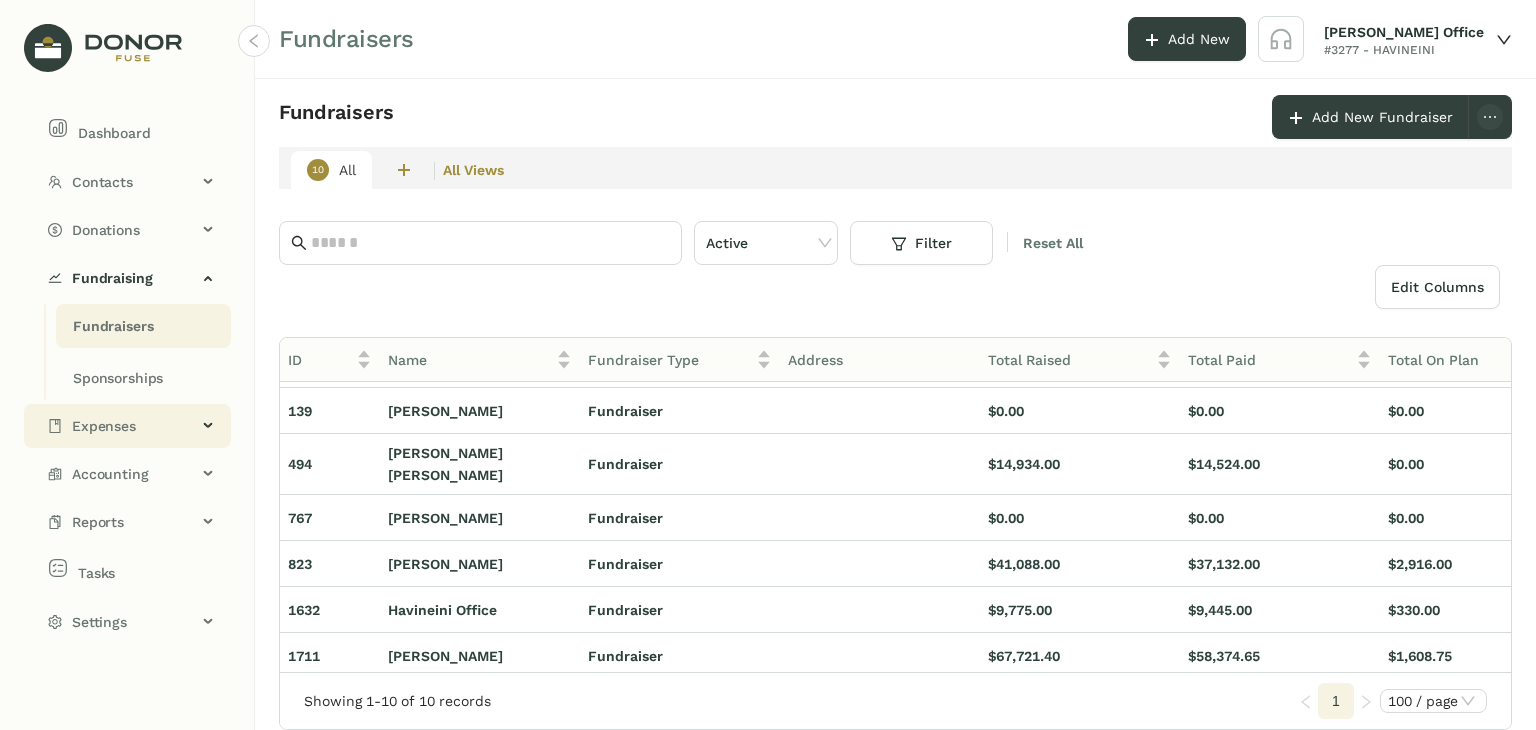 click on "Expenses" 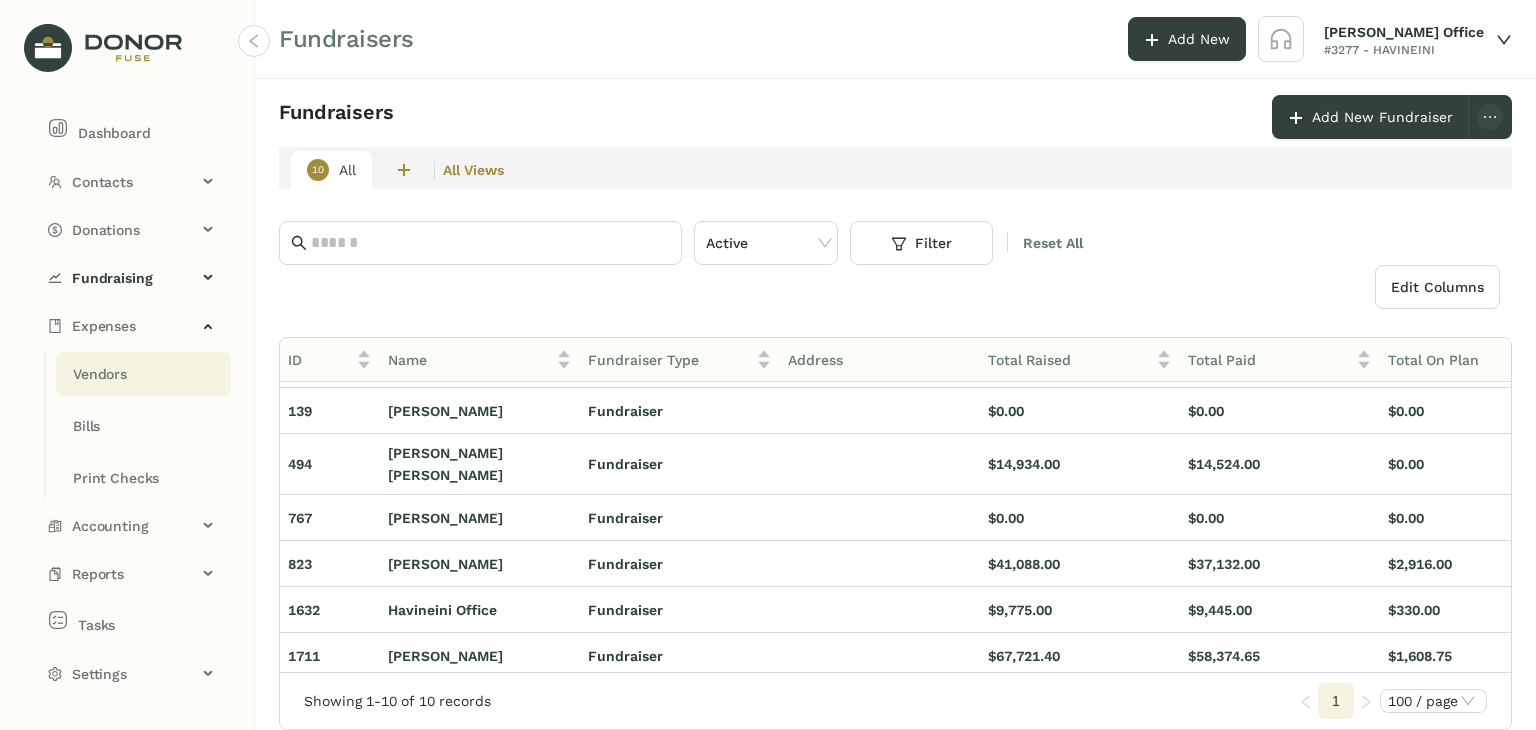click on "Vendors" 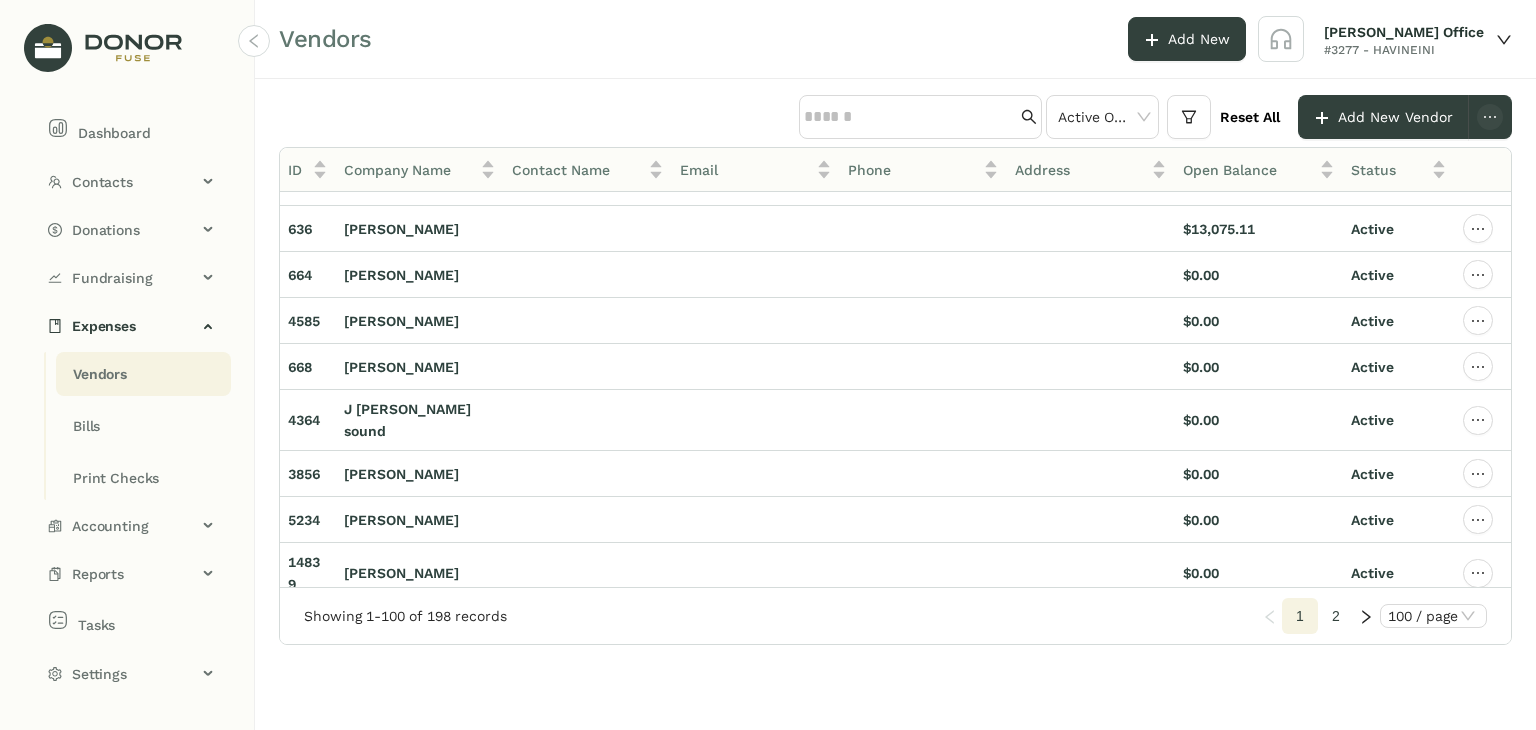 scroll, scrollTop: 4897, scrollLeft: 0, axis: vertical 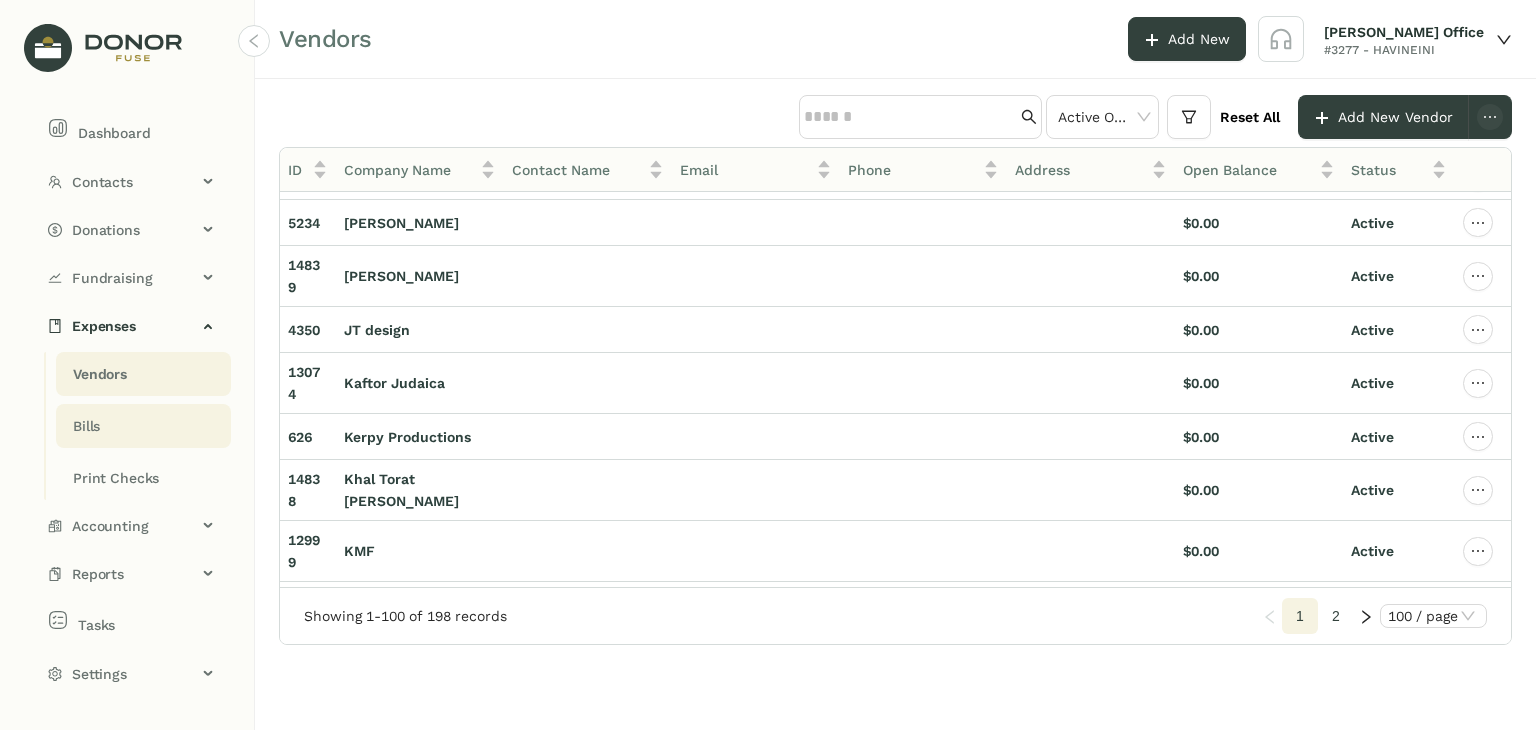 click on "Bills" 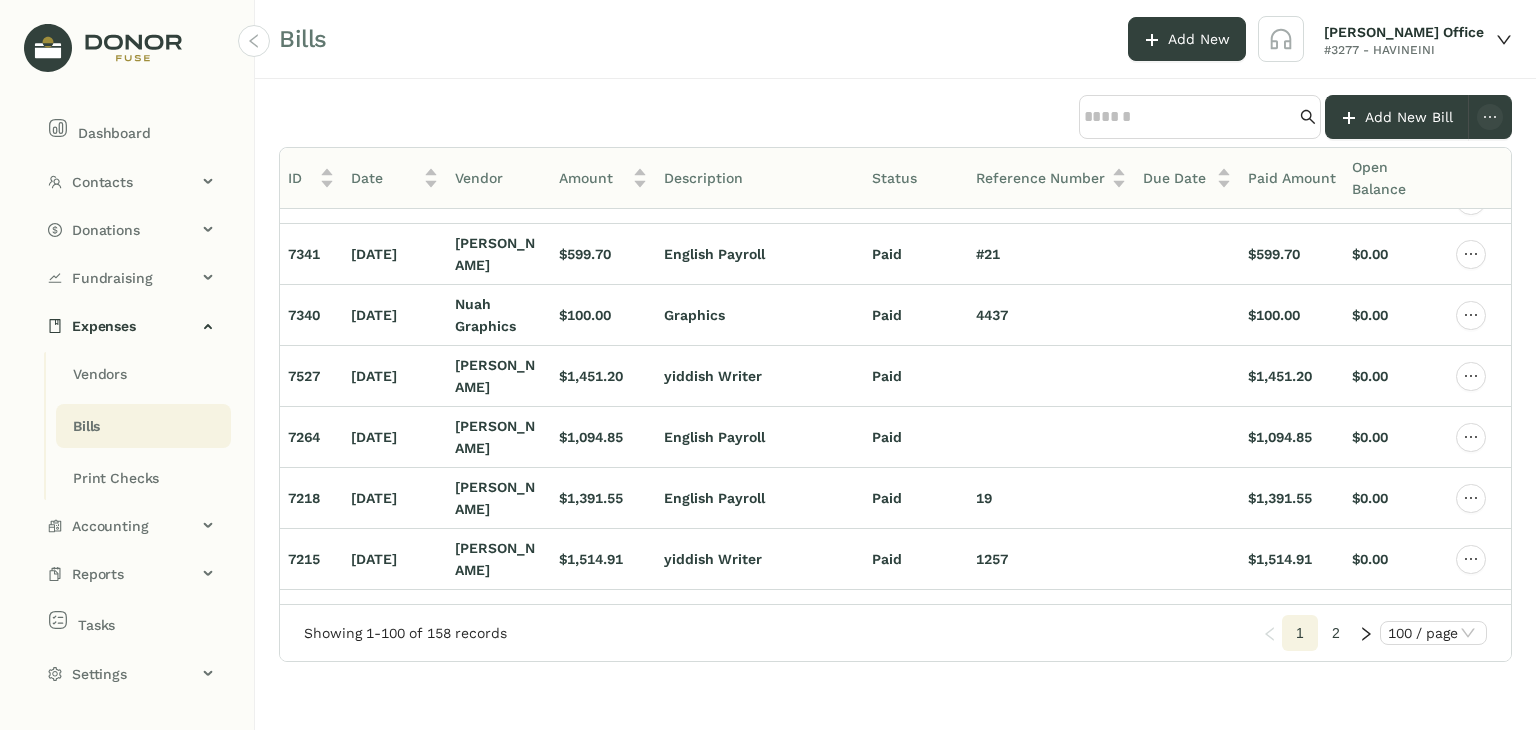 scroll, scrollTop: 4920, scrollLeft: 0, axis: vertical 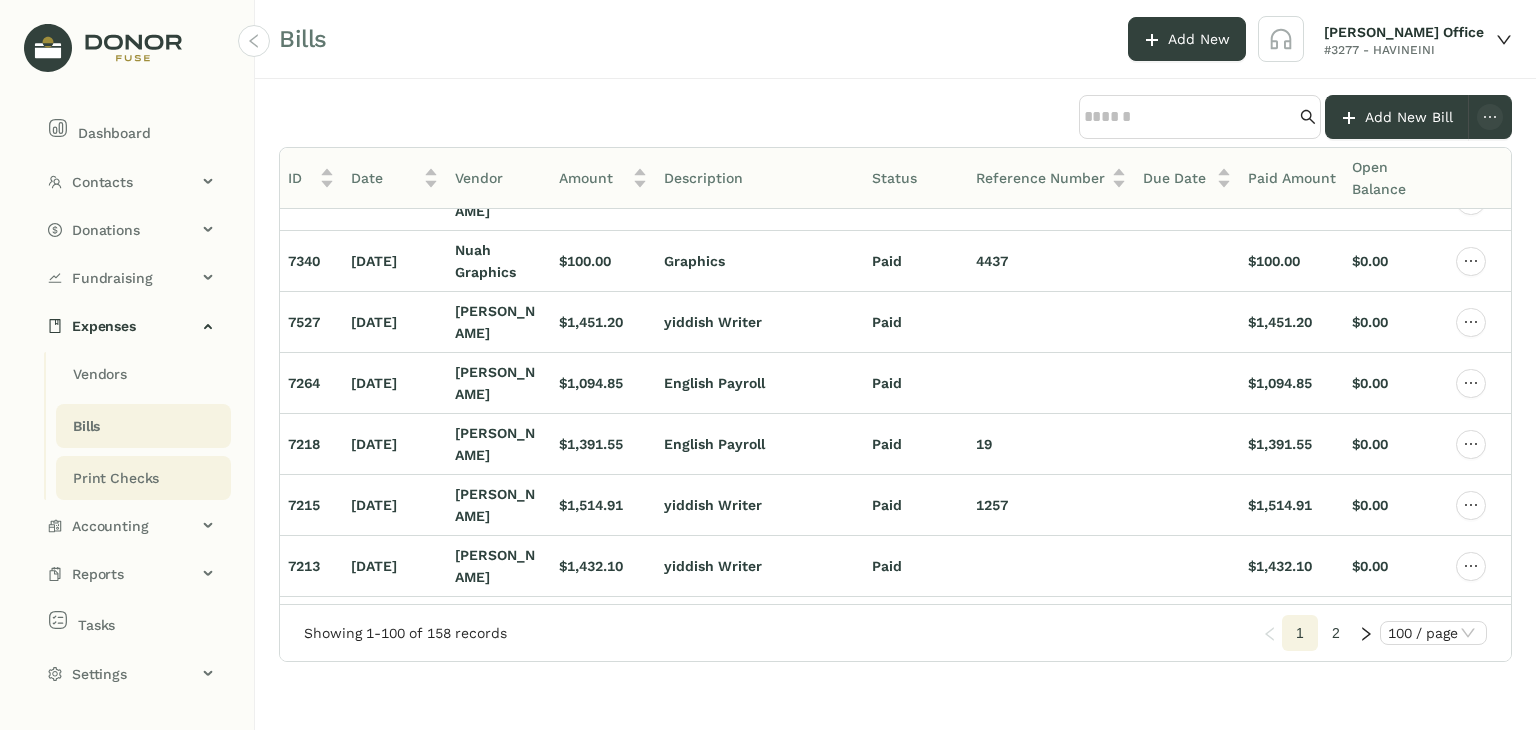 click on "Print Checks" 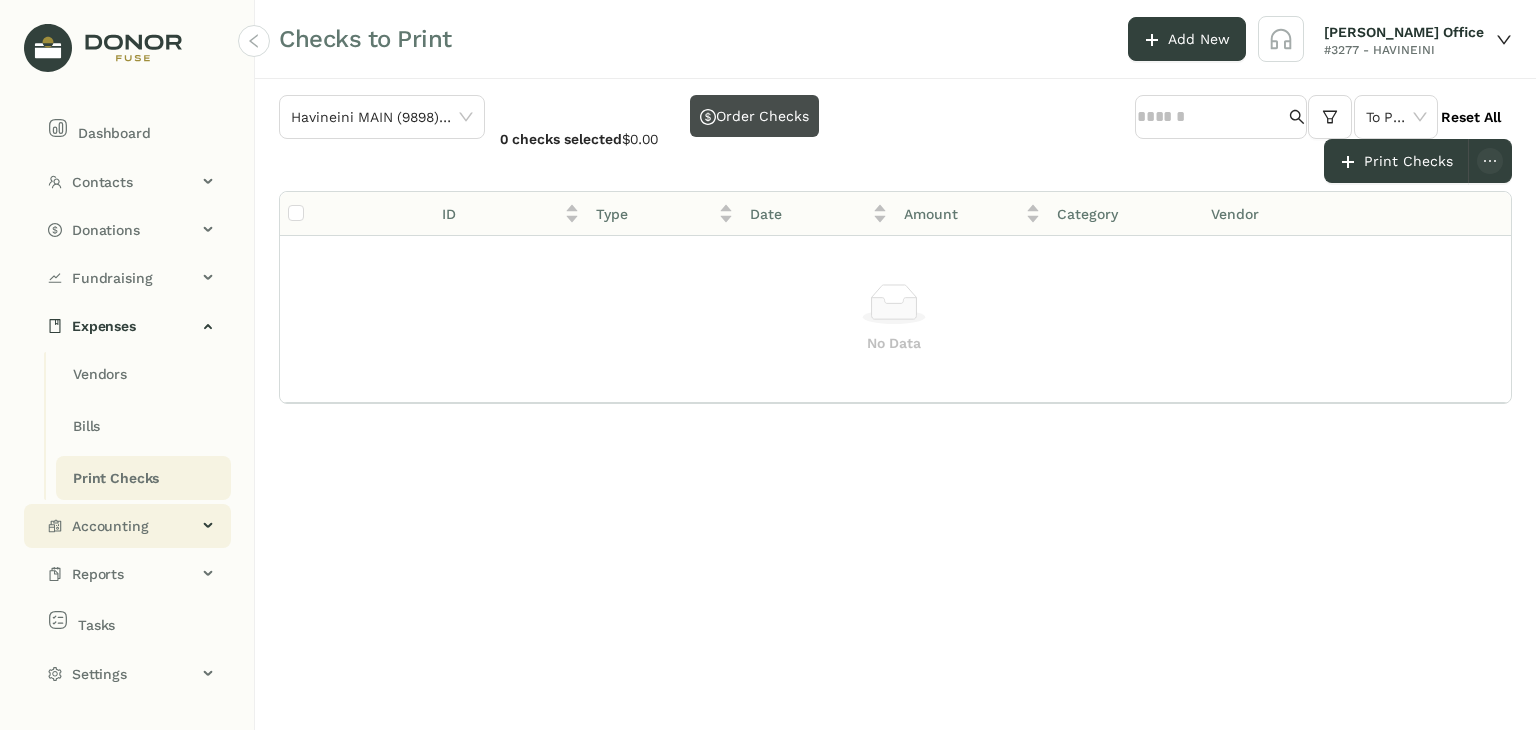 click on "Accounting" 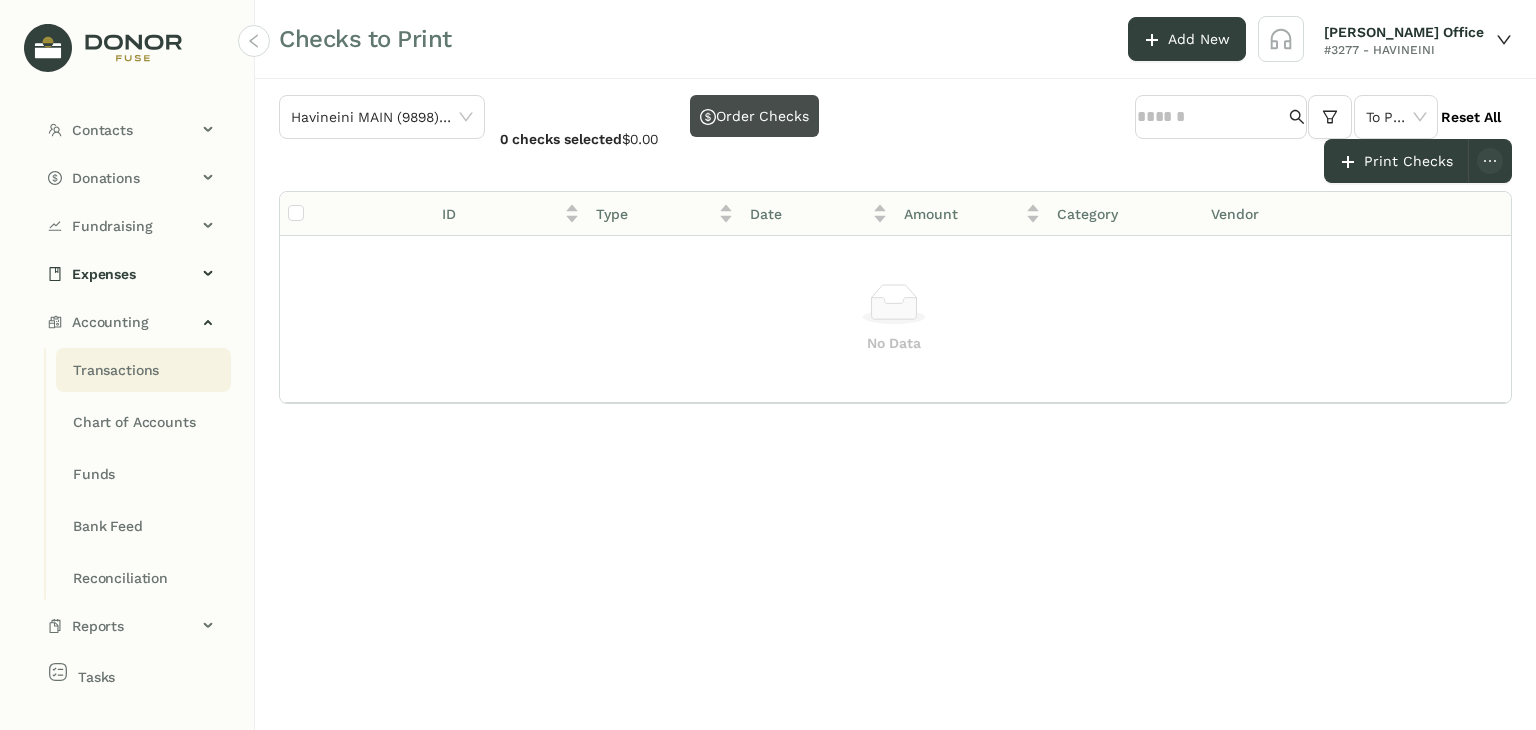 scroll, scrollTop: 81, scrollLeft: 0, axis: vertical 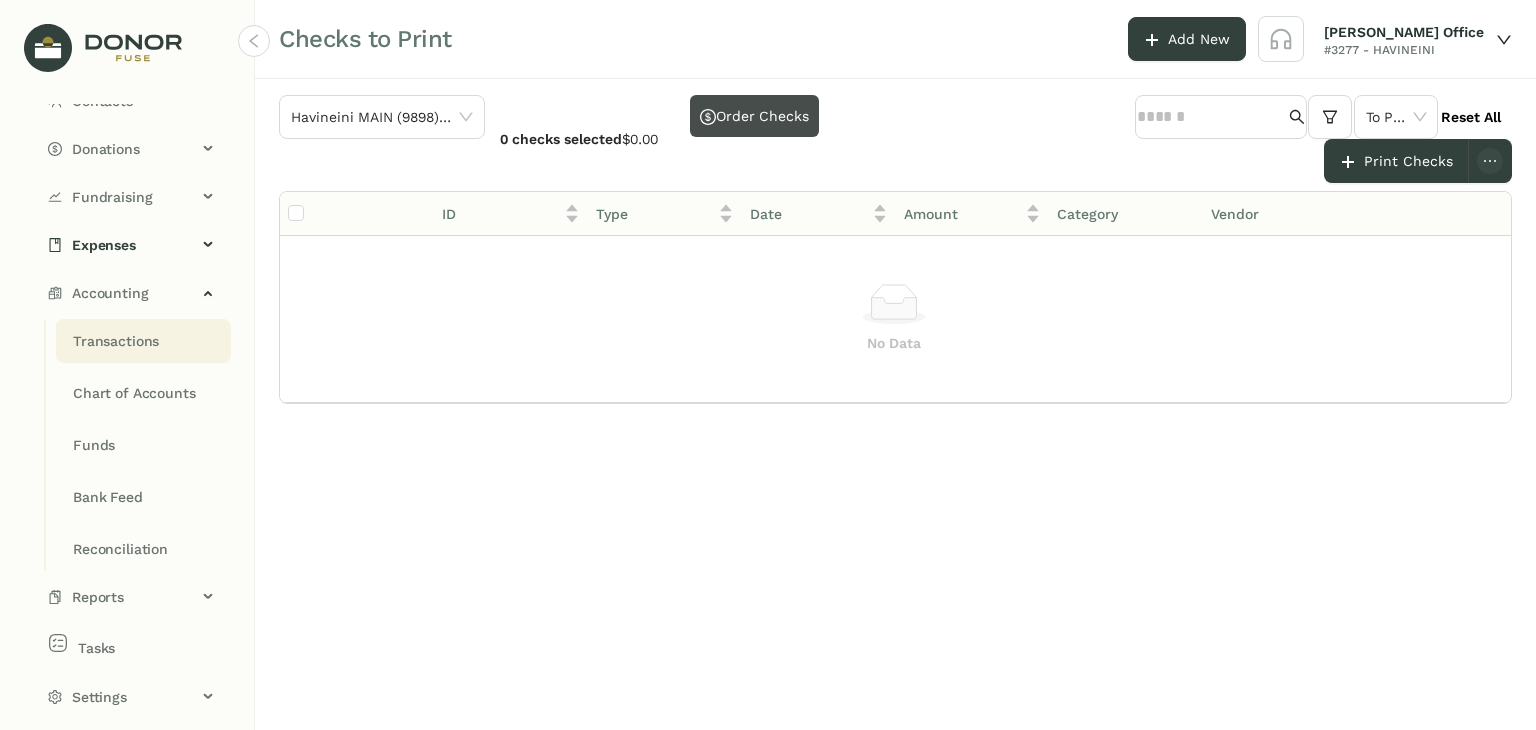 click on "Transactions" 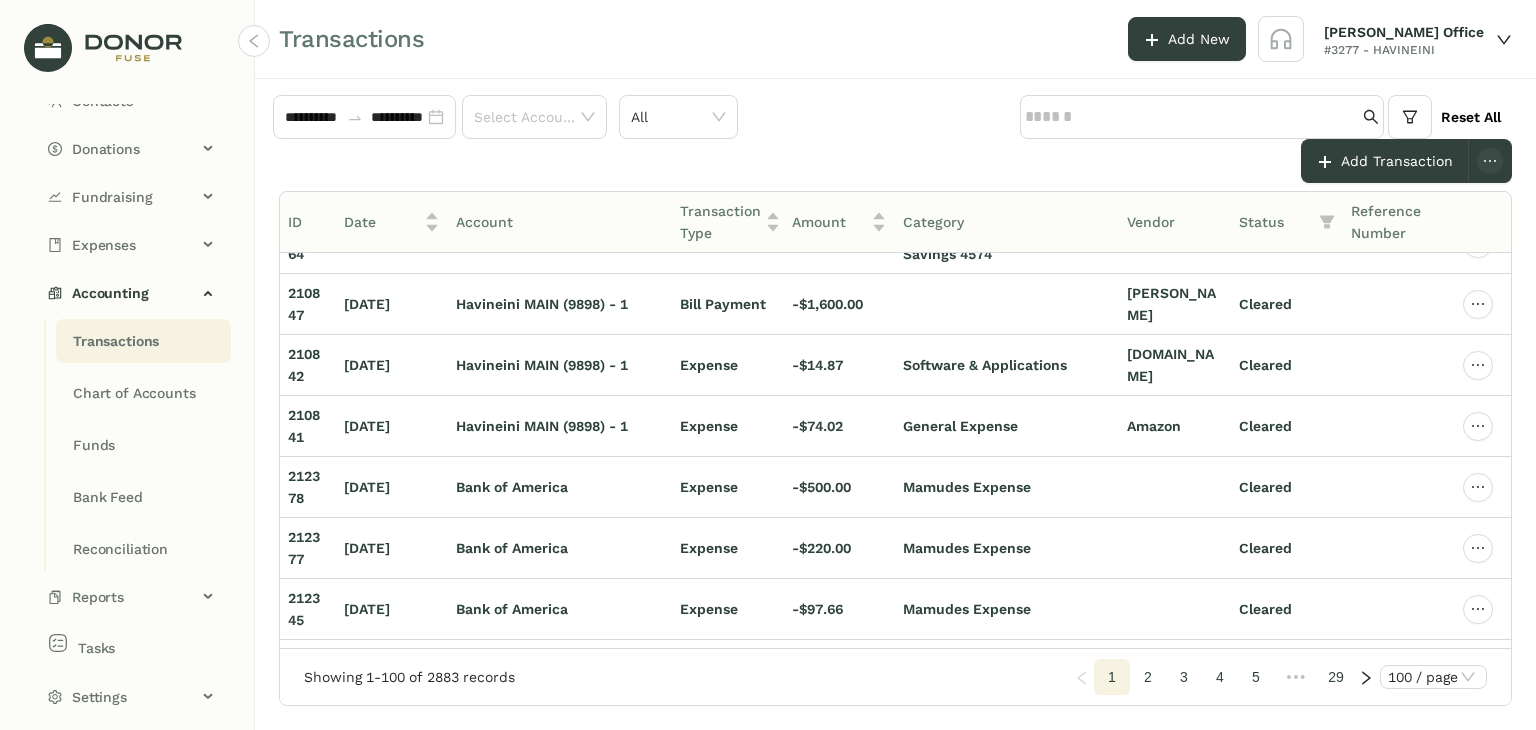 scroll, scrollTop: 6433, scrollLeft: 0, axis: vertical 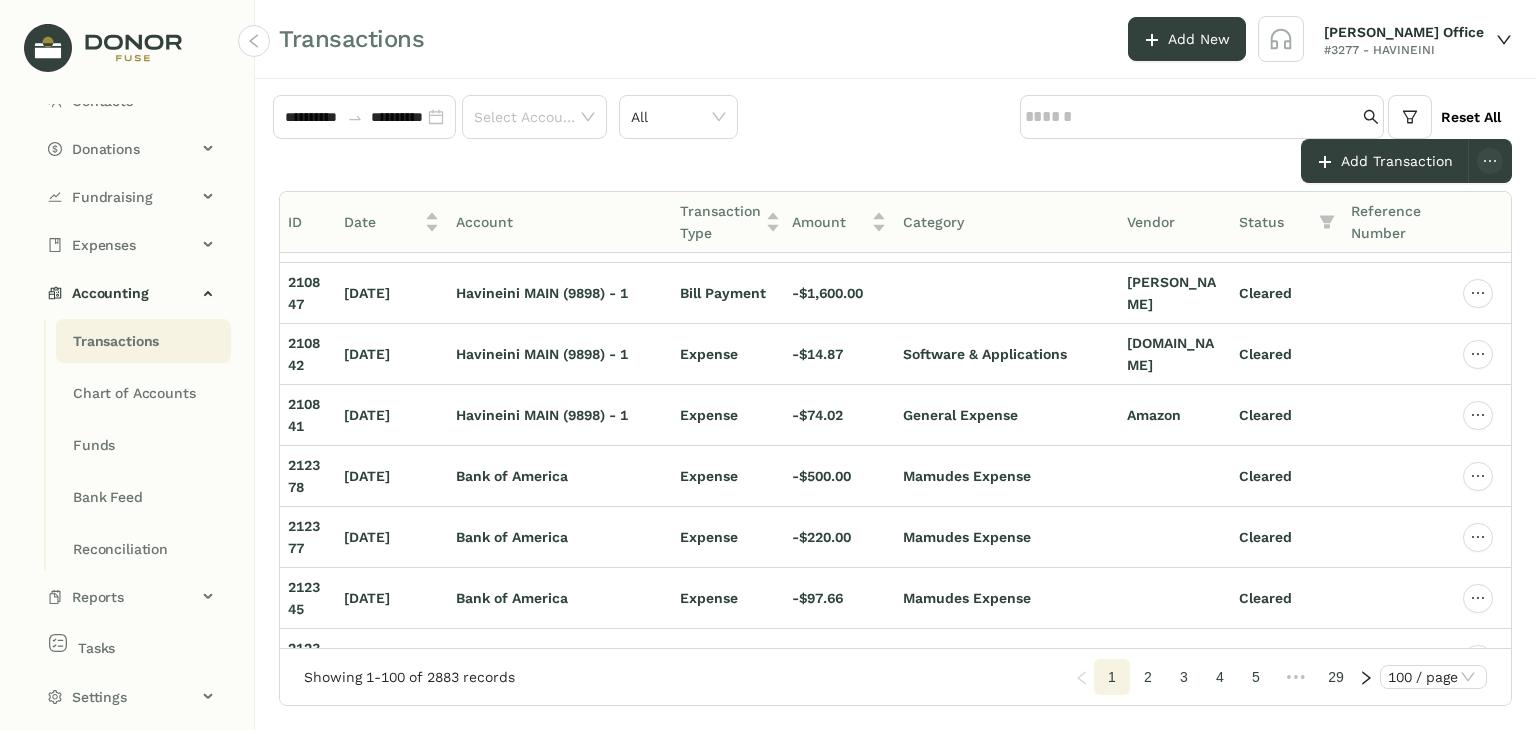 click on "2" 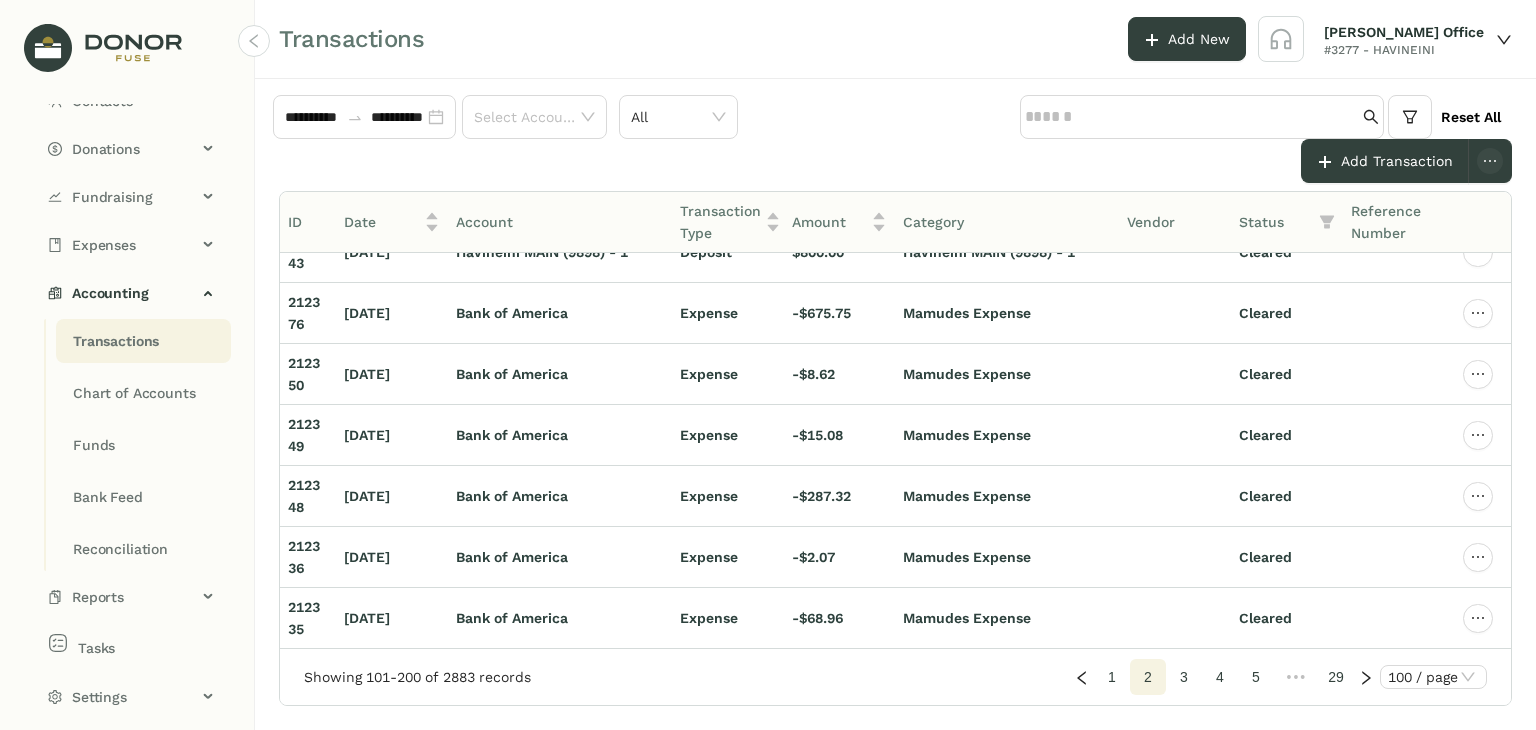 scroll, scrollTop: 1400, scrollLeft: 0, axis: vertical 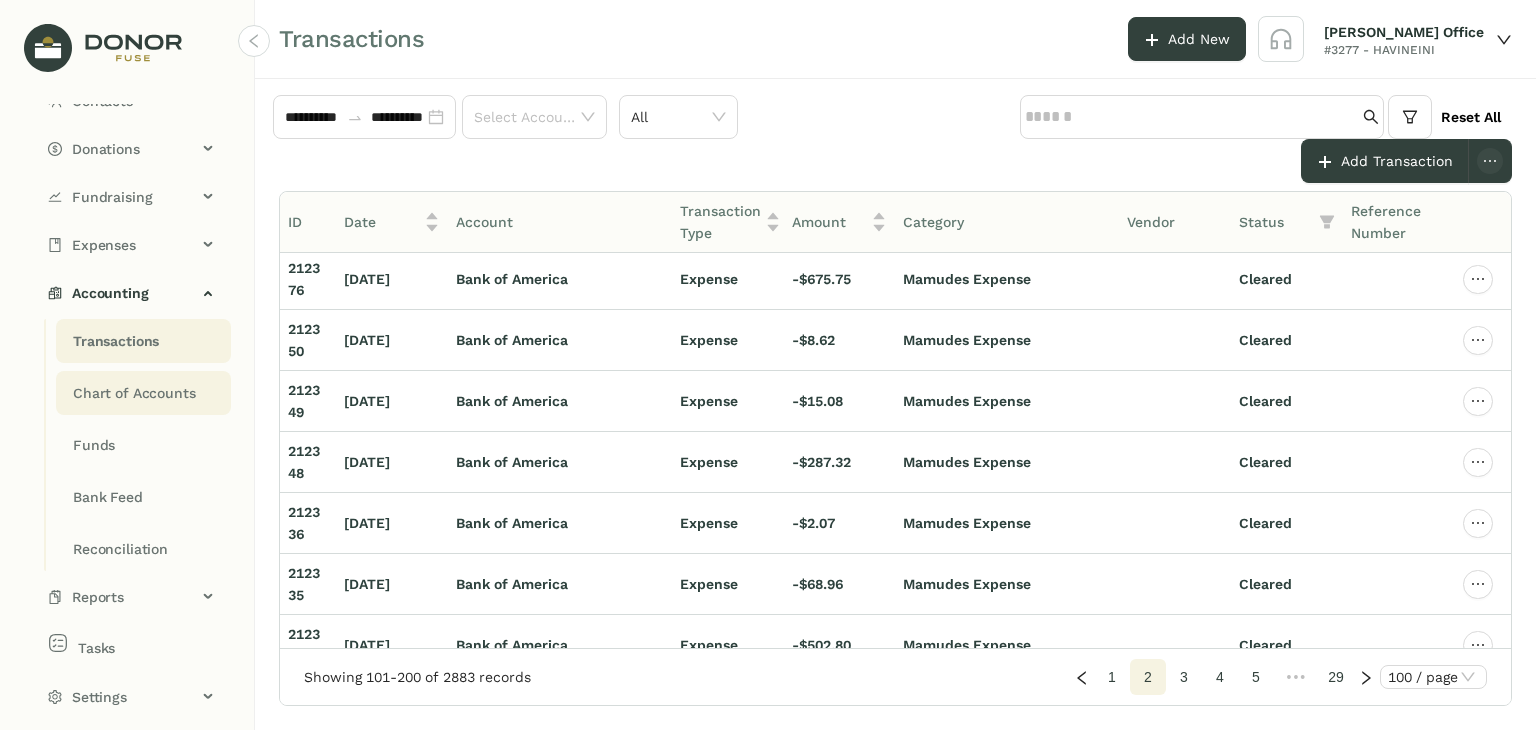 click on "Chart of Accounts" 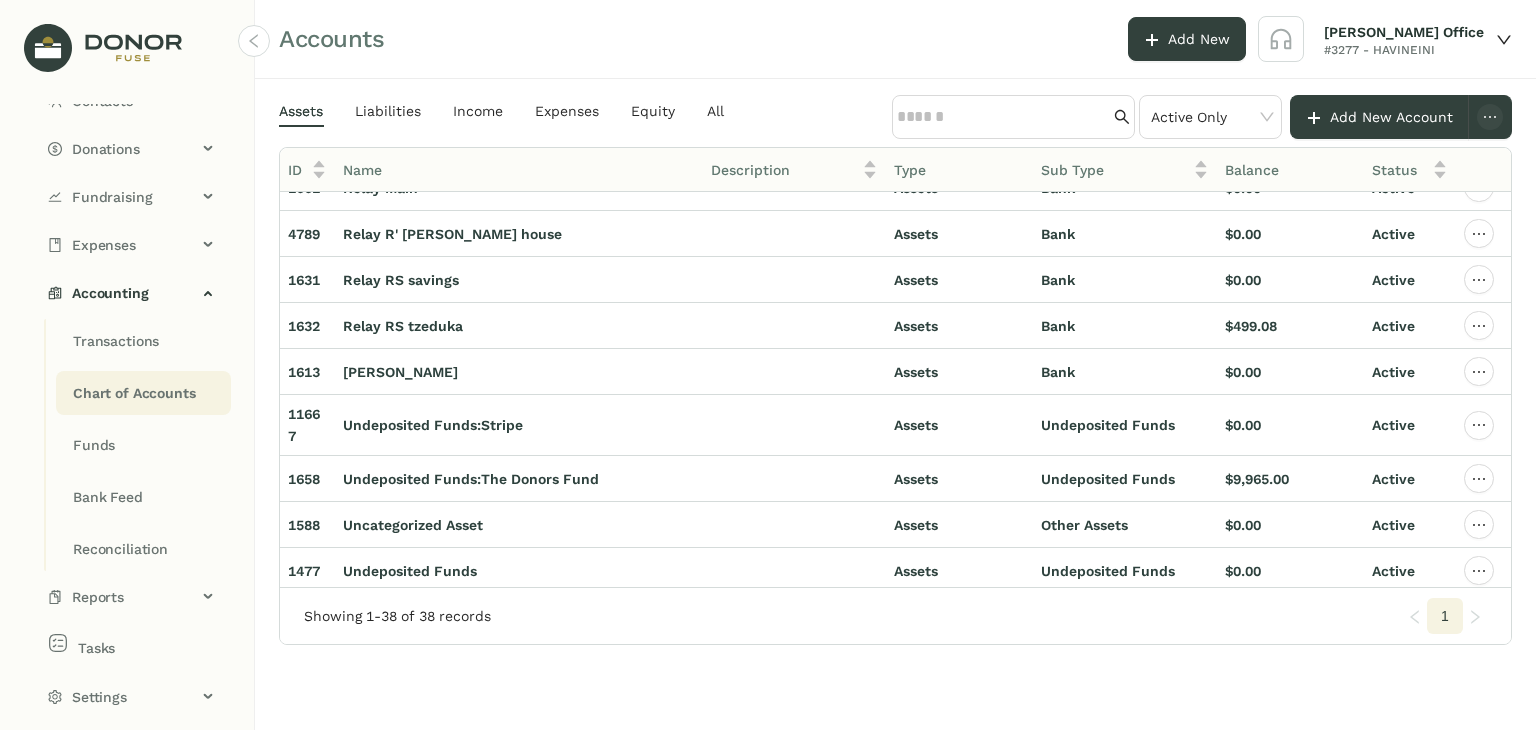 scroll, scrollTop: 996, scrollLeft: 0, axis: vertical 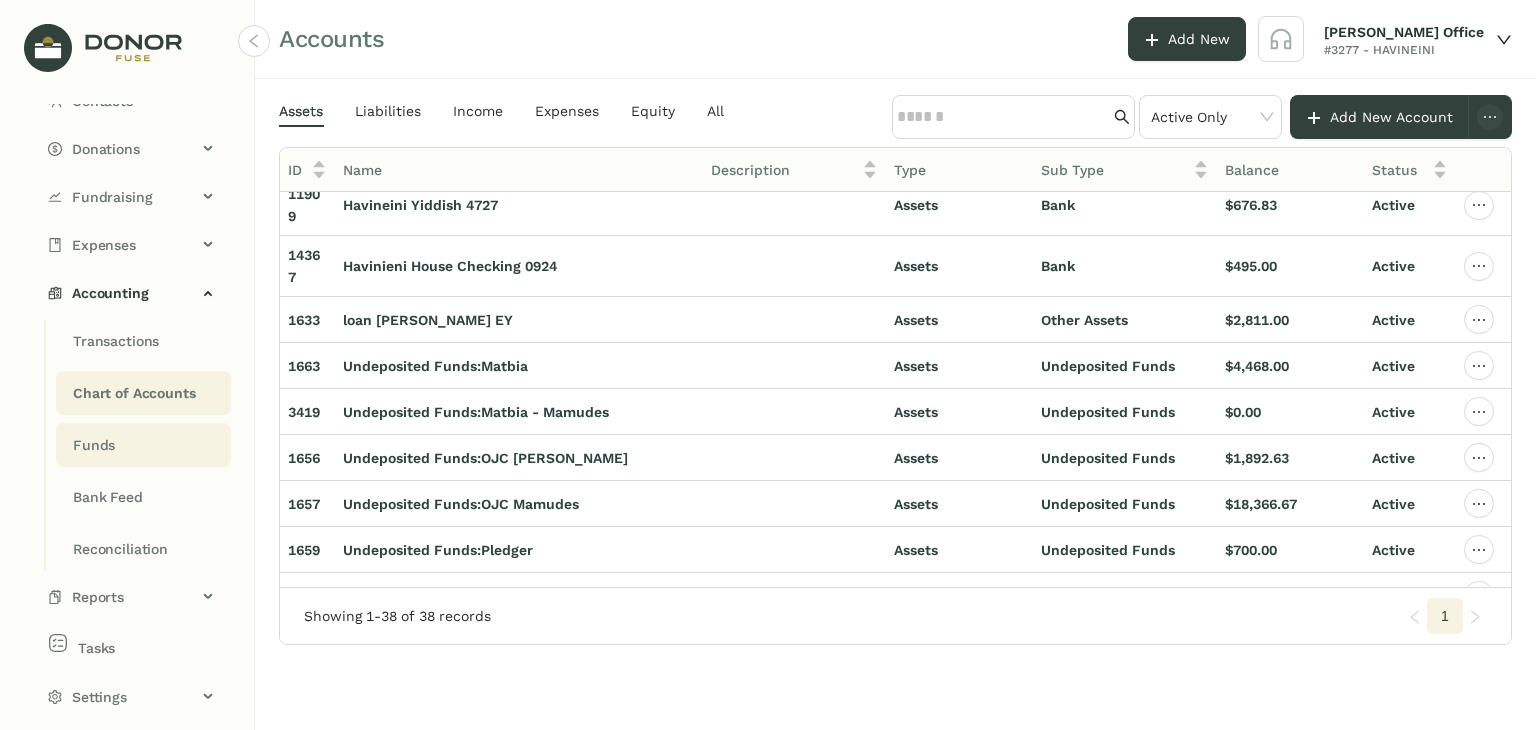 click on "Funds" 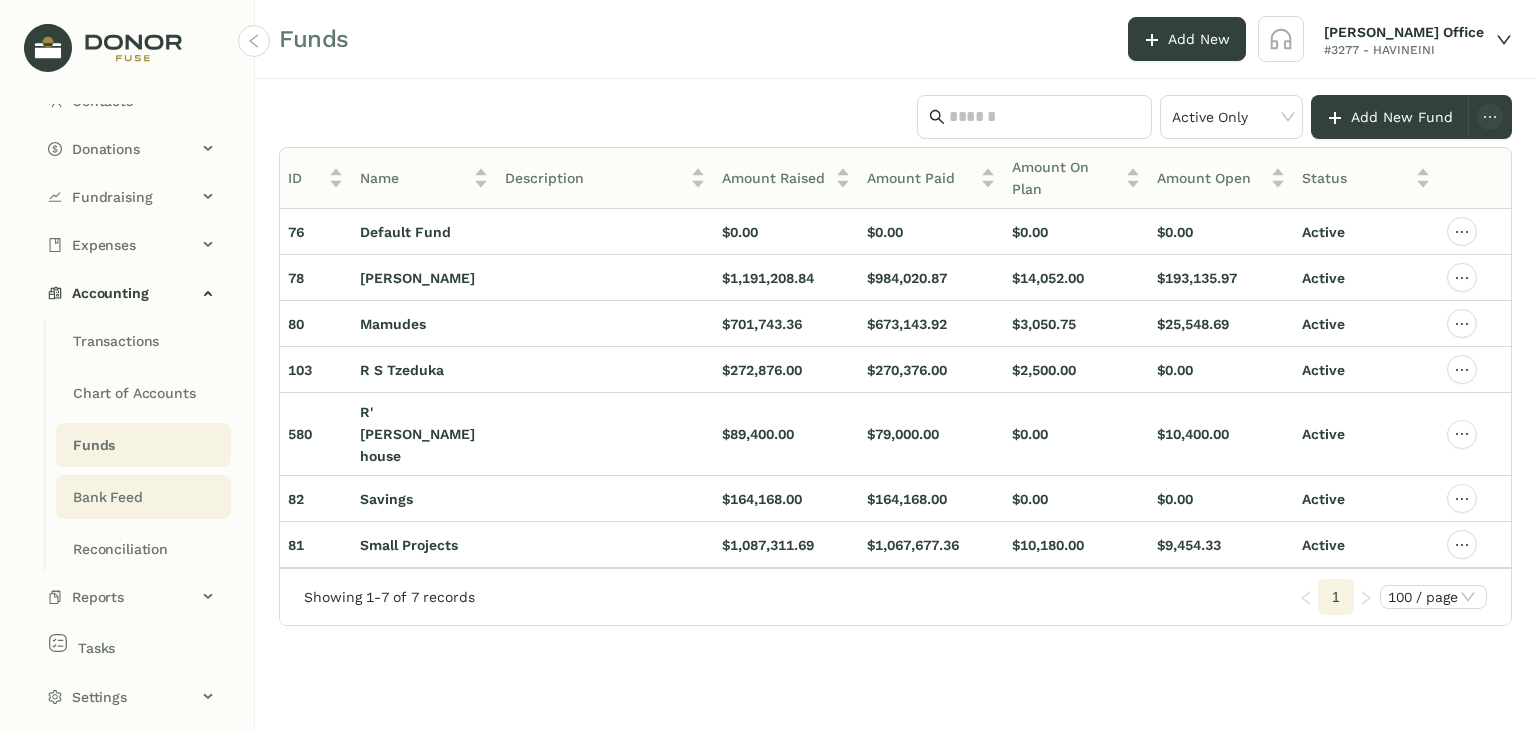 click on "Bank Feed" 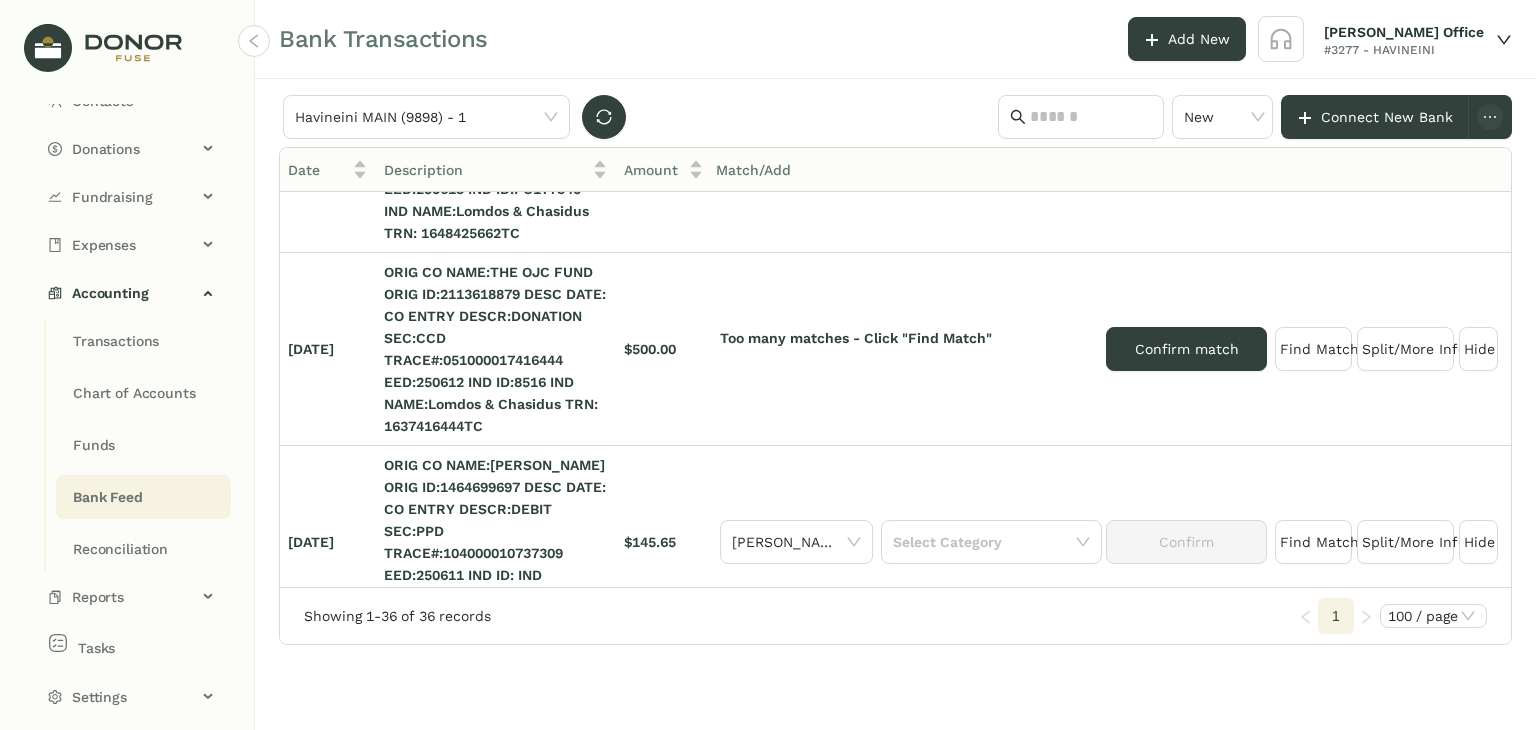 scroll, scrollTop: 4808, scrollLeft: 0, axis: vertical 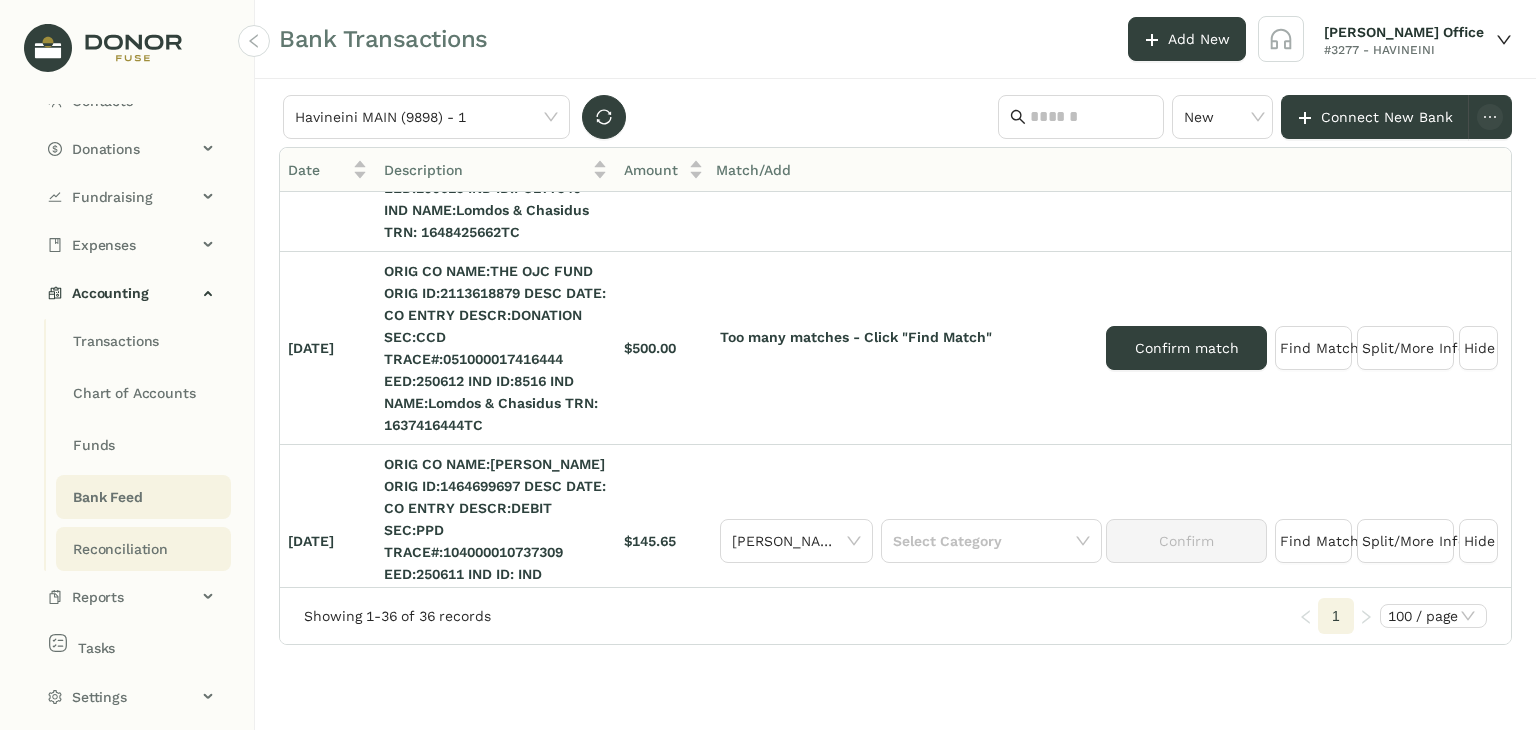 click on "Reconciliation" 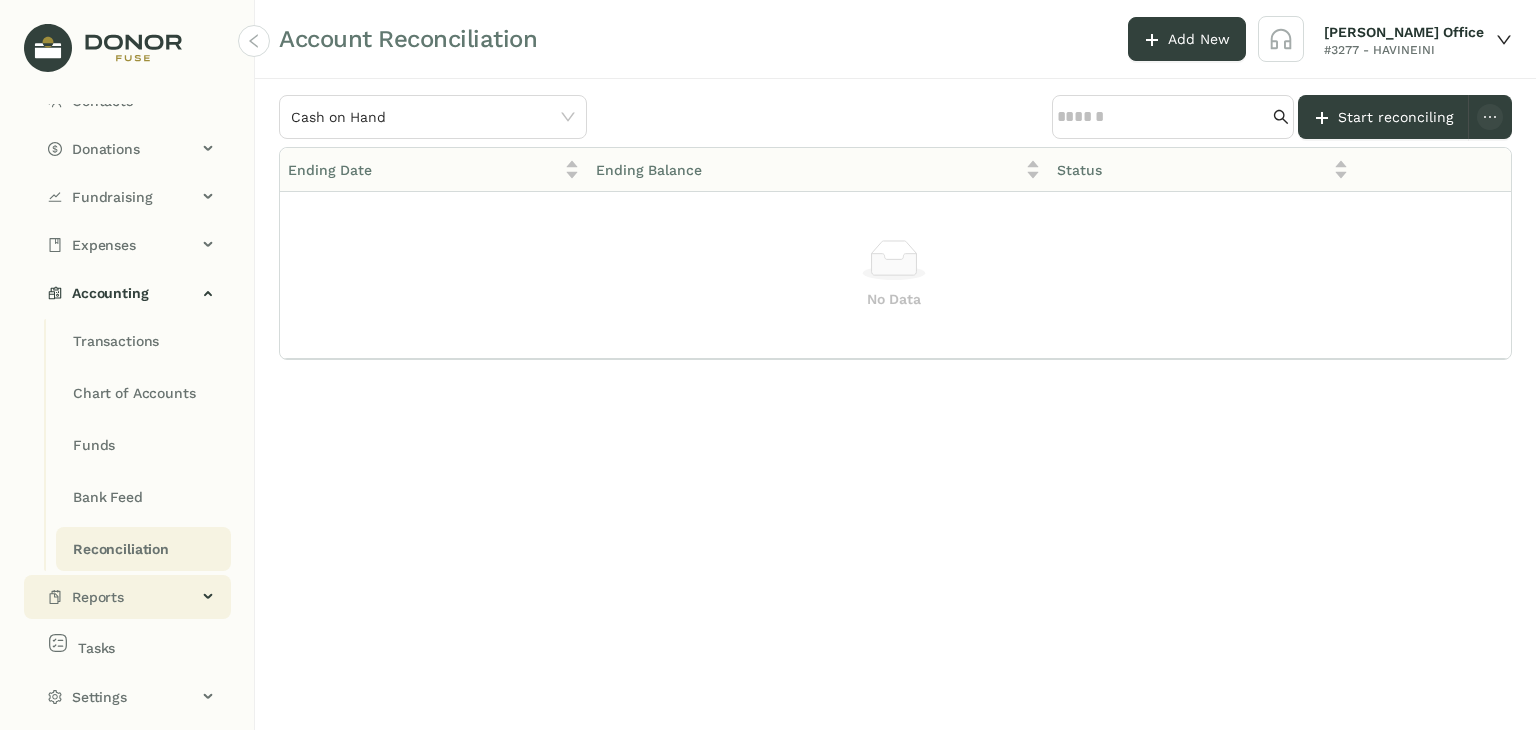 click on "Reports" 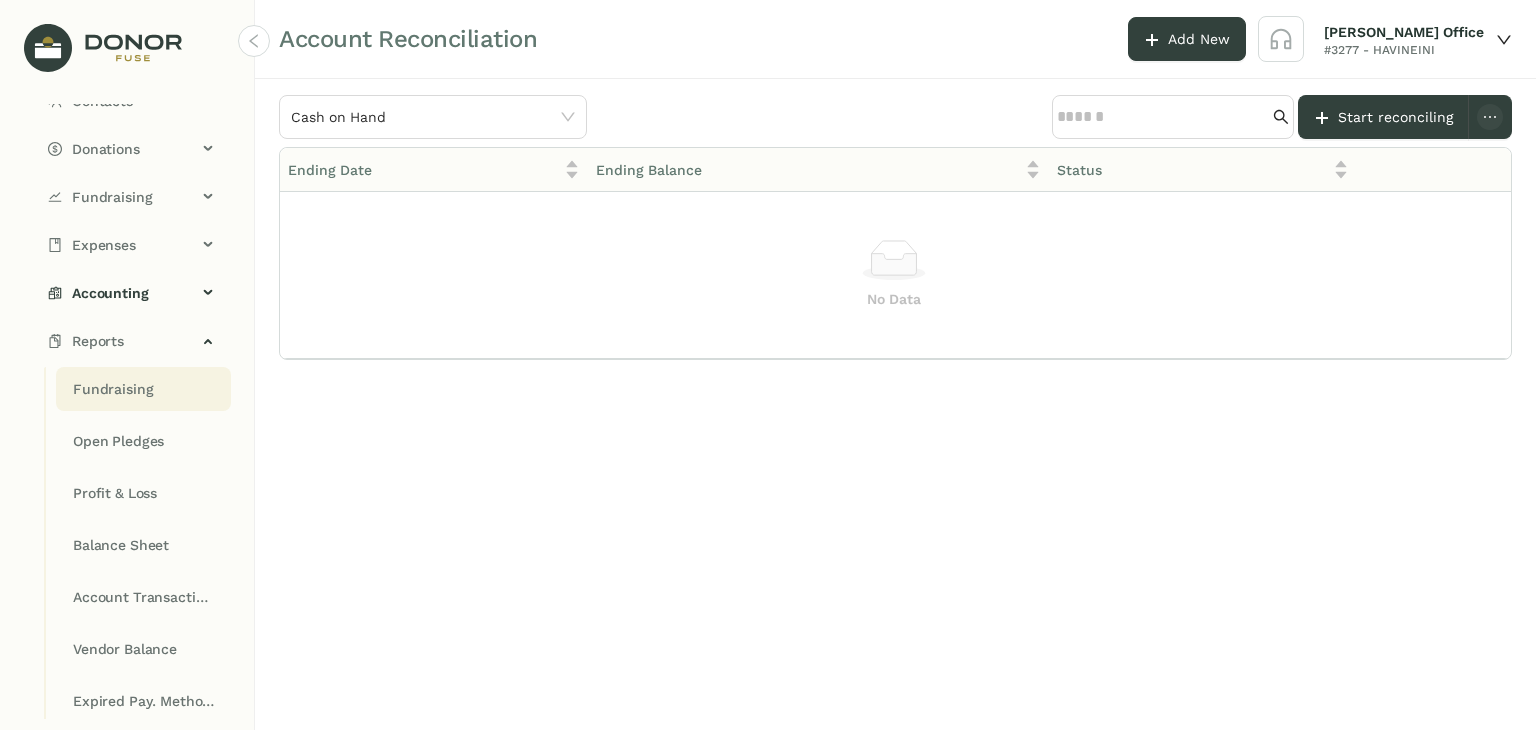 click on "Fundraising" 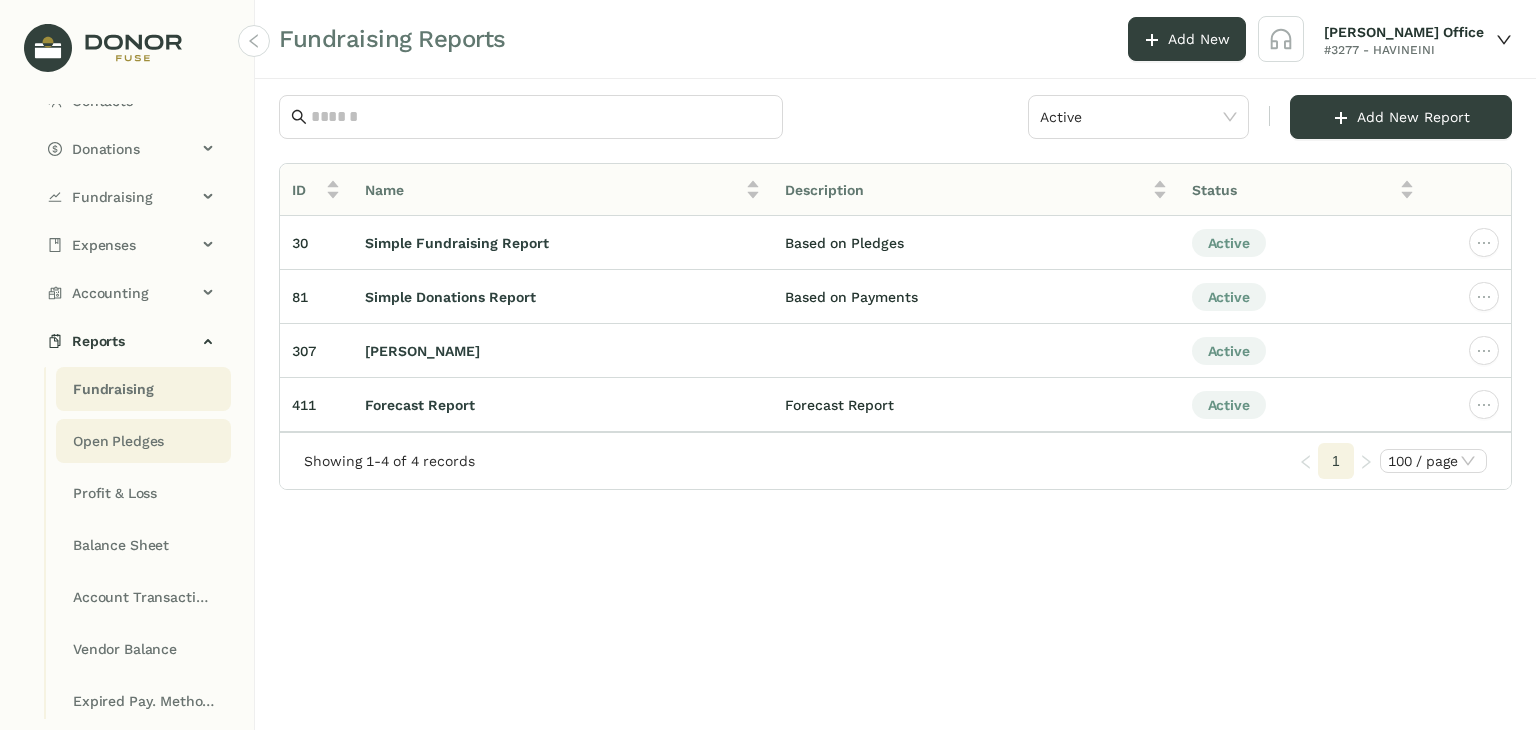 click on "Open Pledges" 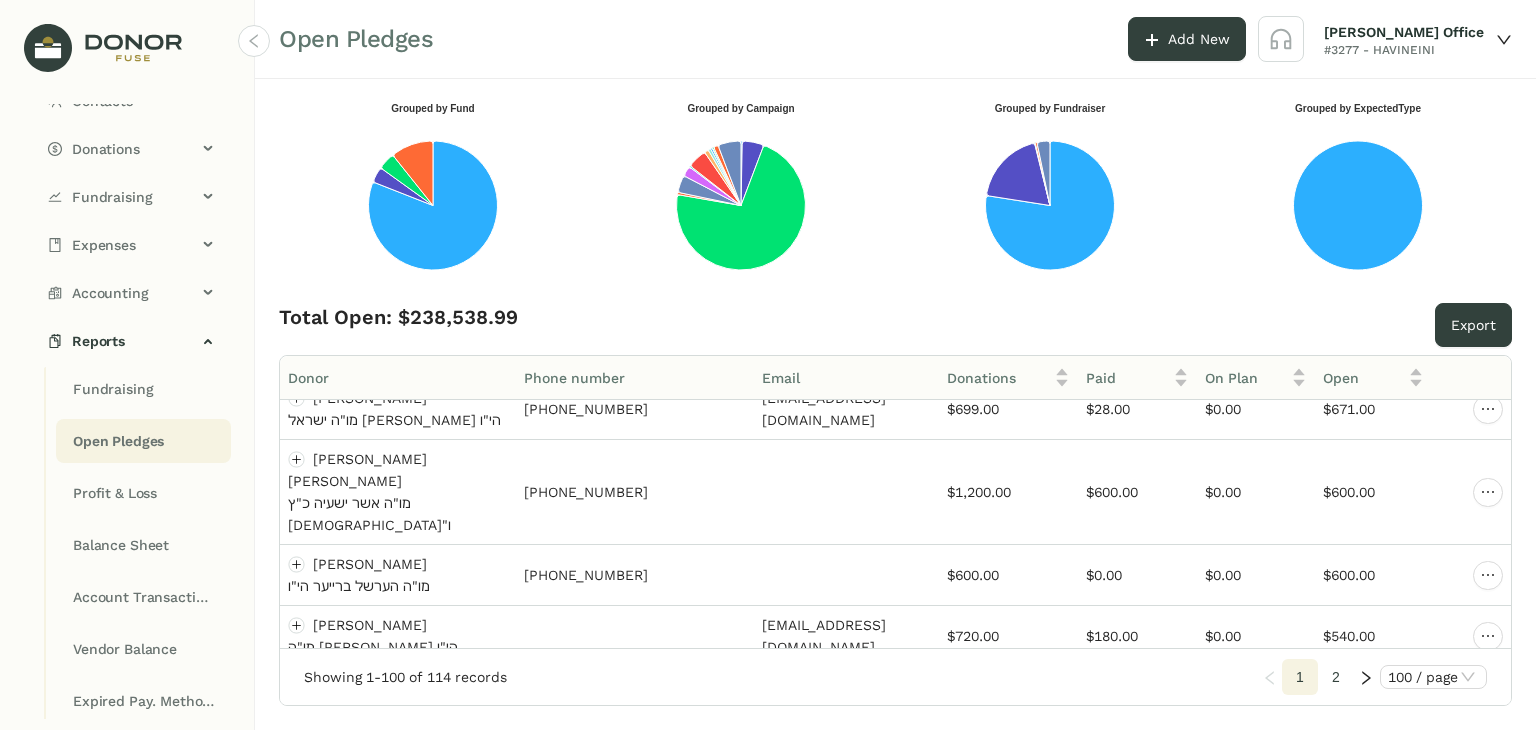 scroll, scrollTop: 2700, scrollLeft: 0, axis: vertical 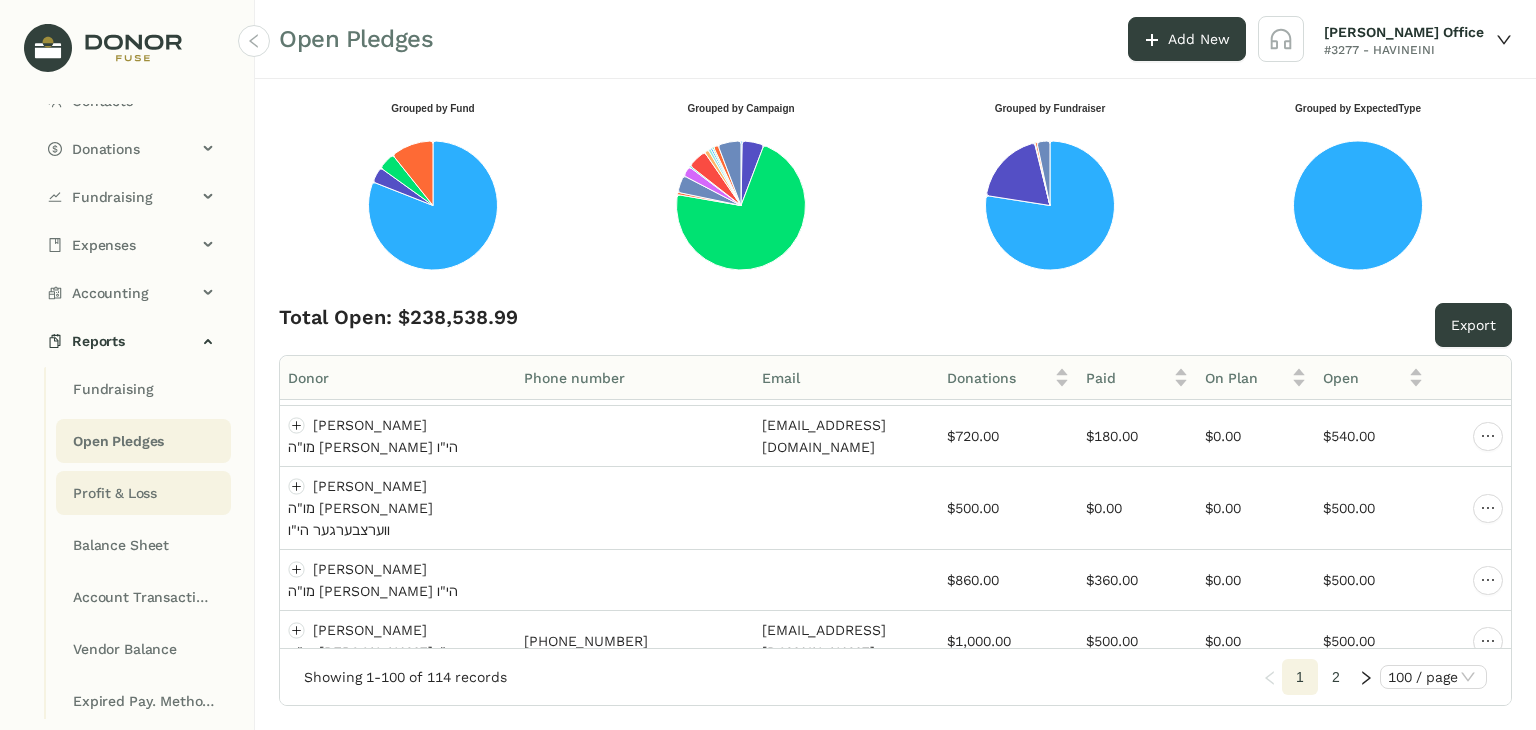 click on "Profit & Loss" 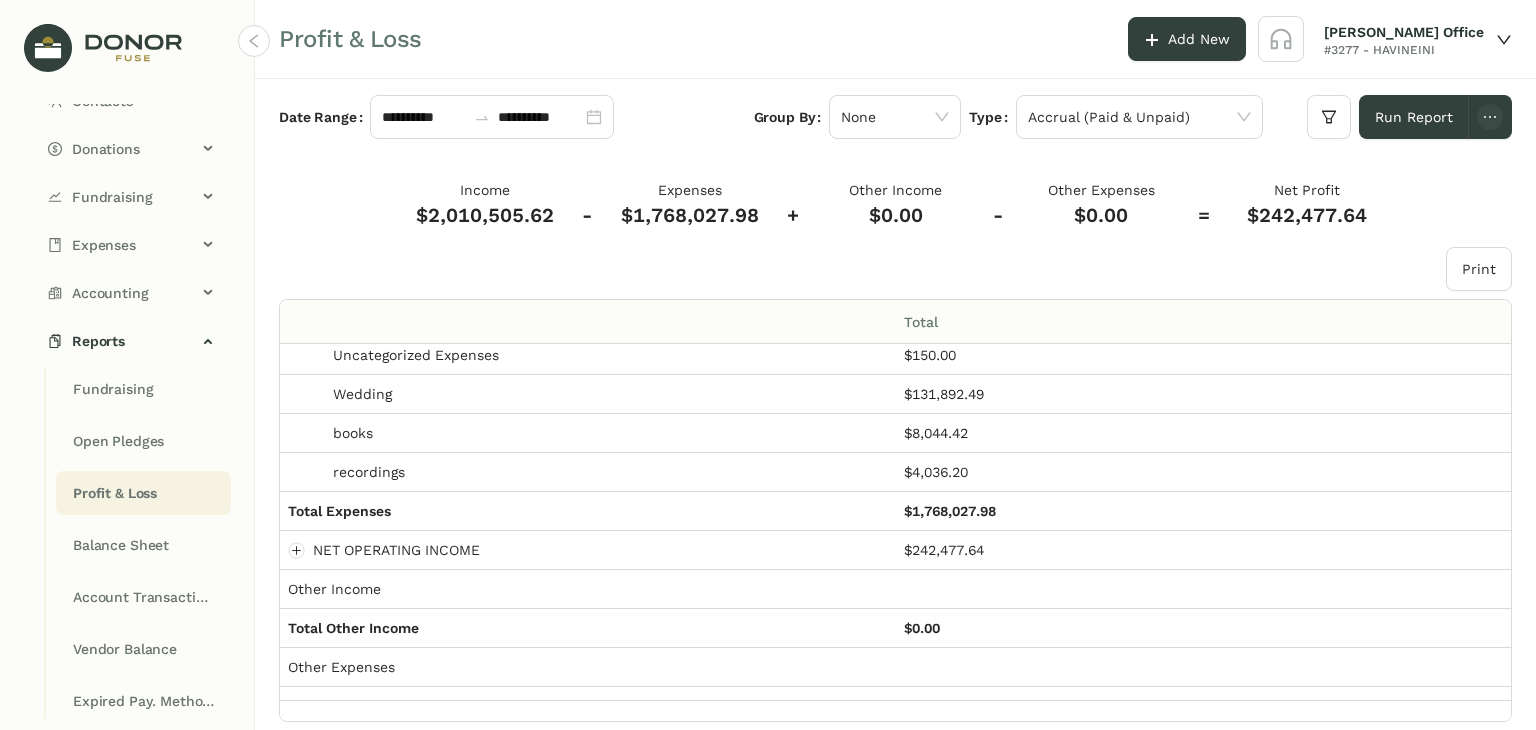 scroll, scrollTop: 1158, scrollLeft: 0, axis: vertical 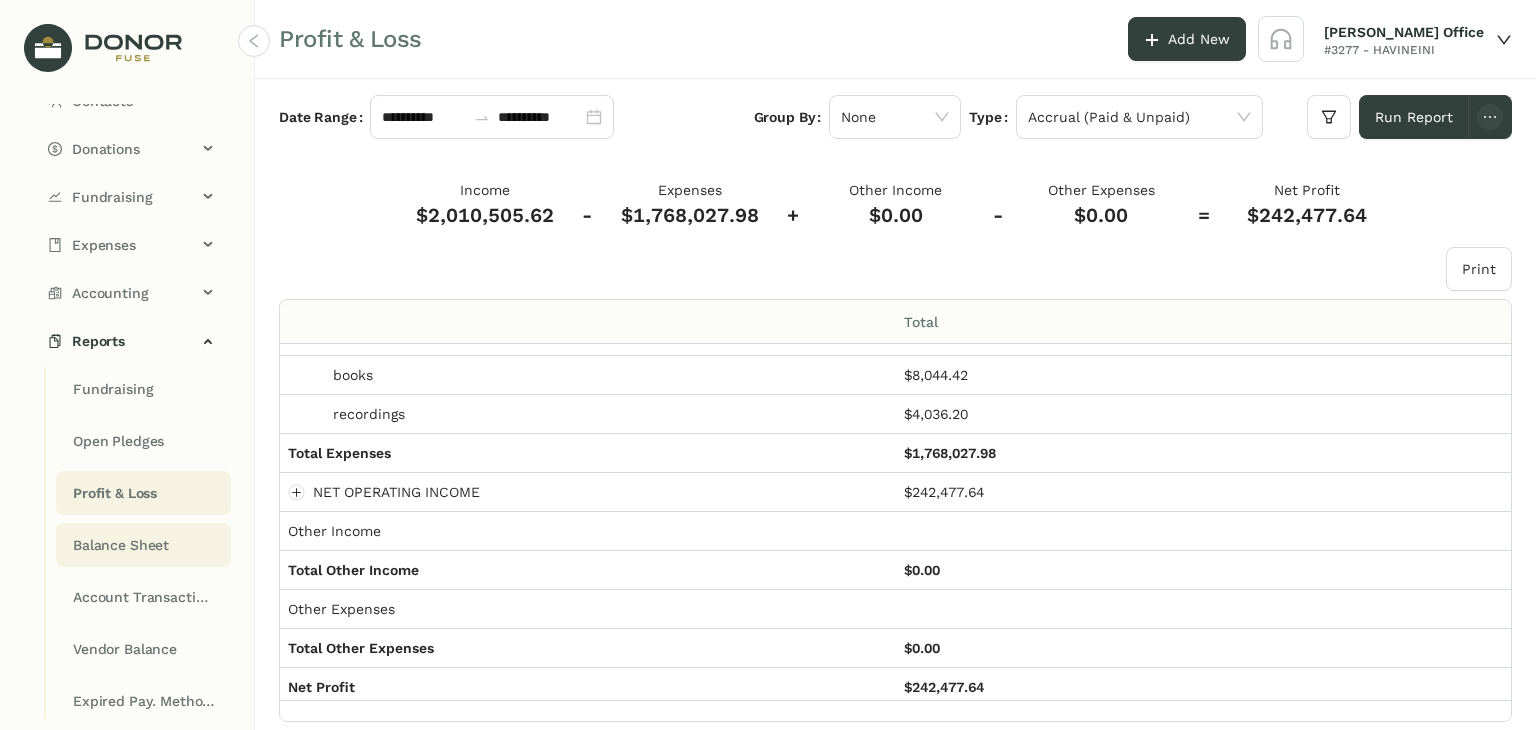 click on "Balance Sheet" 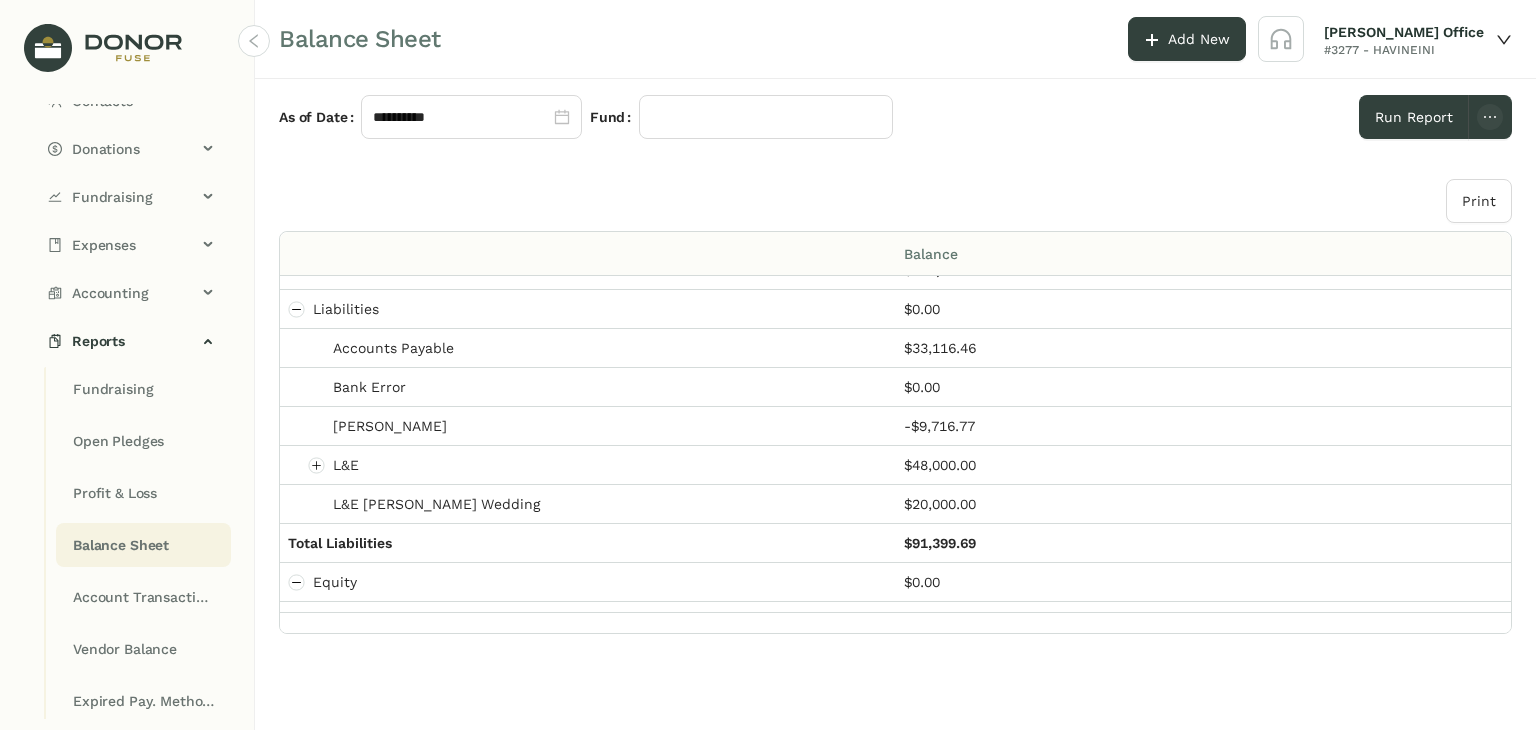 scroll, scrollTop: 1178, scrollLeft: 0, axis: vertical 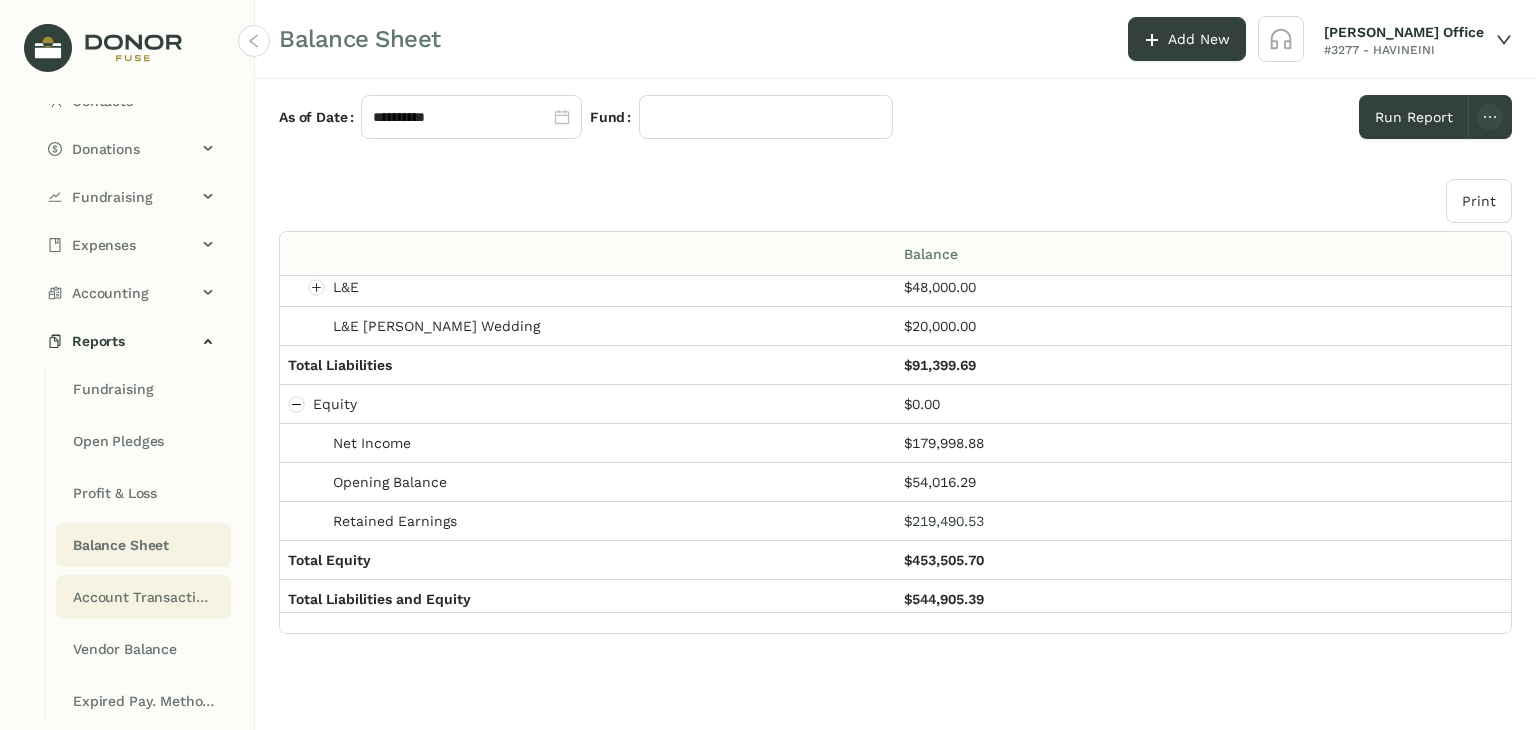click on "Account Transactions" 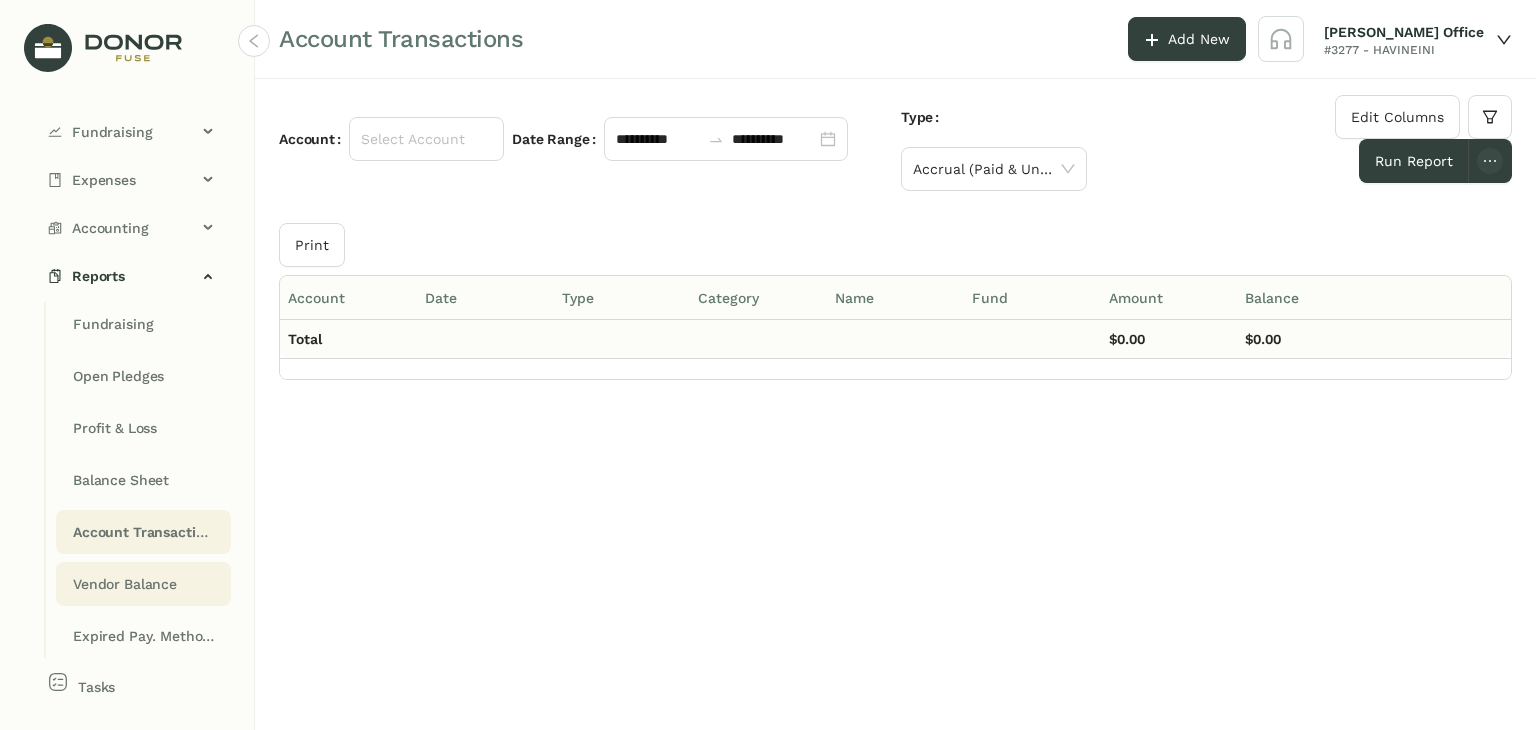 scroll, scrollTop: 185, scrollLeft: 0, axis: vertical 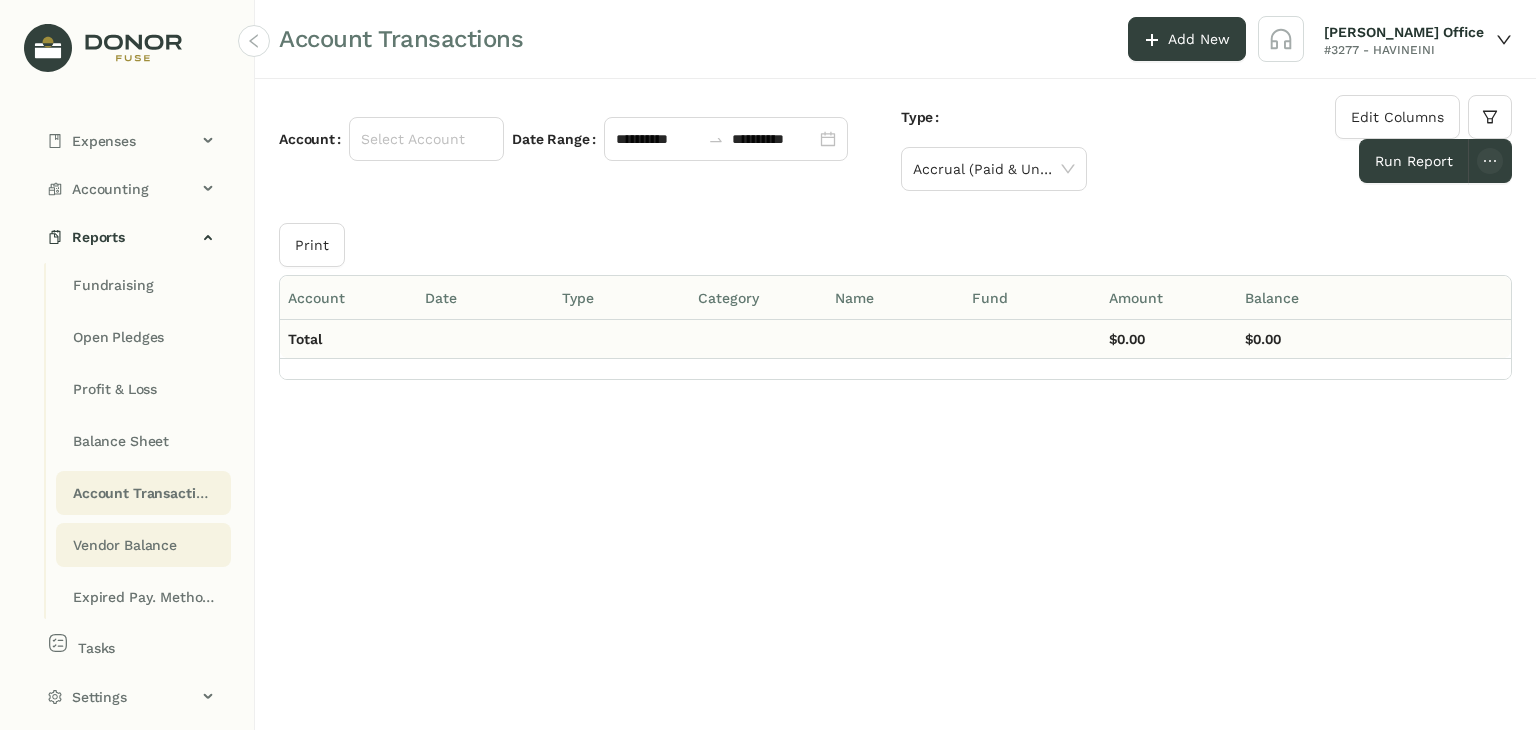 click on "Vendor Balance" 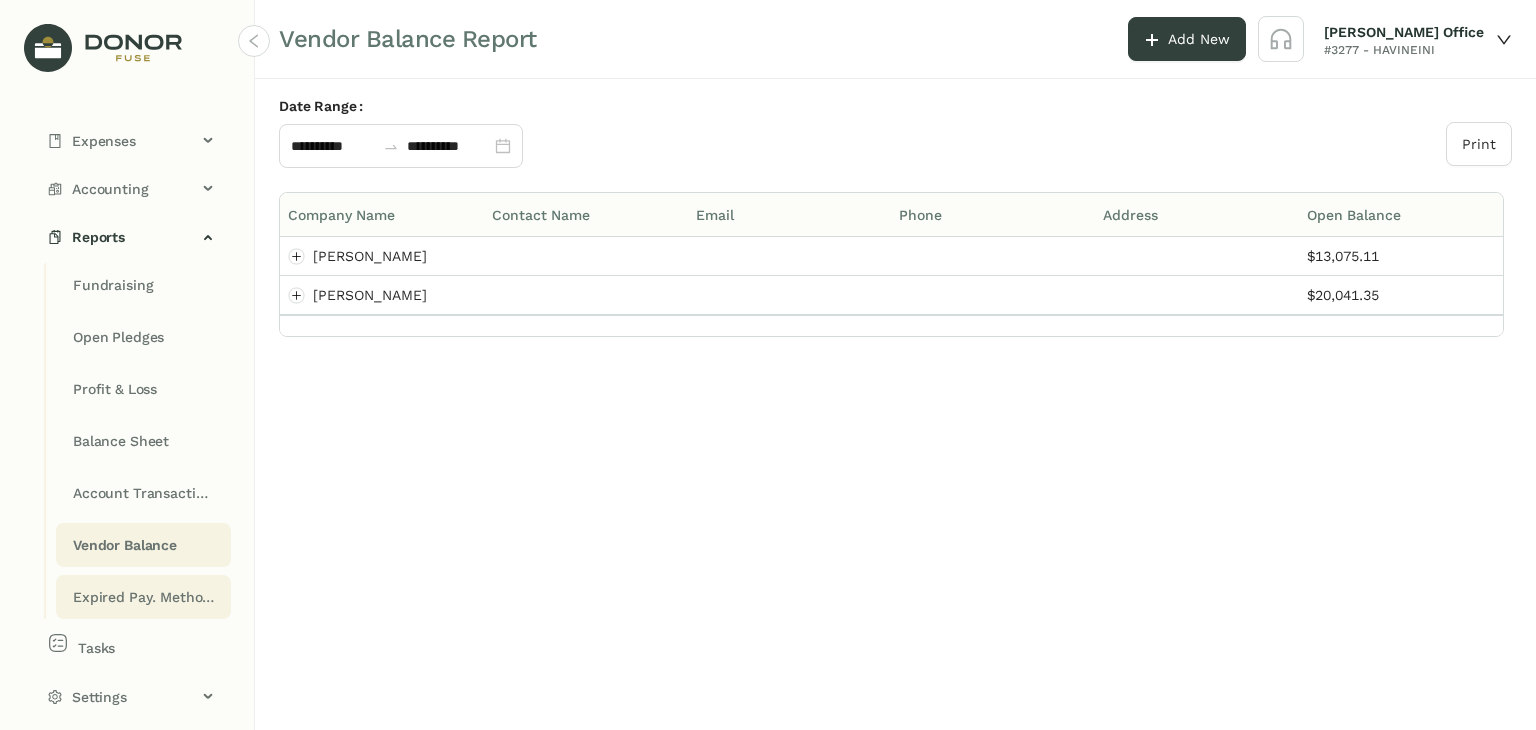 click on "Expired Pay. Methods" 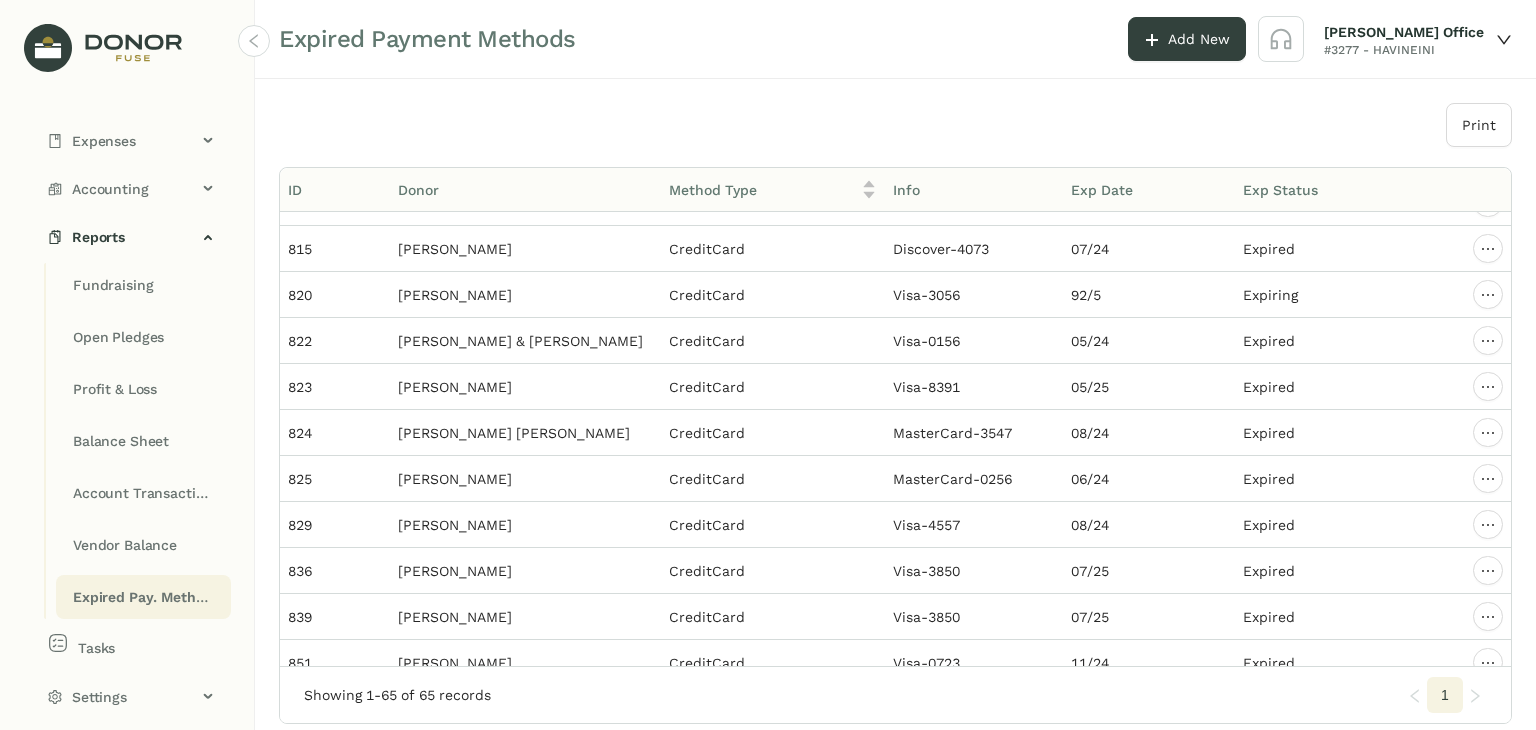 scroll, scrollTop: 900, scrollLeft: 0, axis: vertical 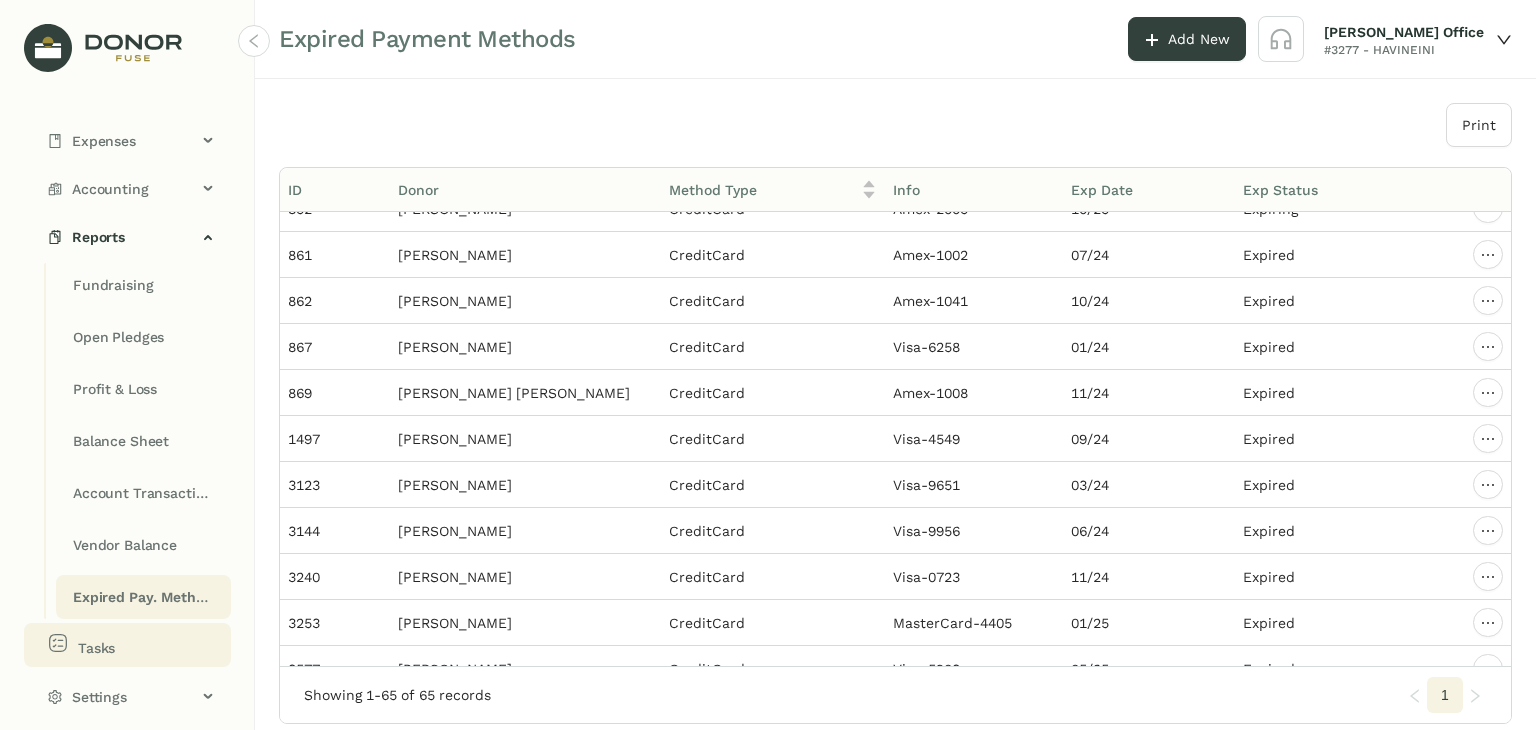 click on "Tasks" 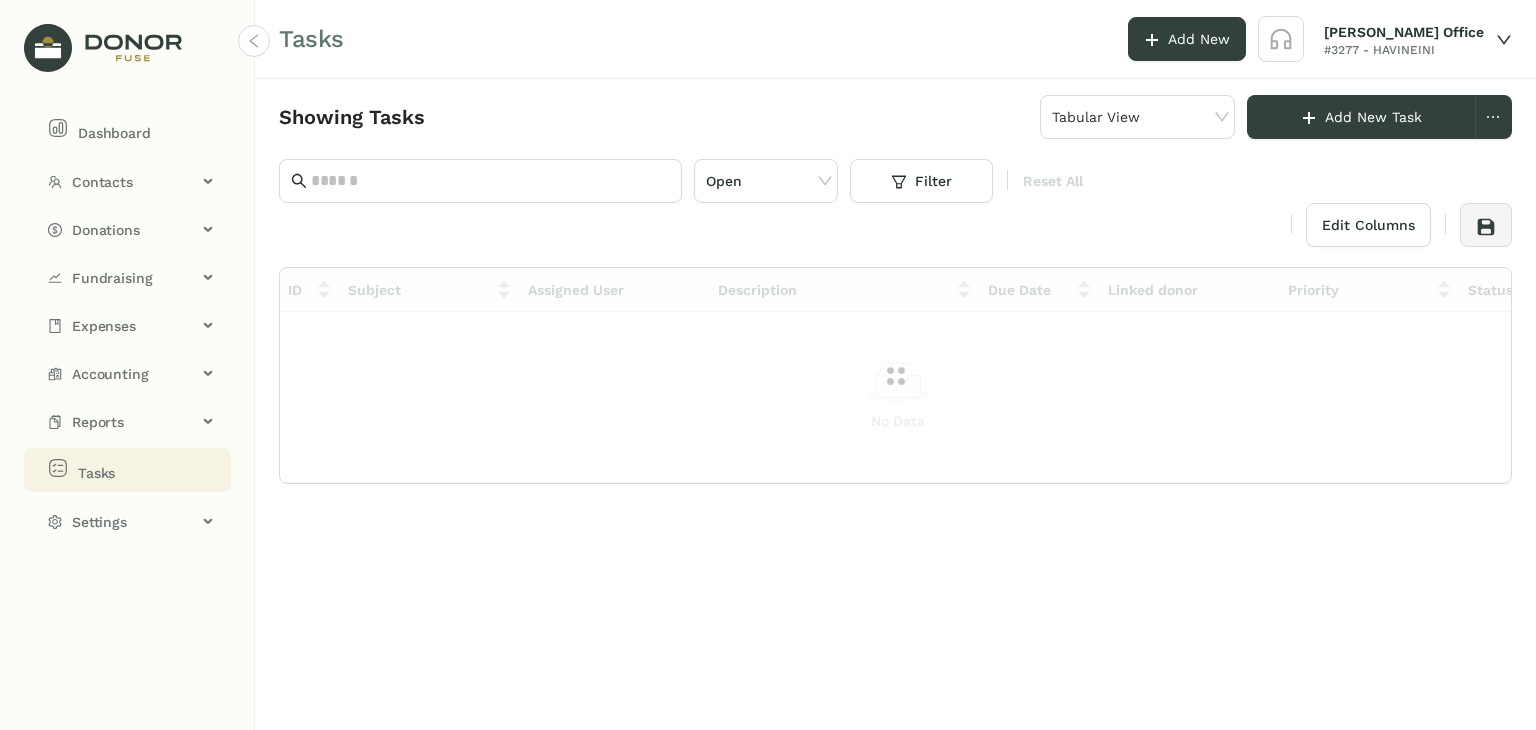 scroll, scrollTop: 0, scrollLeft: 0, axis: both 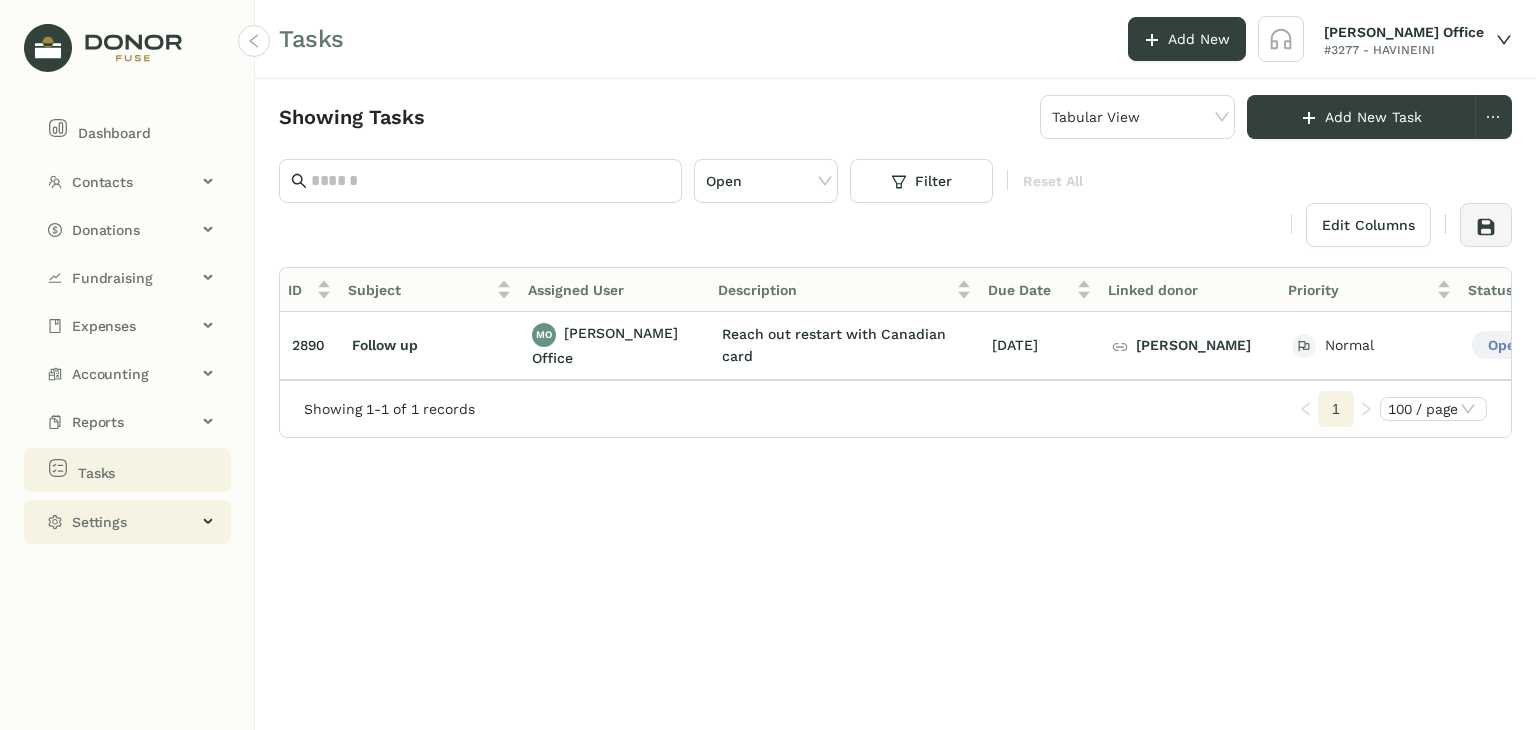 click on "Settings" 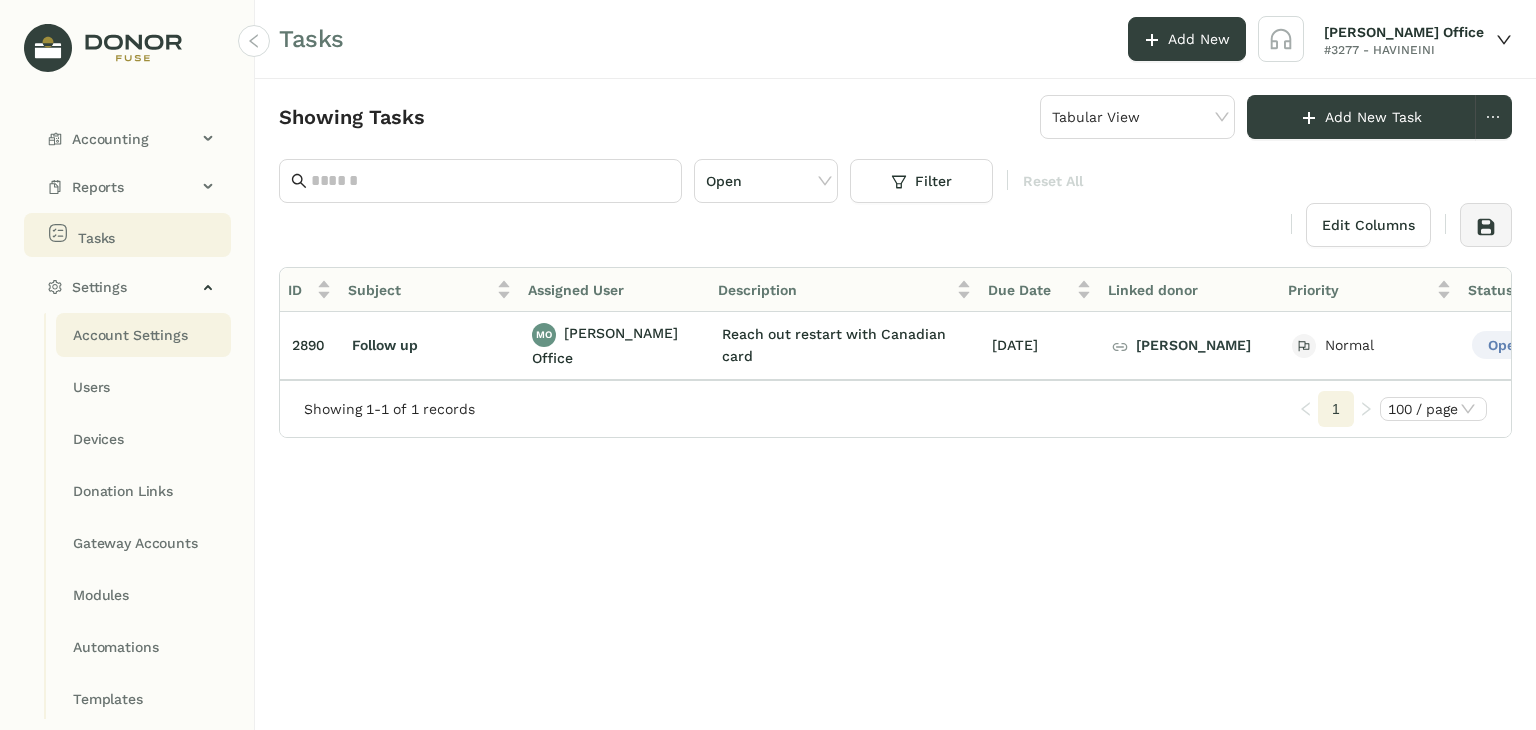 scroll, scrollTop: 237, scrollLeft: 0, axis: vertical 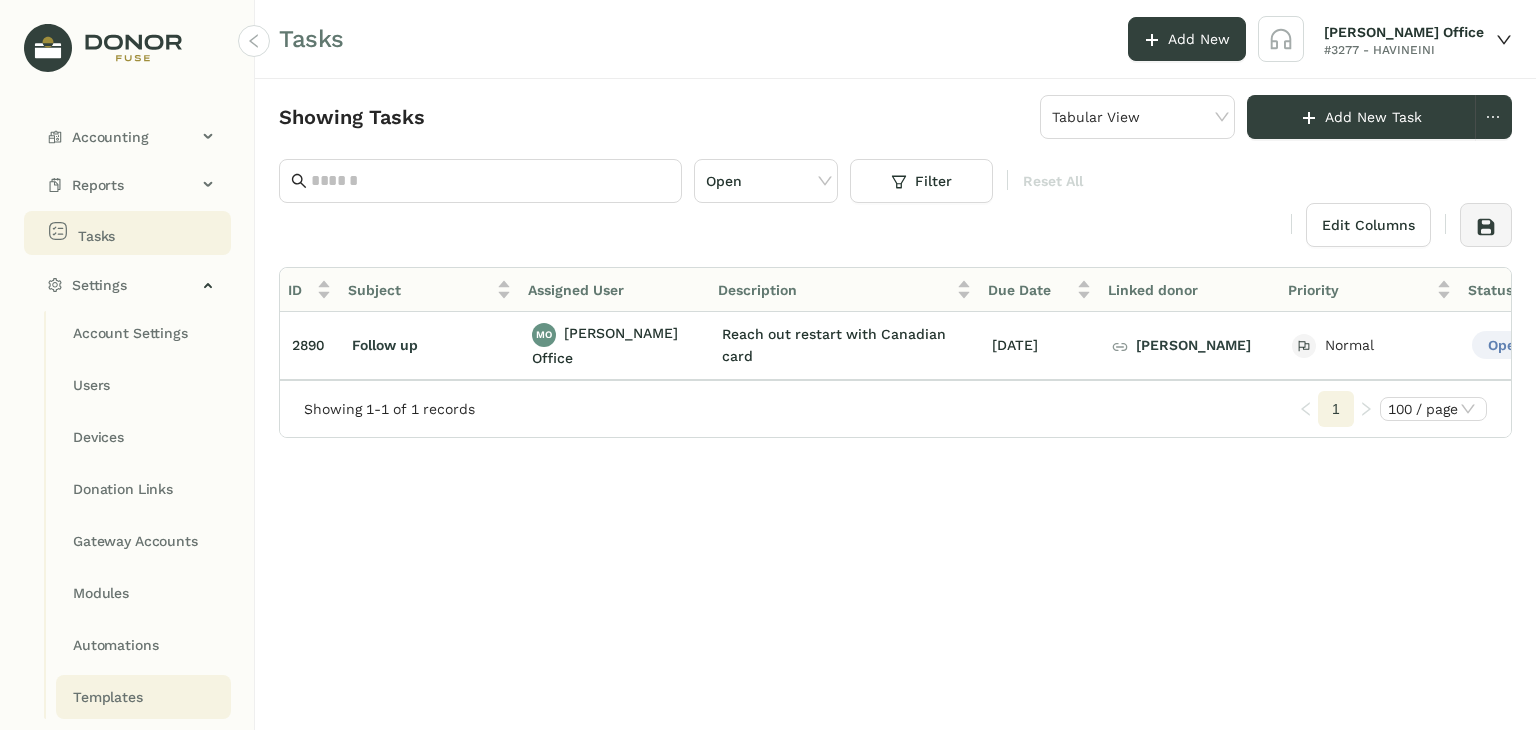 click on "Templates" 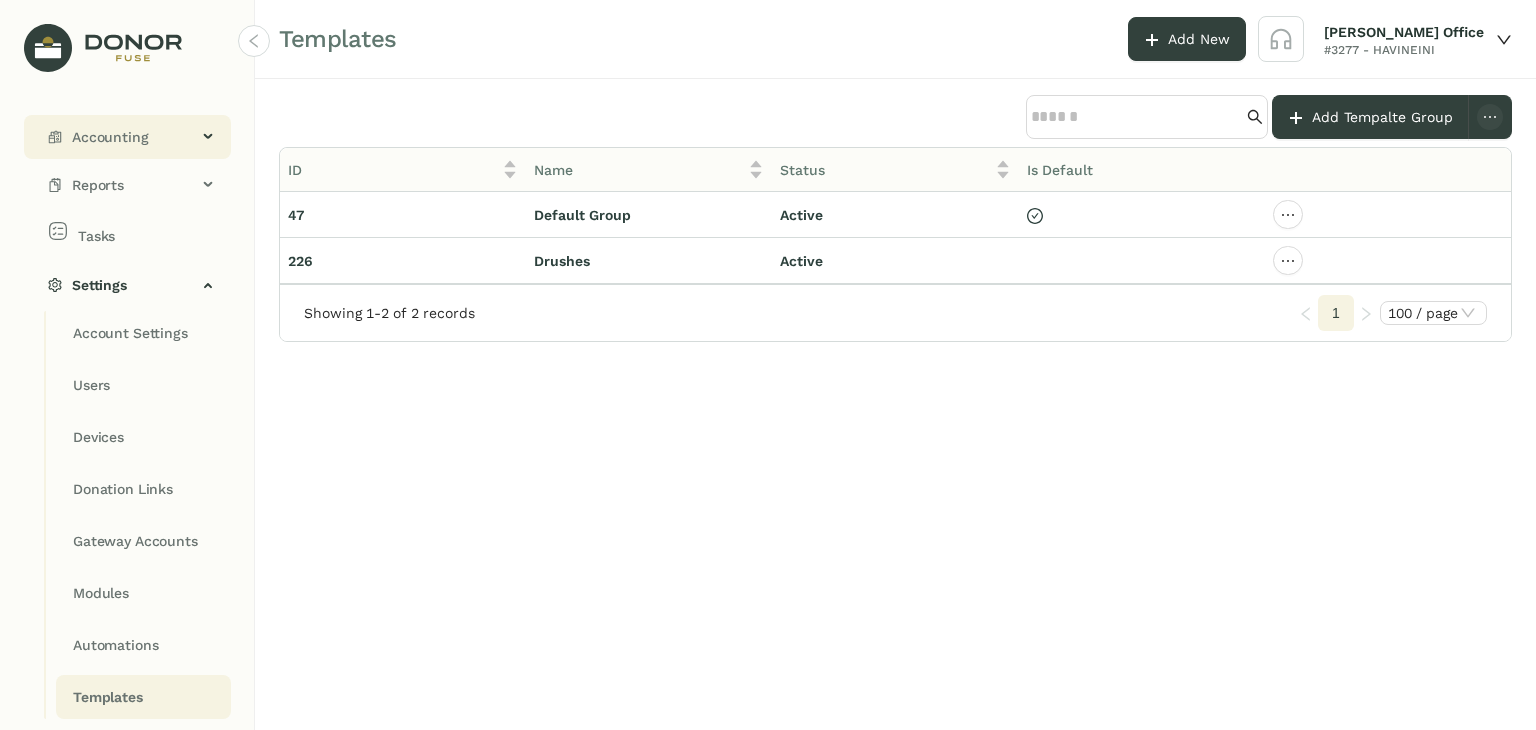 click on "Accounting" 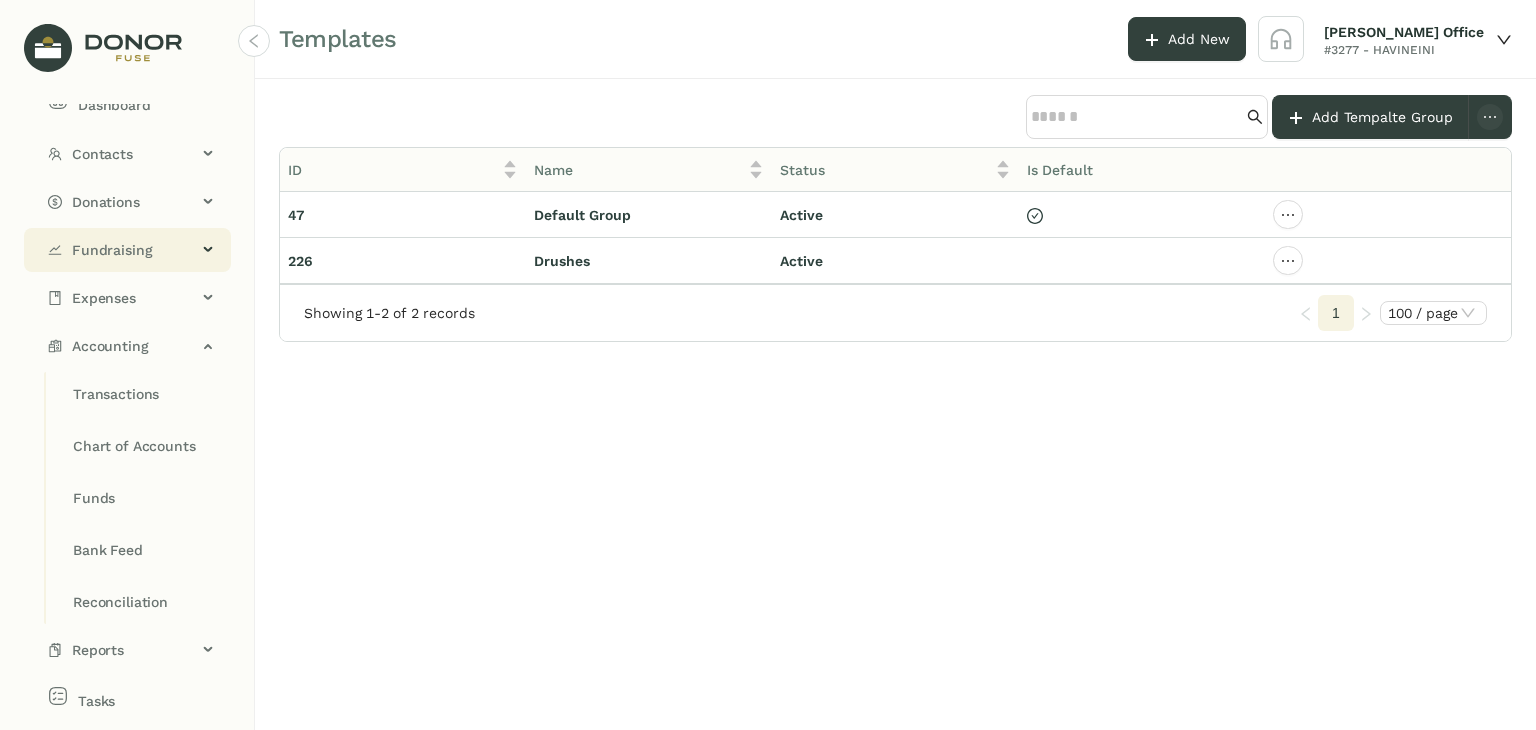 scroll, scrollTop: 0, scrollLeft: 0, axis: both 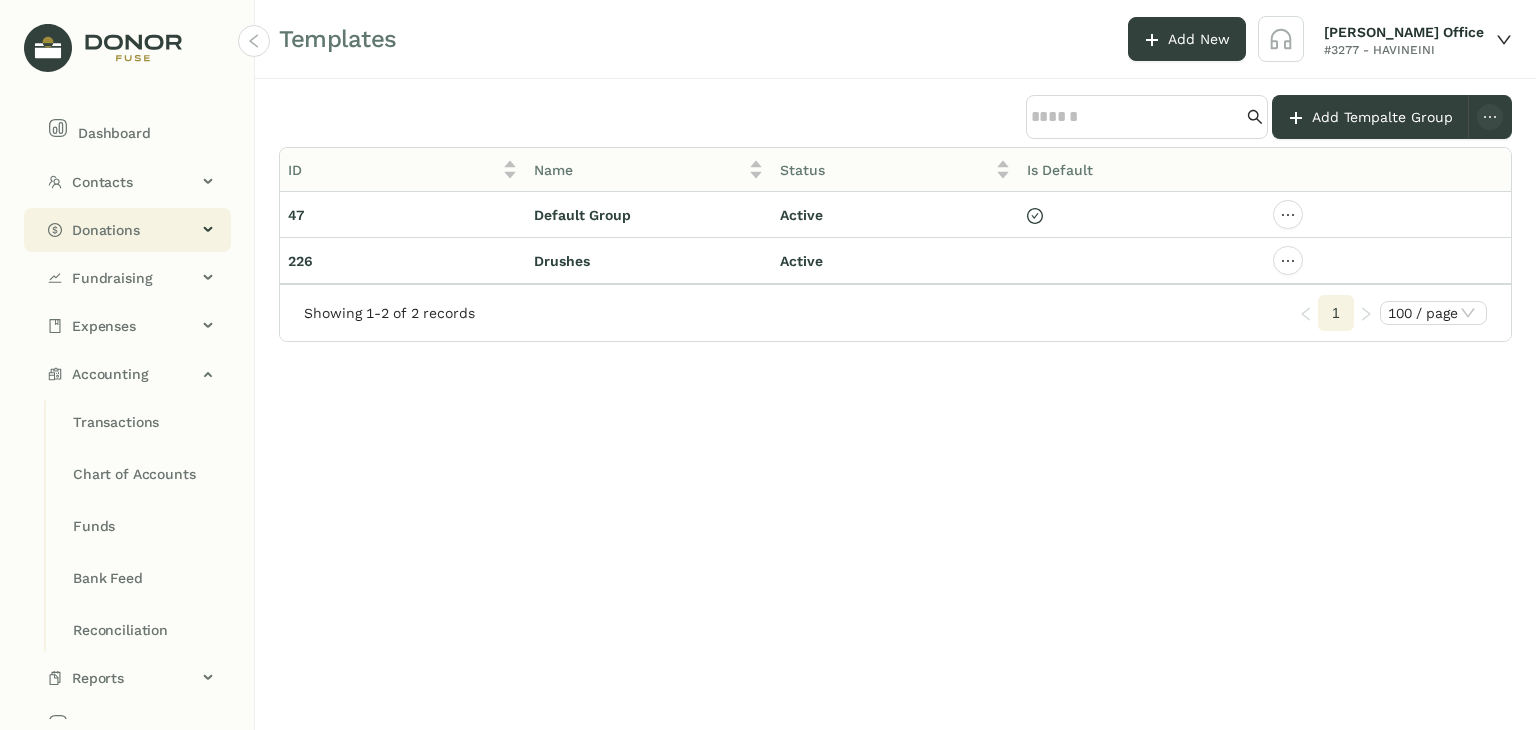 click on "Donations" 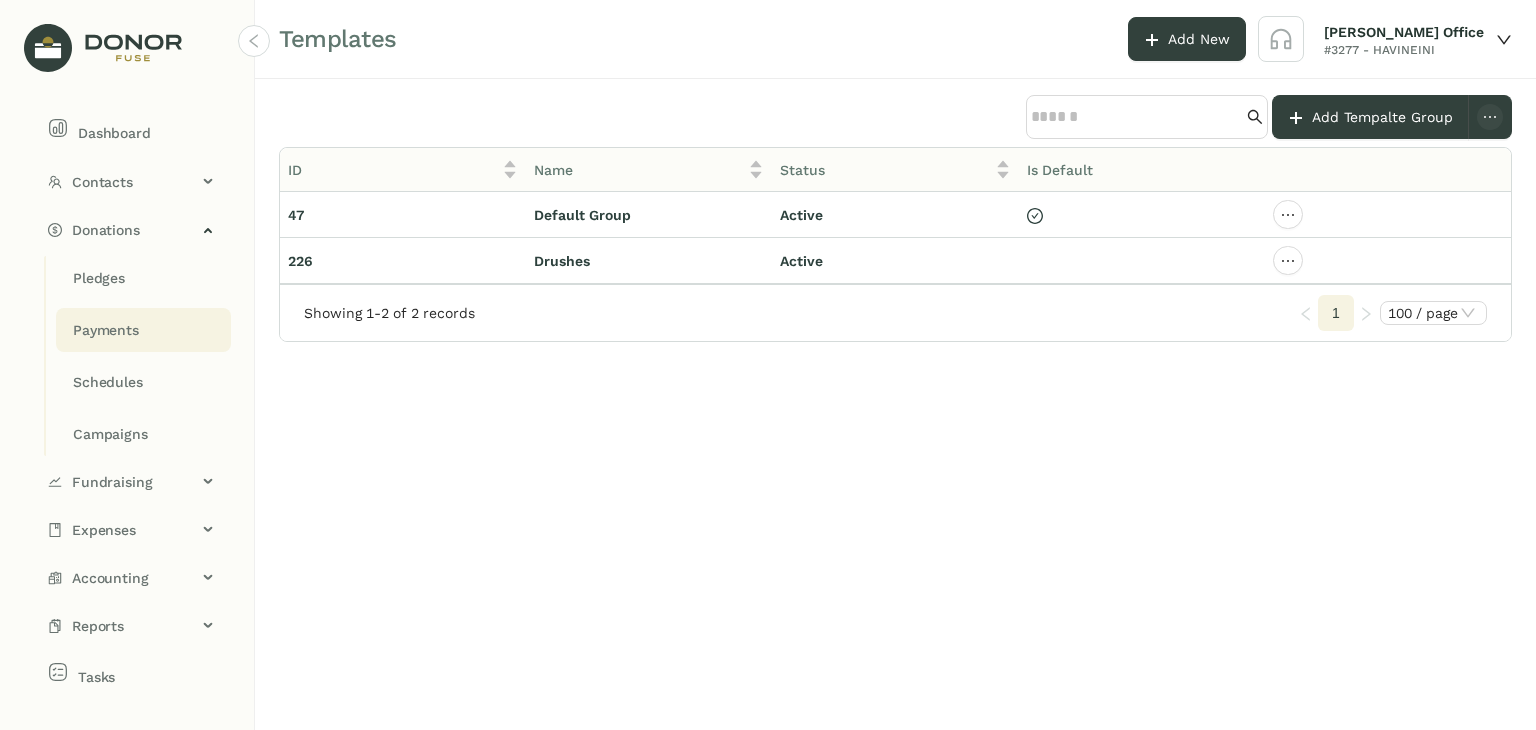 click on "Payments" 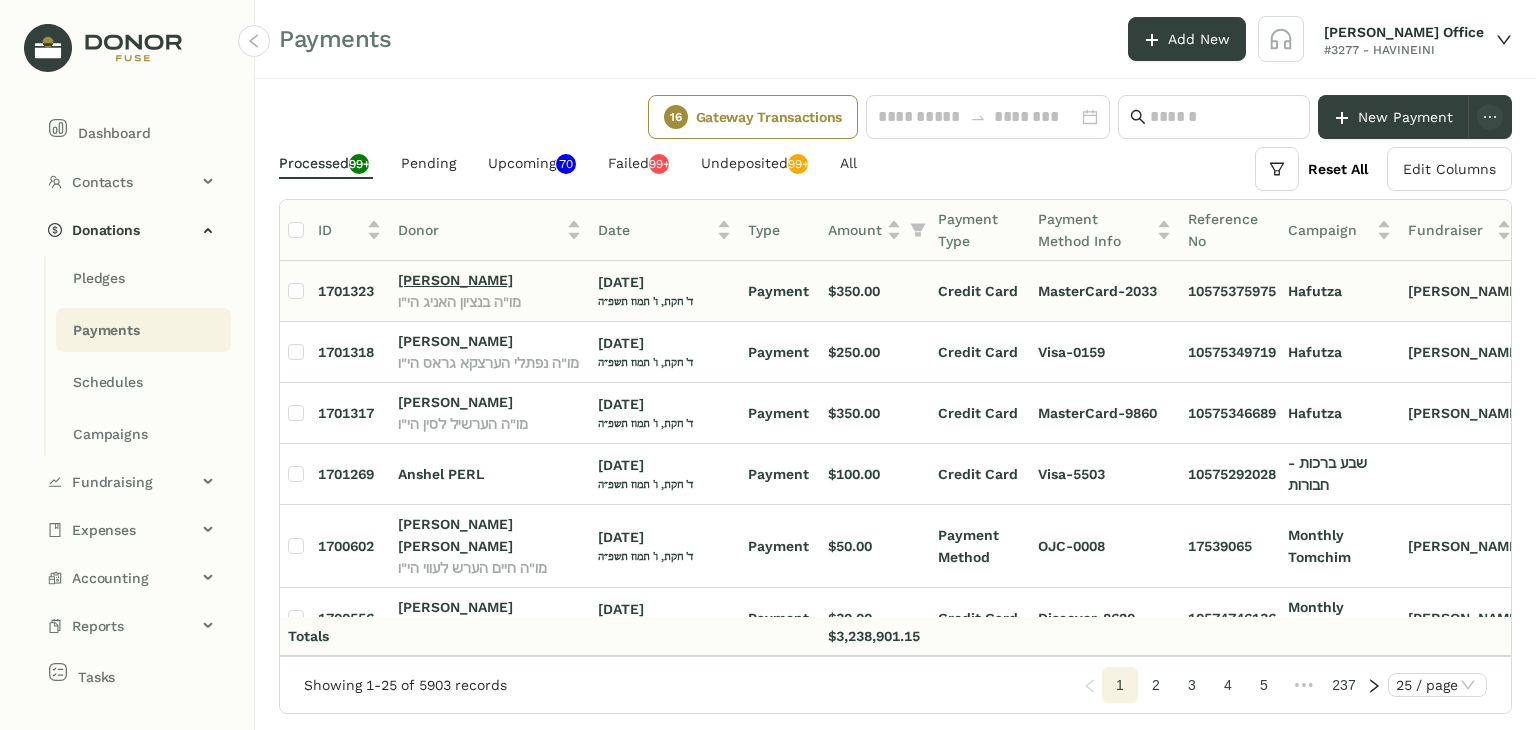 click on "[PERSON_NAME]" 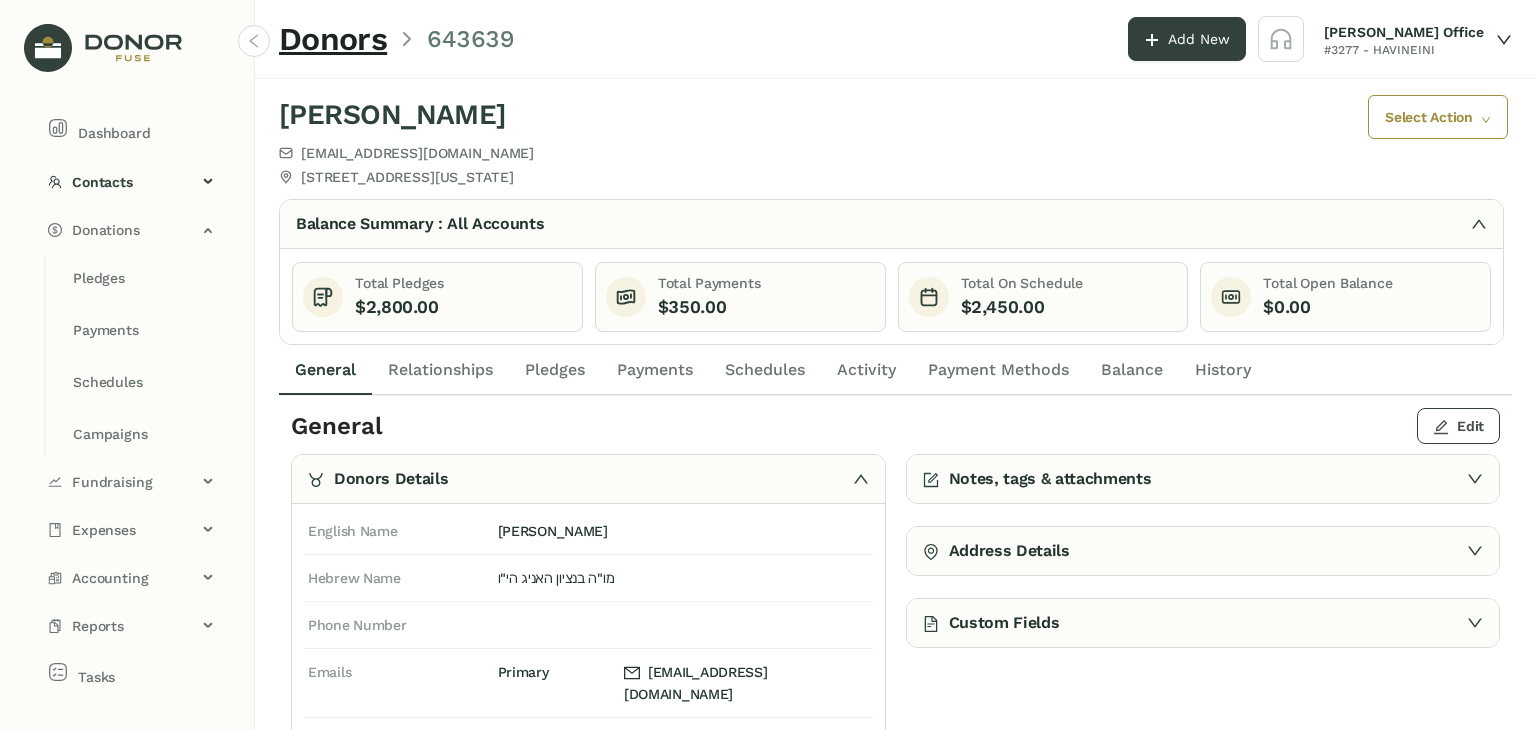 click on "Edit" 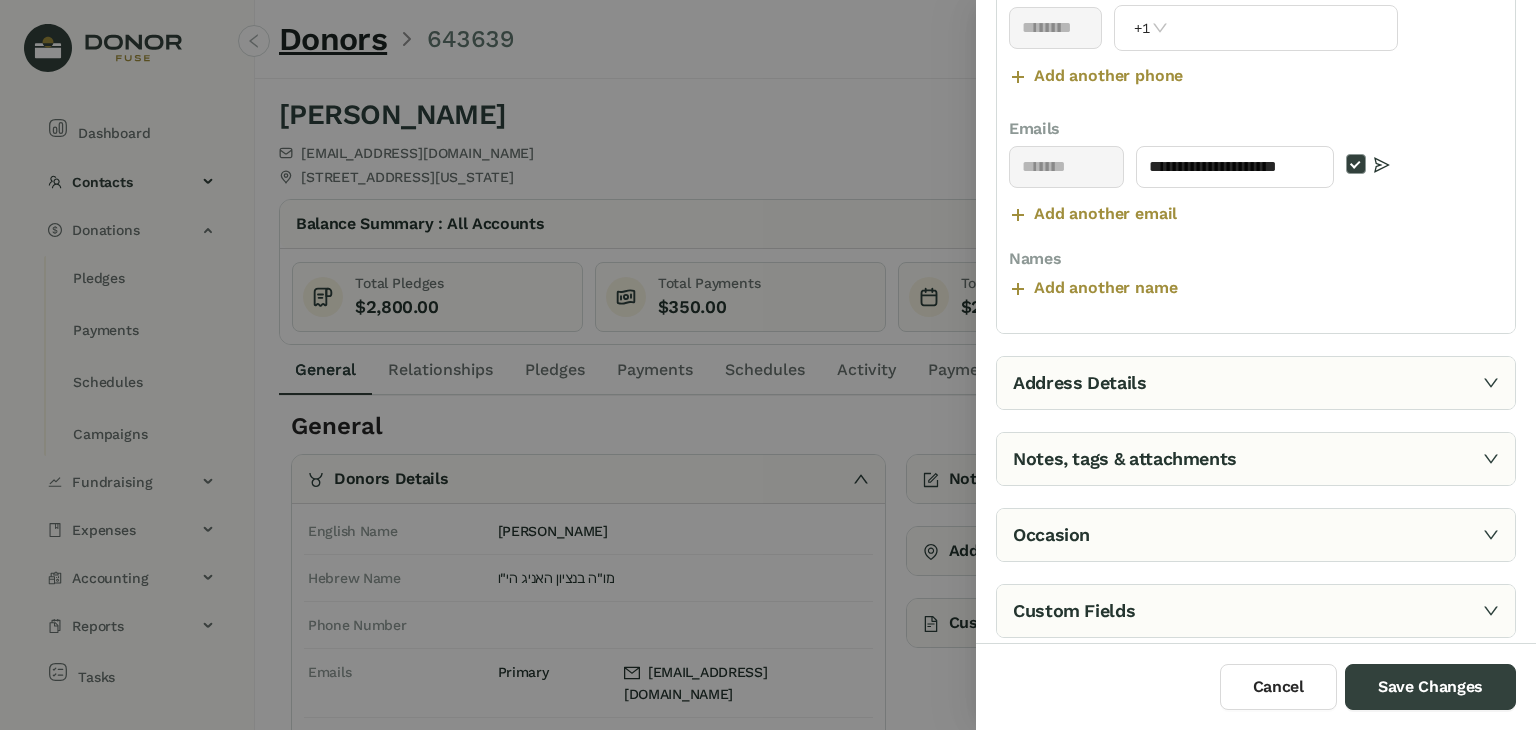 scroll, scrollTop: 599, scrollLeft: 0, axis: vertical 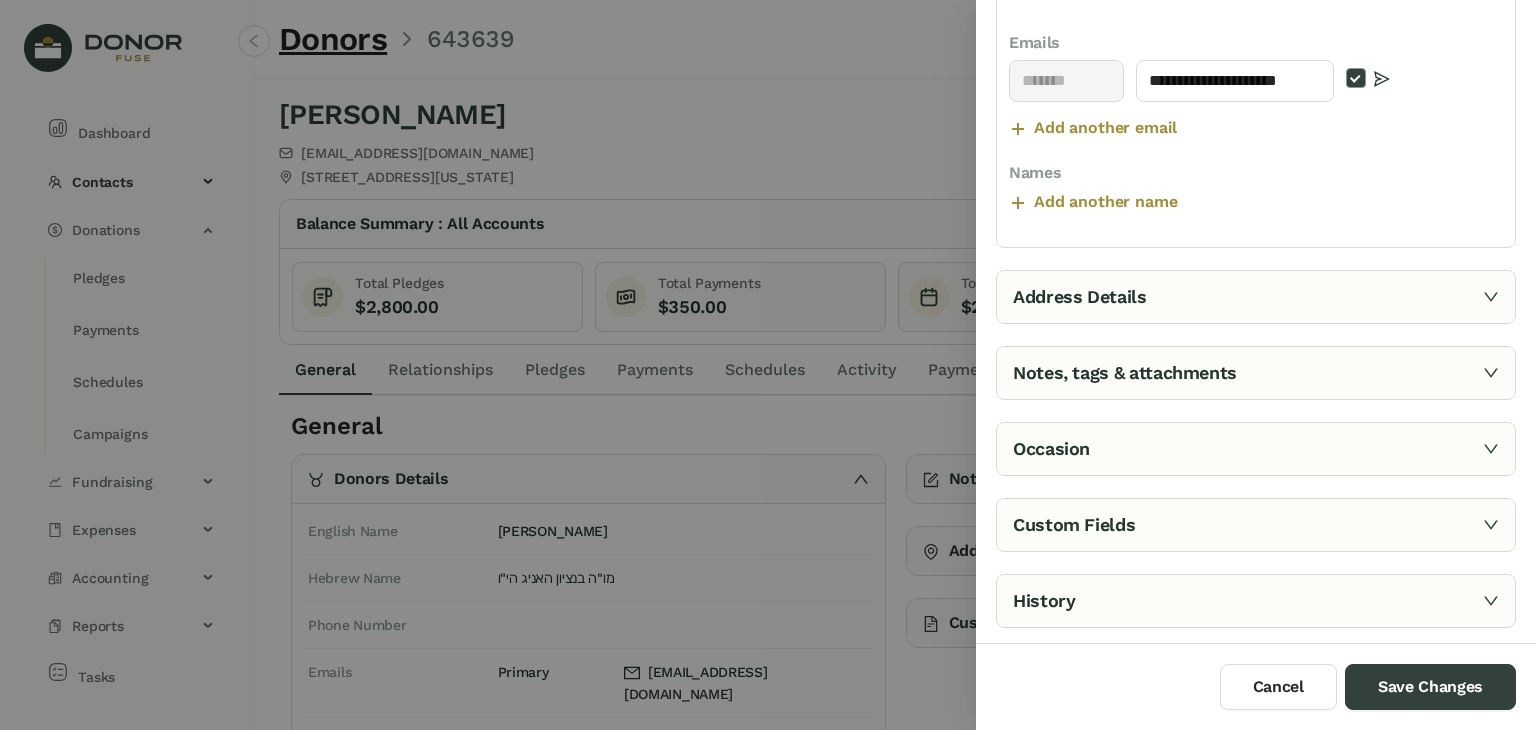 click on "Custom Fields" at bounding box center (1256, 525) 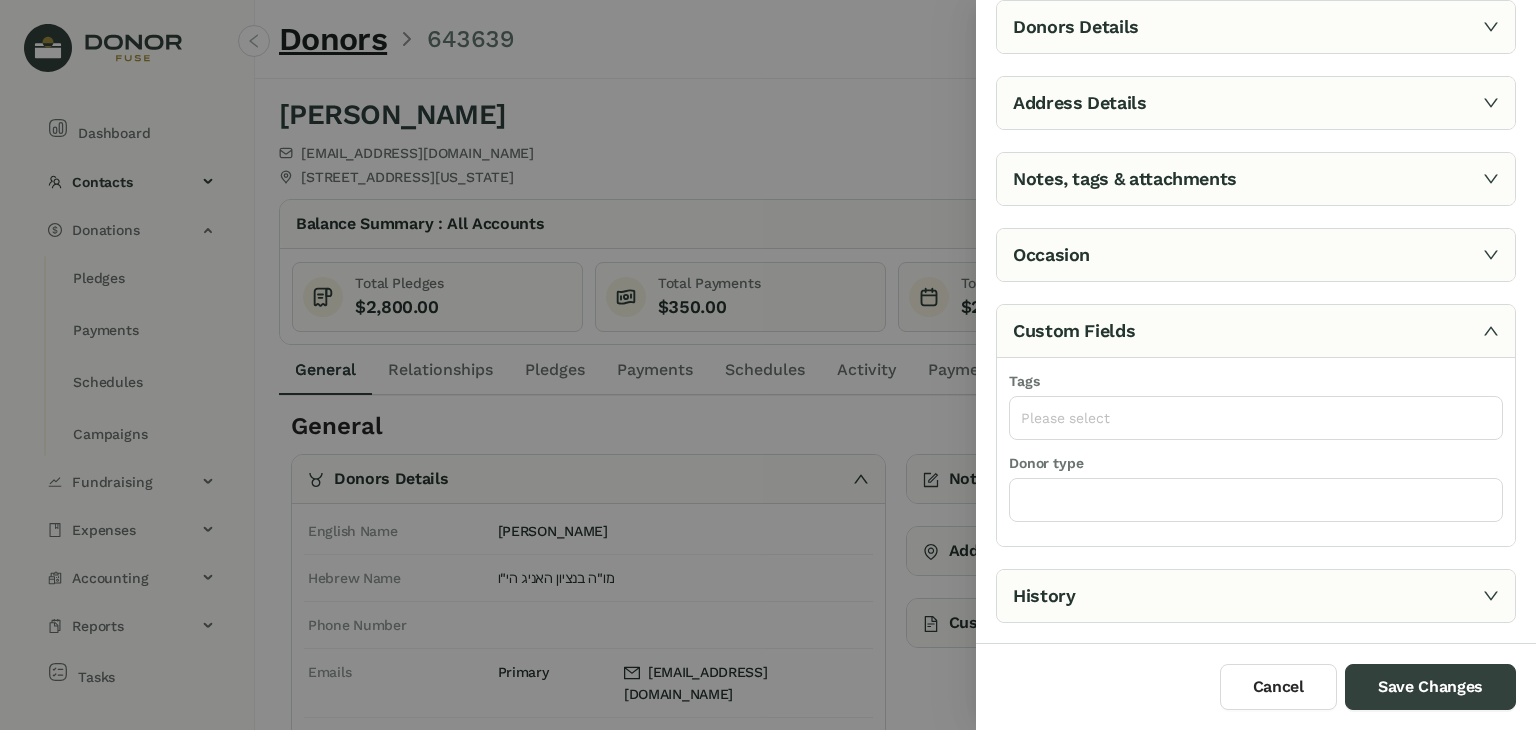 scroll, scrollTop: 69, scrollLeft: 0, axis: vertical 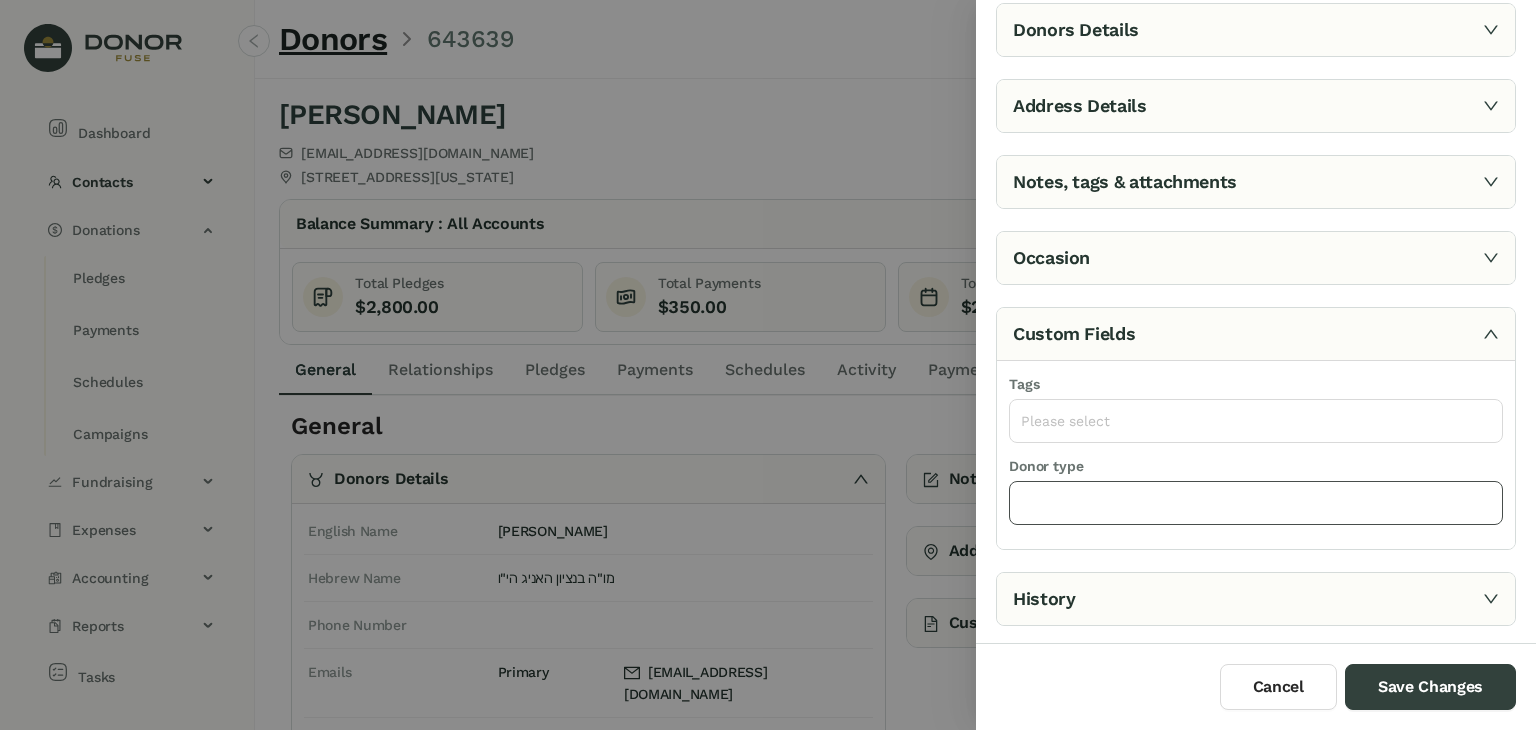 click 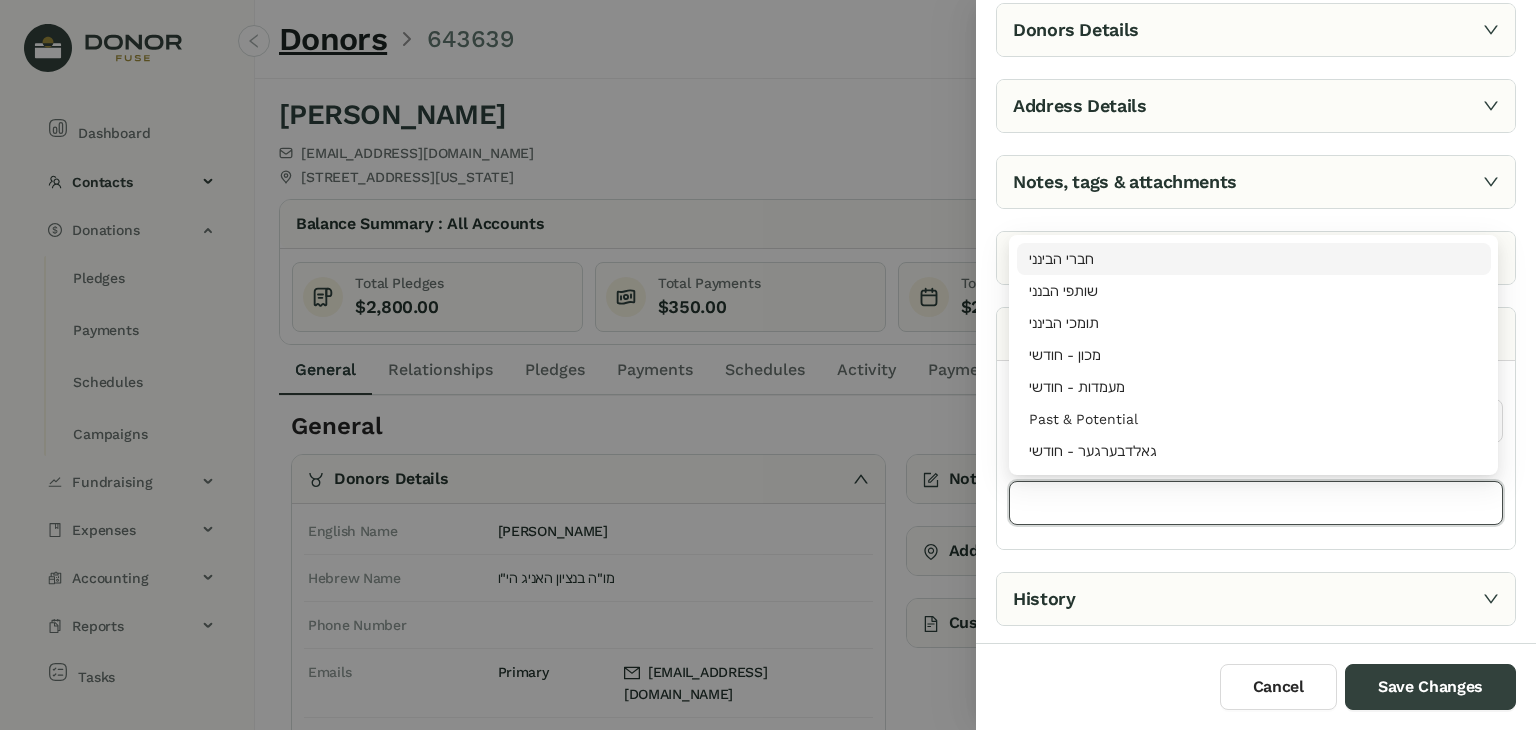 click at bounding box center [768, 365] 